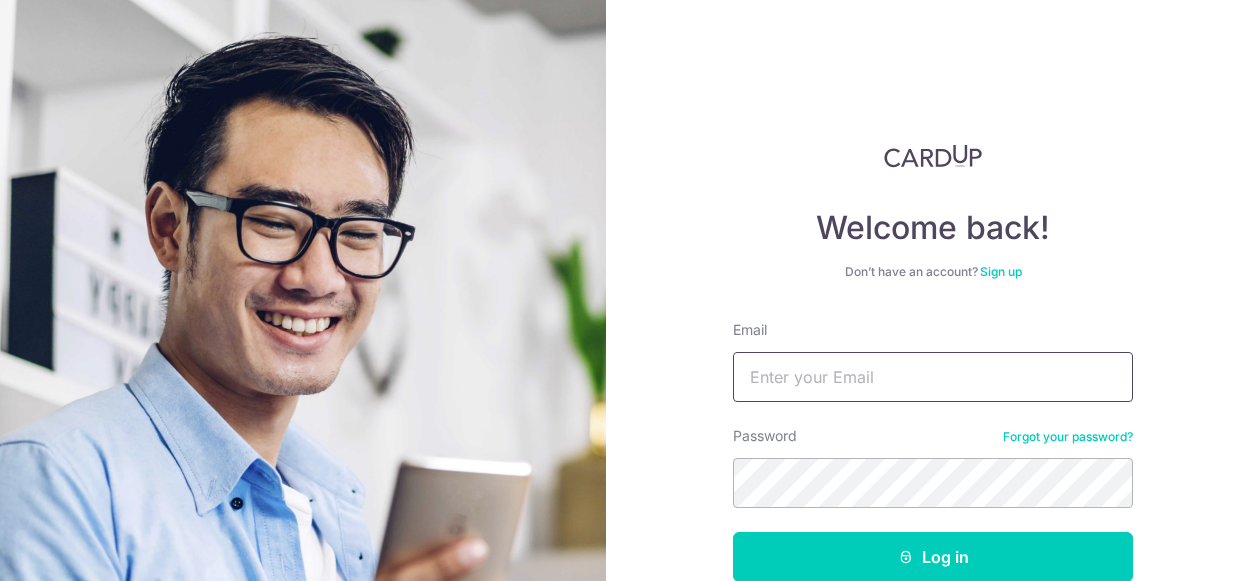 scroll, scrollTop: 0, scrollLeft: 0, axis: both 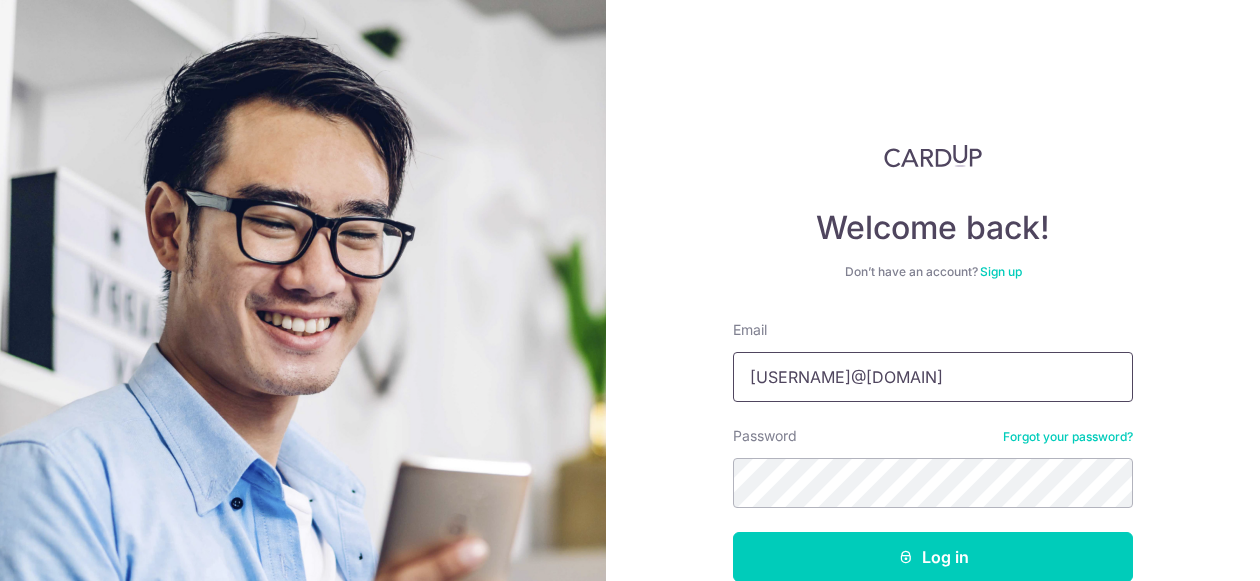type on "chicagenio79@gmail.com" 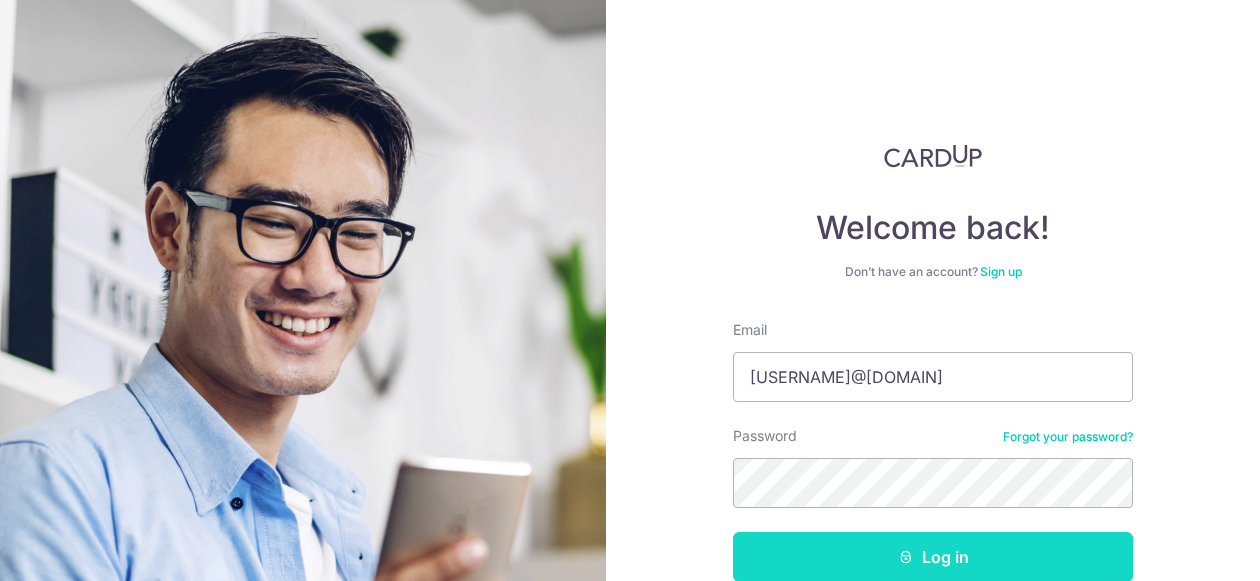 click on "Log in" at bounding box center [933, 557] 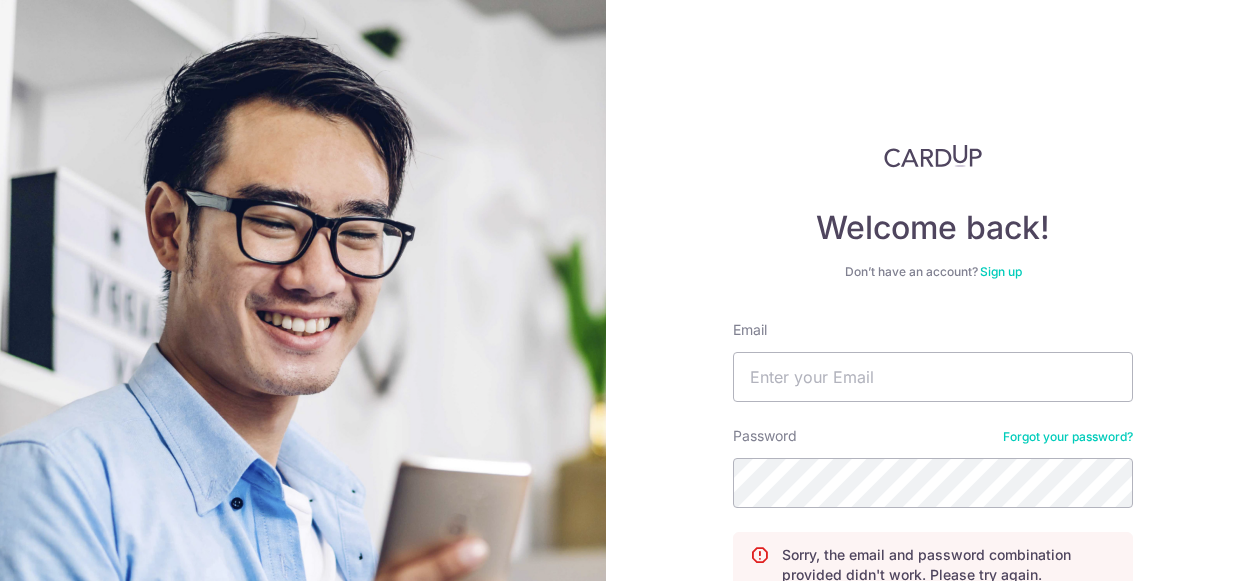 scroll, scrollTop: 0, scrollLeft: 0, axis: both 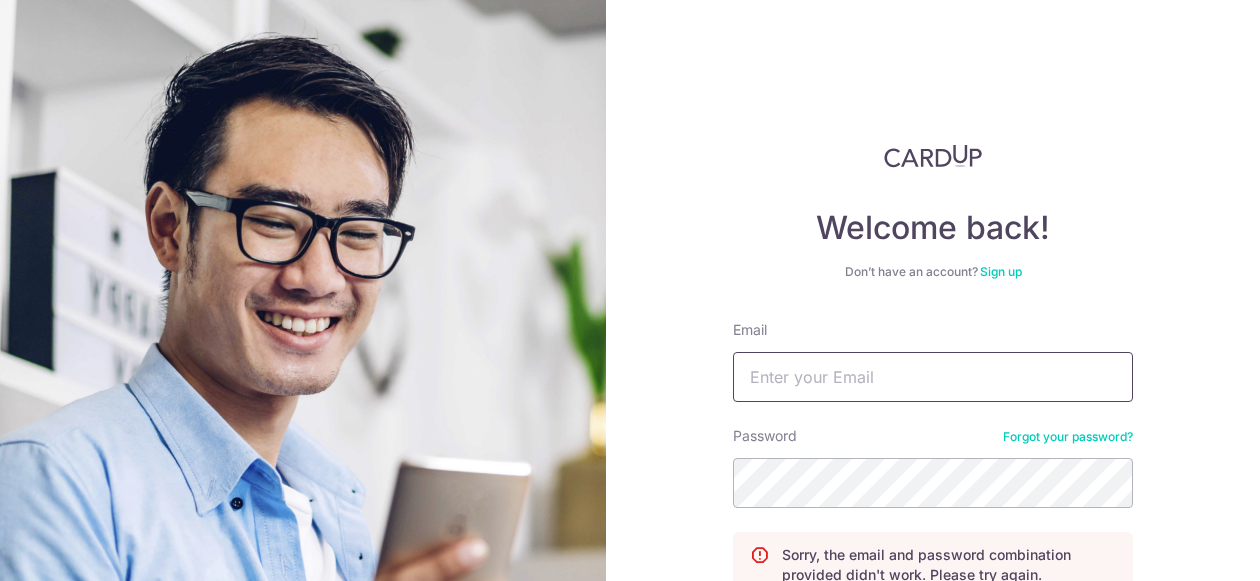 click on "Email" at bounding box center (933, 377) 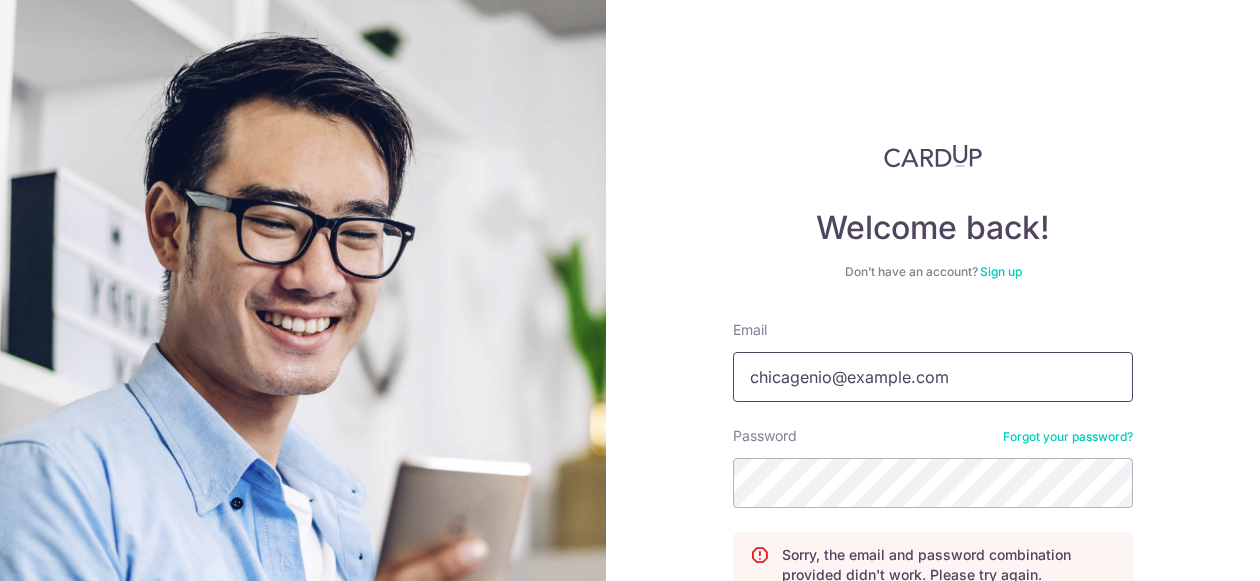 type on "chicagenio@gmail.com" 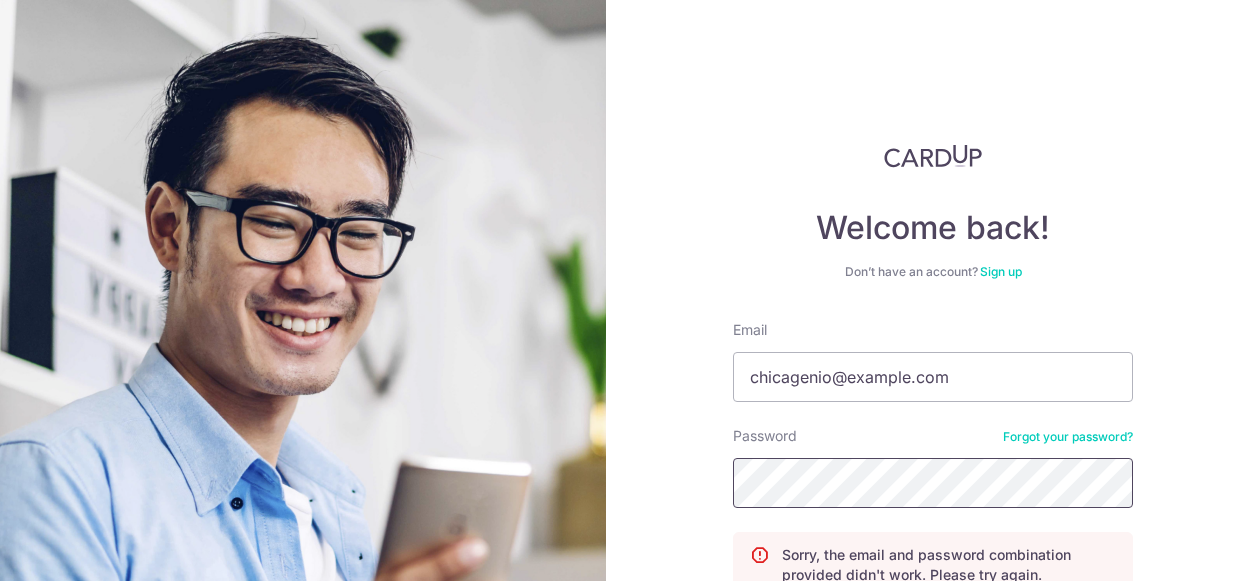 click on "Log in" at bounding box center (933, 639) 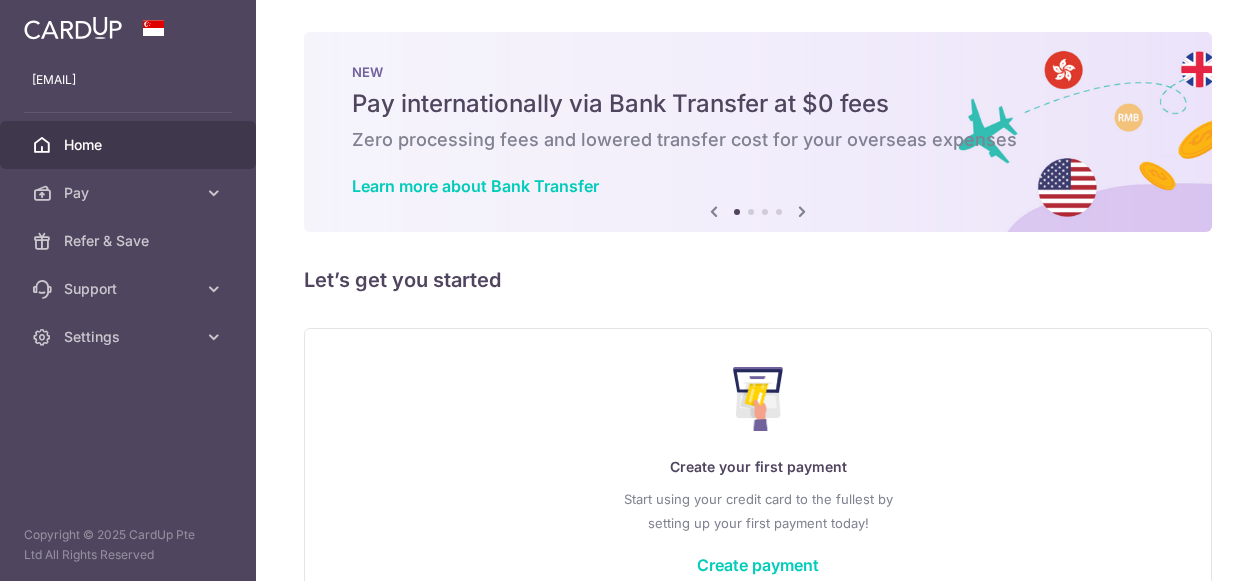 scroll, scrollTop: 0, scrollLeft: 0, axis: both 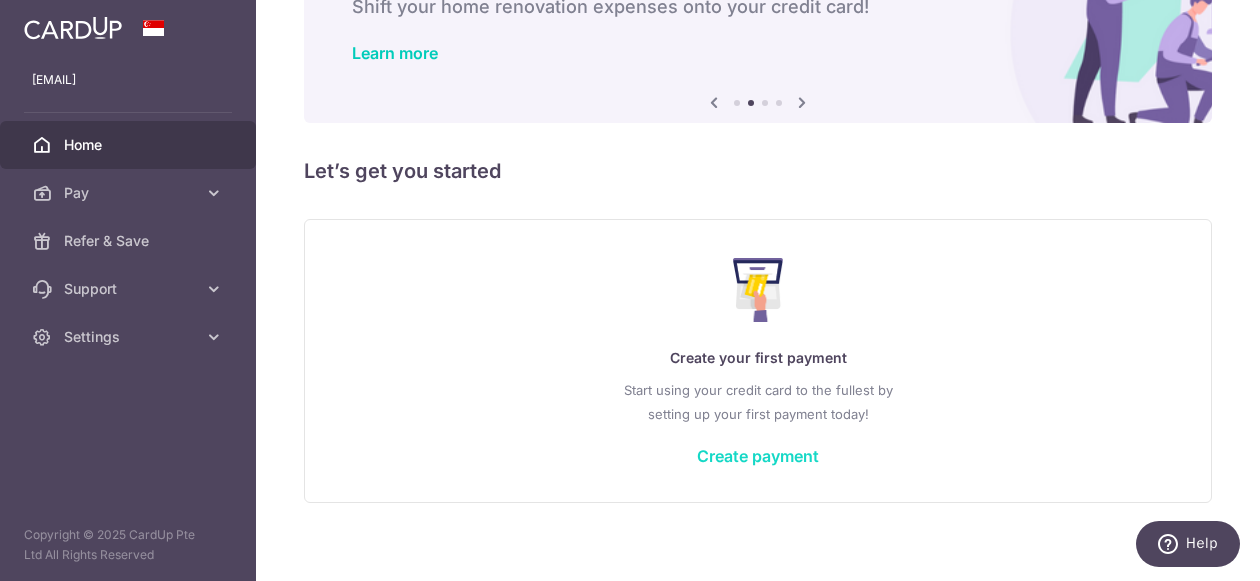 click on "Create payment" at bounding box center (758, 456) 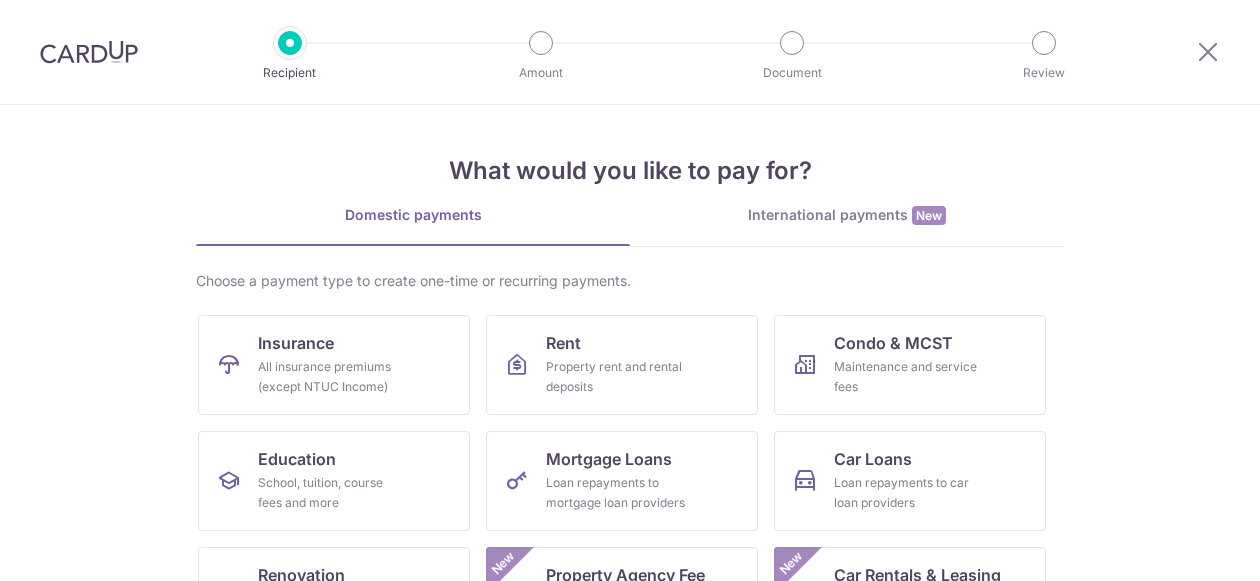 scroll, scrollTop: 0, scrollLeft: 0, axis: both 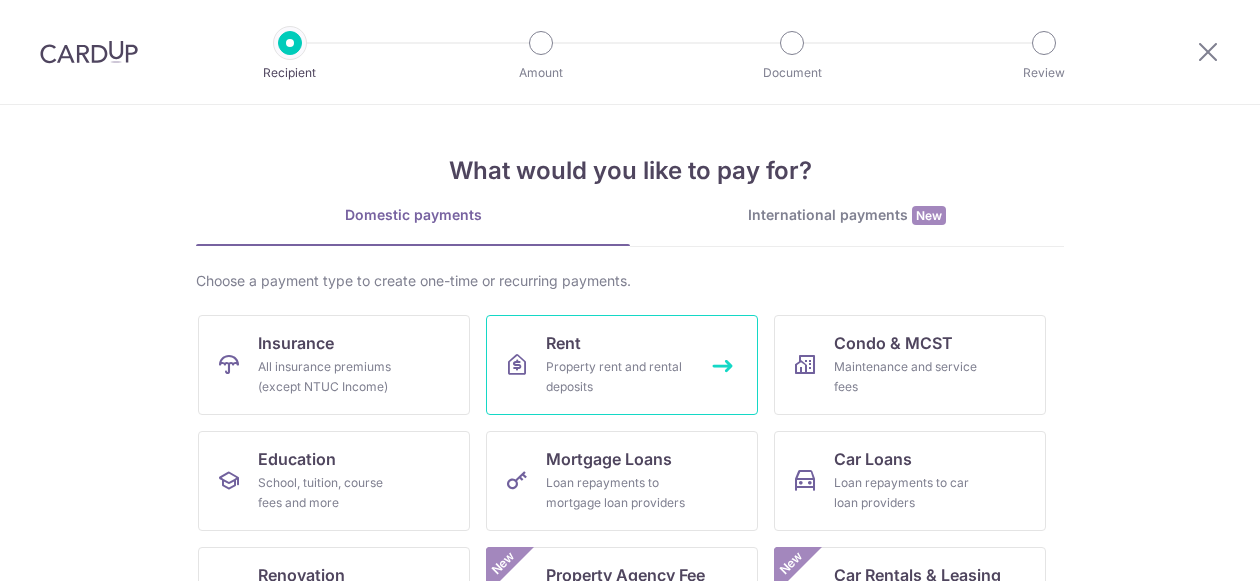 click on "Property rent and rental deposits" at bounding box center [618, 377] 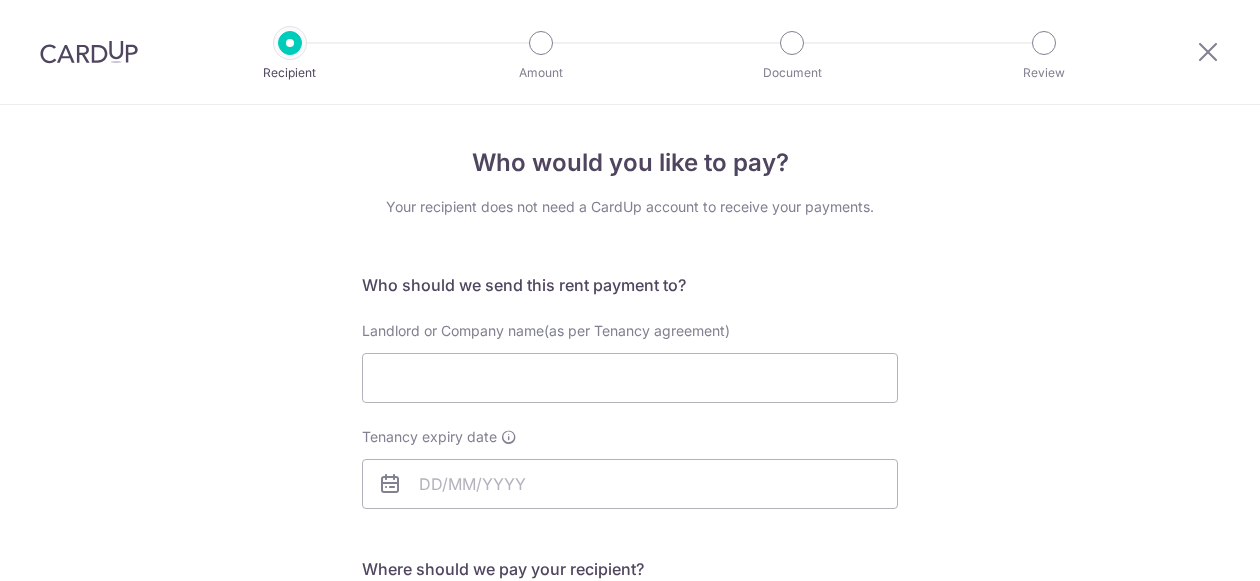 scroll, scrollTop: 0, scrollLeft: 0, axis: both 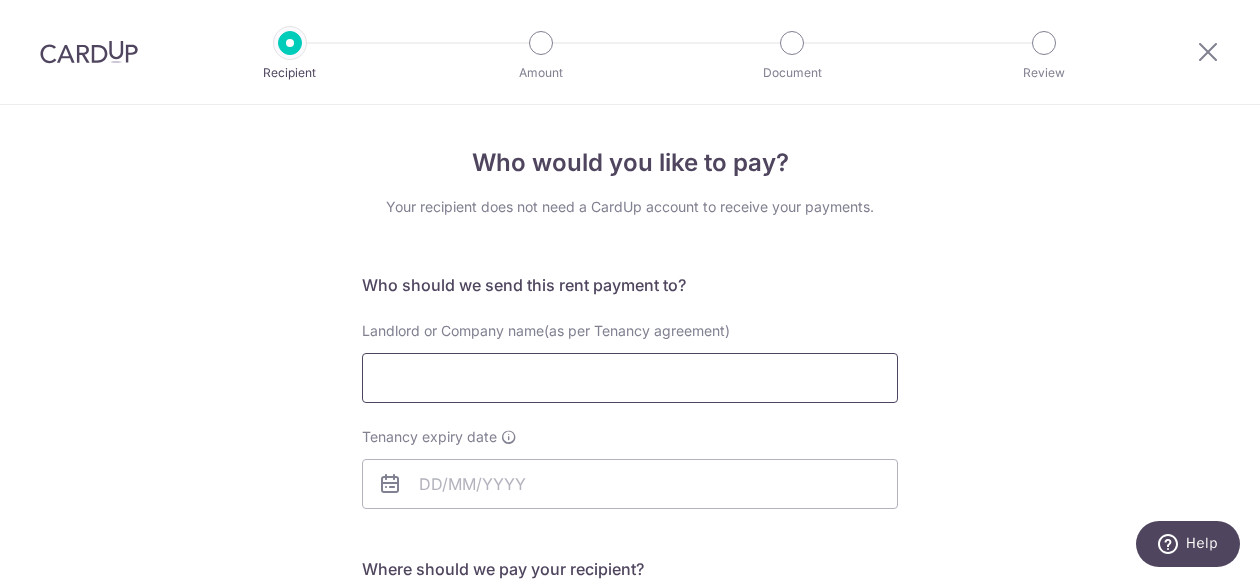 drag, startPoint x: 0, startPoint y: 0, endPoint x: 628, endPoint y: 373, distance: 730.41974 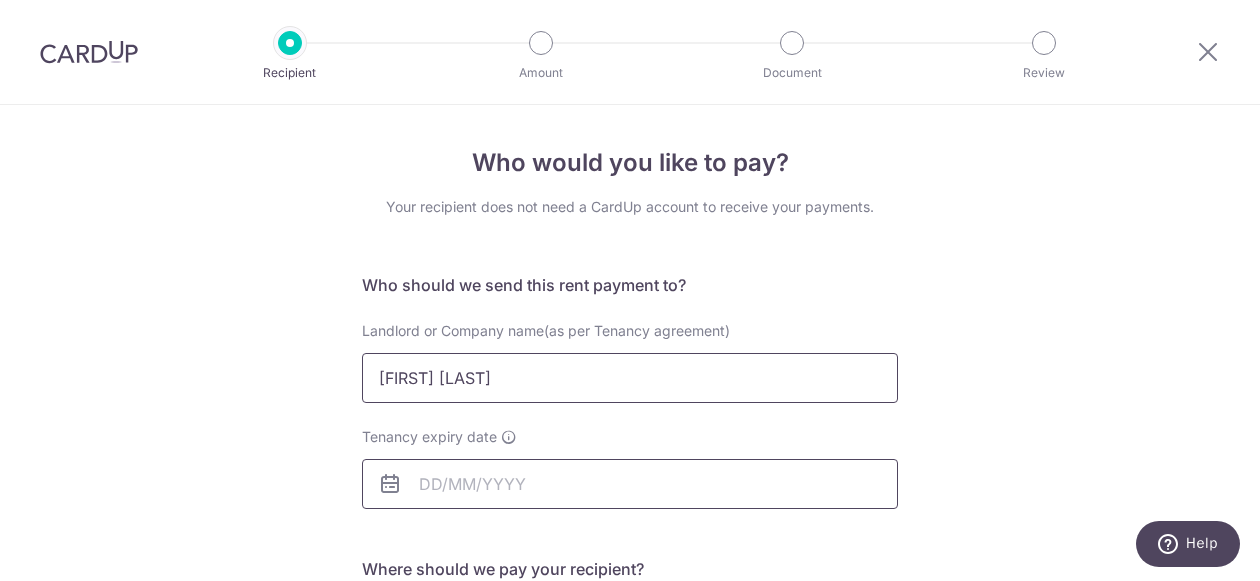 type on "Teo Yu Gin" 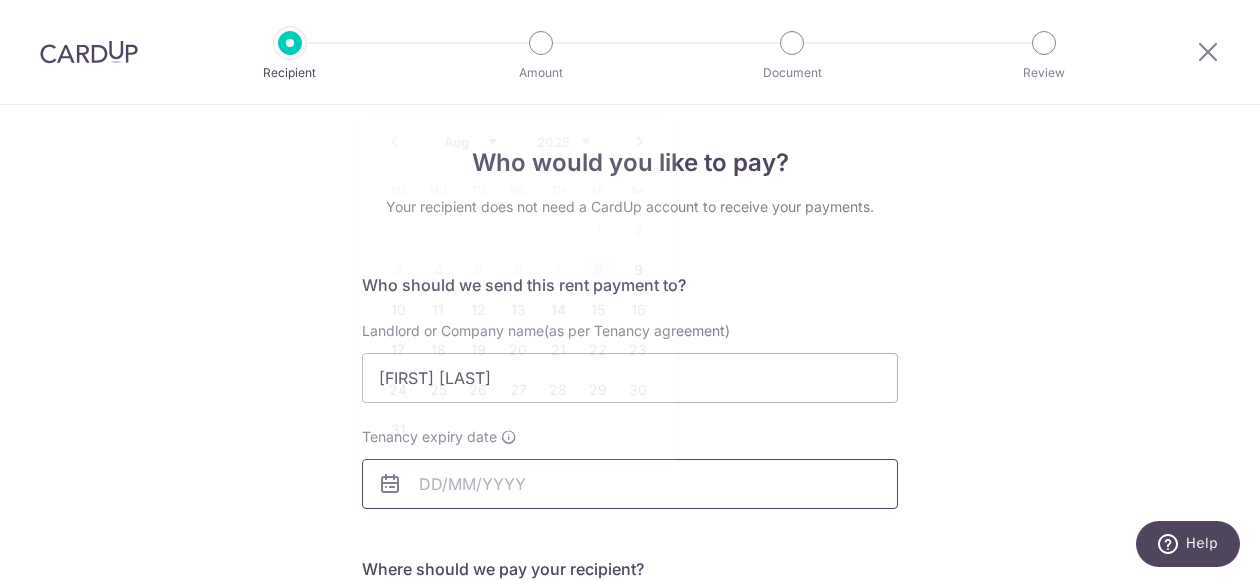 click on "Tenancy expiry date" at bounding box center [630, 484] 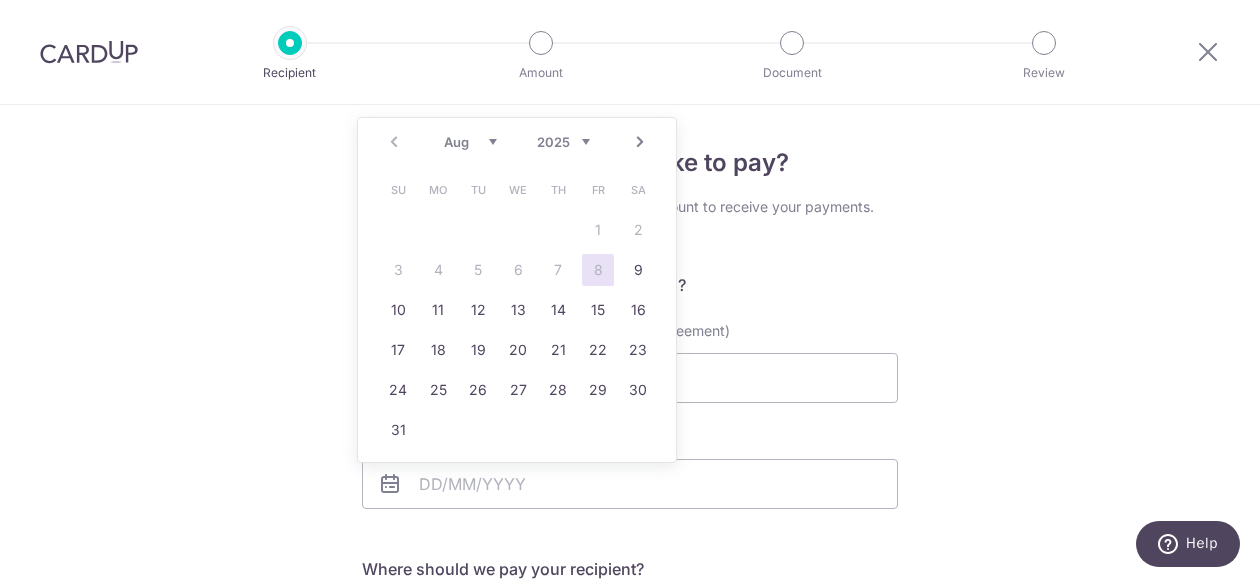 drag, startPoint x: 468, startPoint y: 143, endPoint x: 495, endPoint y: 140, distance: 27.166155 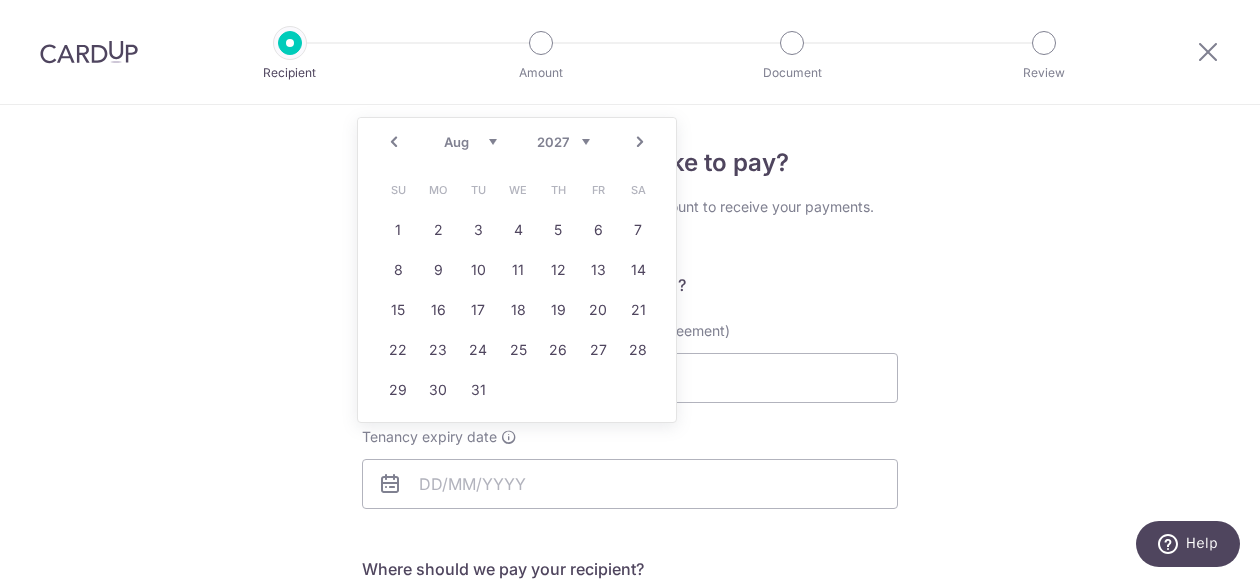 click on "Prev" at bounding box center (394, 142) 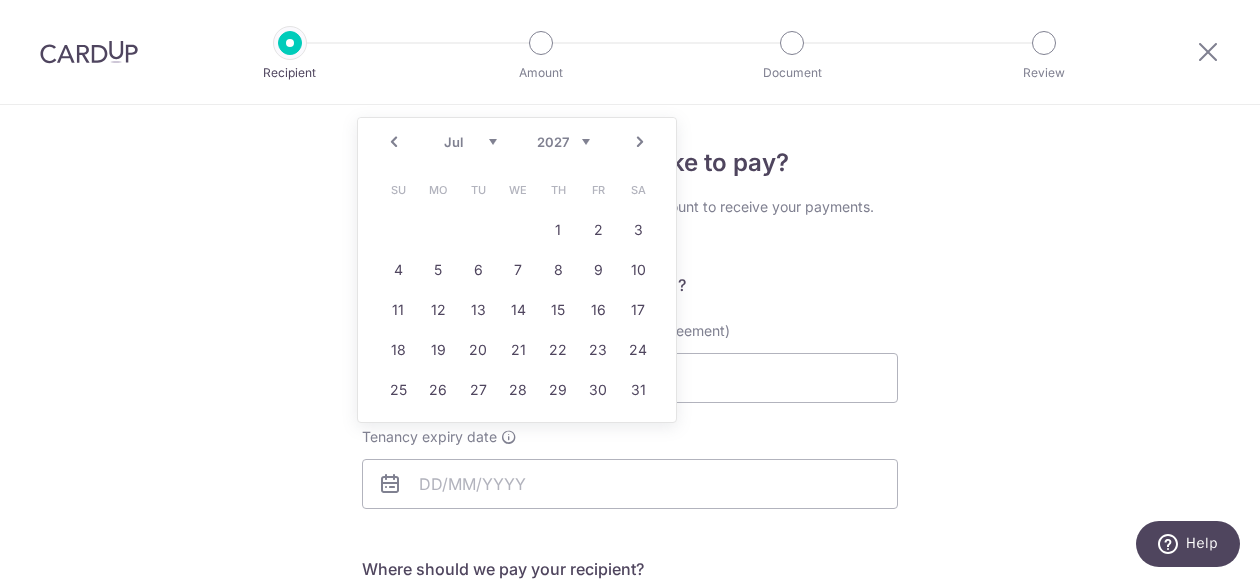 click on "Prev" at bounding box center [394, 142] 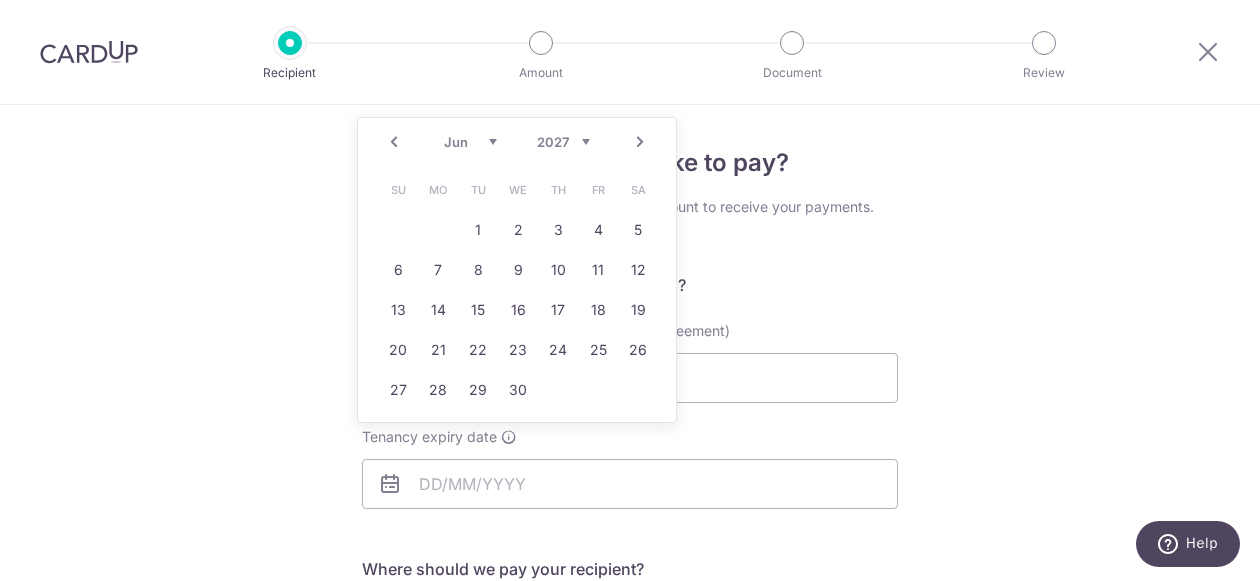 click on "Next" at bounding box center [640, 142] 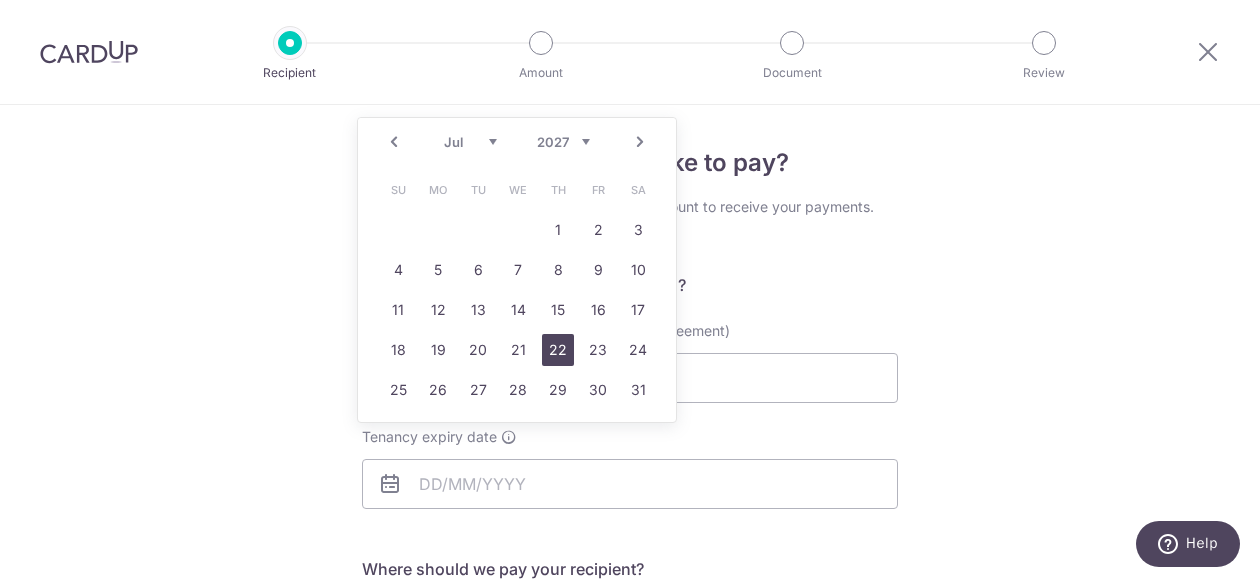 click on "22" at bounding box center (558, 350) 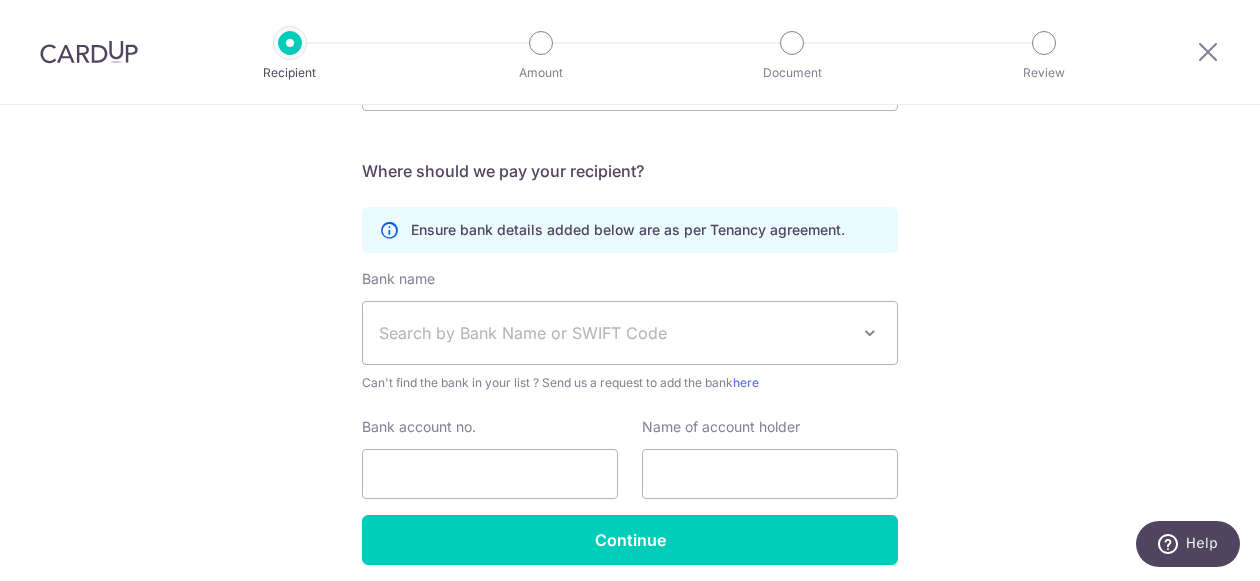 scroll, scrollTop: 419, scrollLeft: 0, axis: vertical 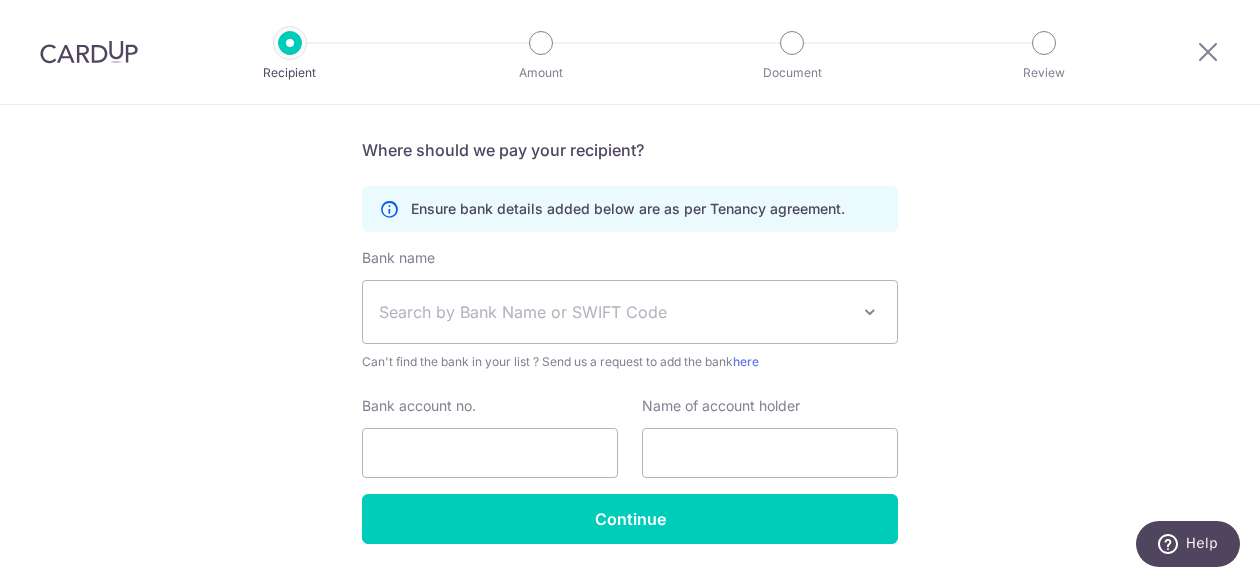 click at bounding box center (870, 312) 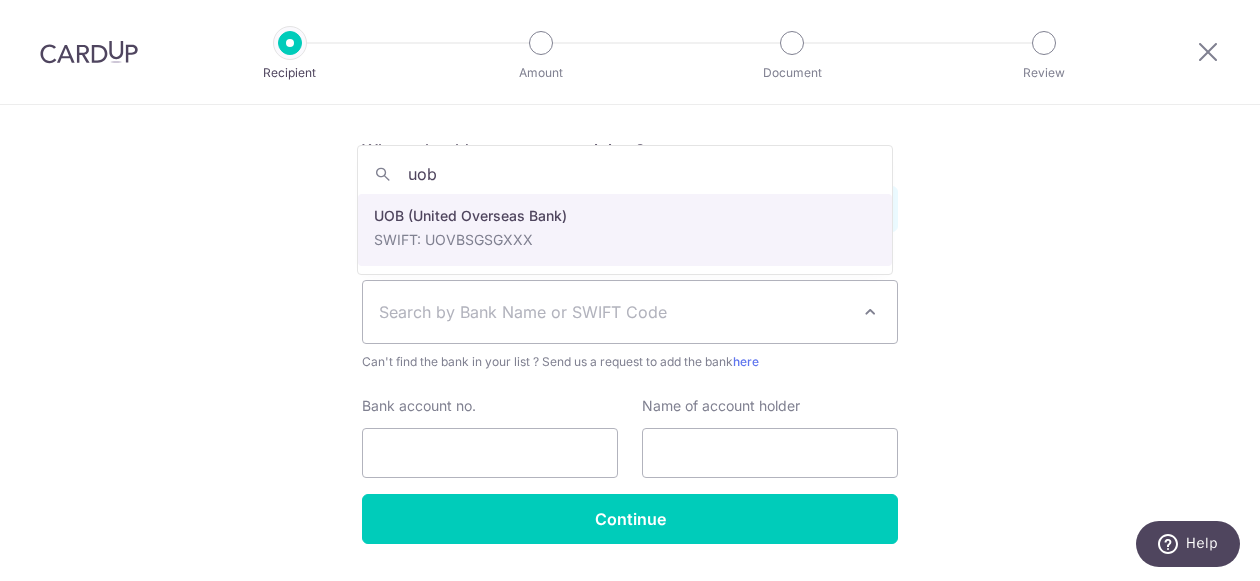 type on "uob" 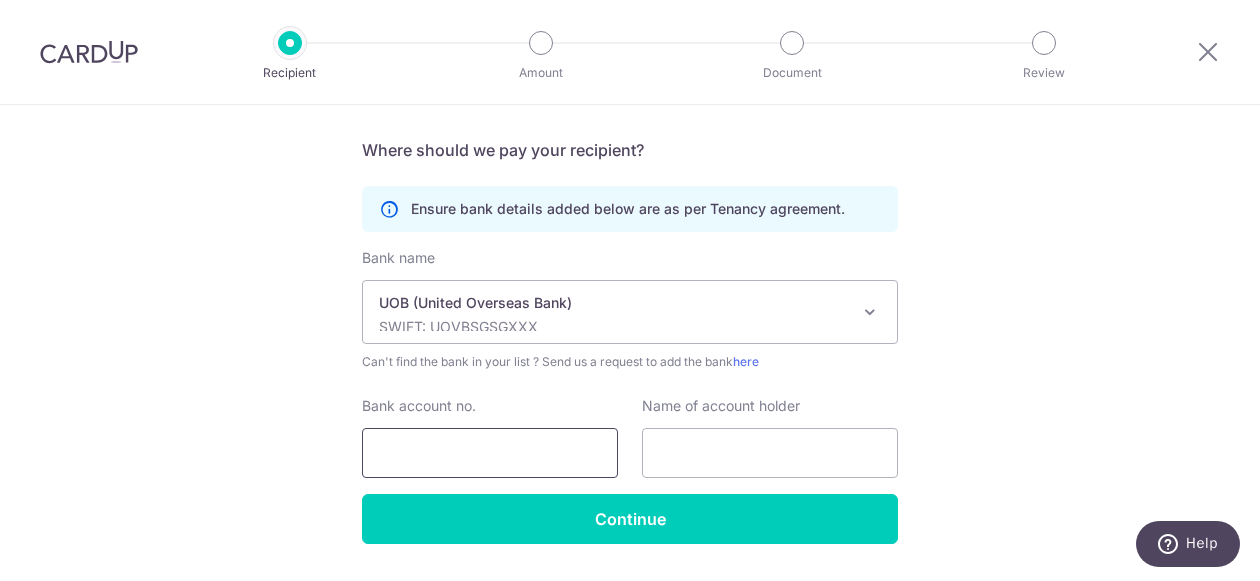 click on "Bank account no." at bounding box center (490, 453) 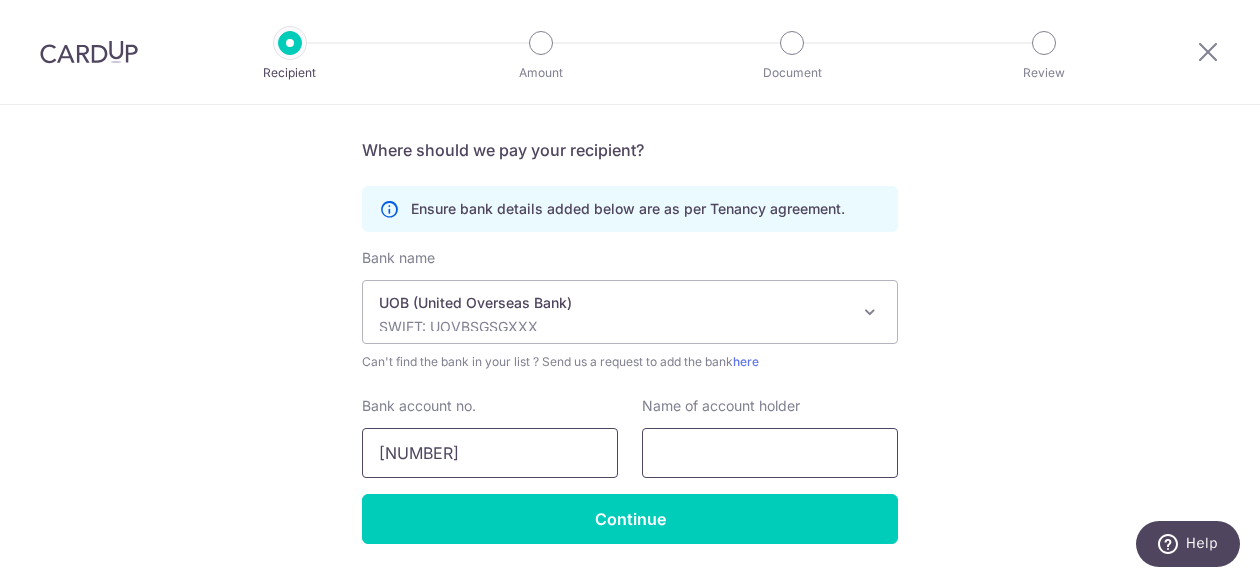 type on "1013932420" 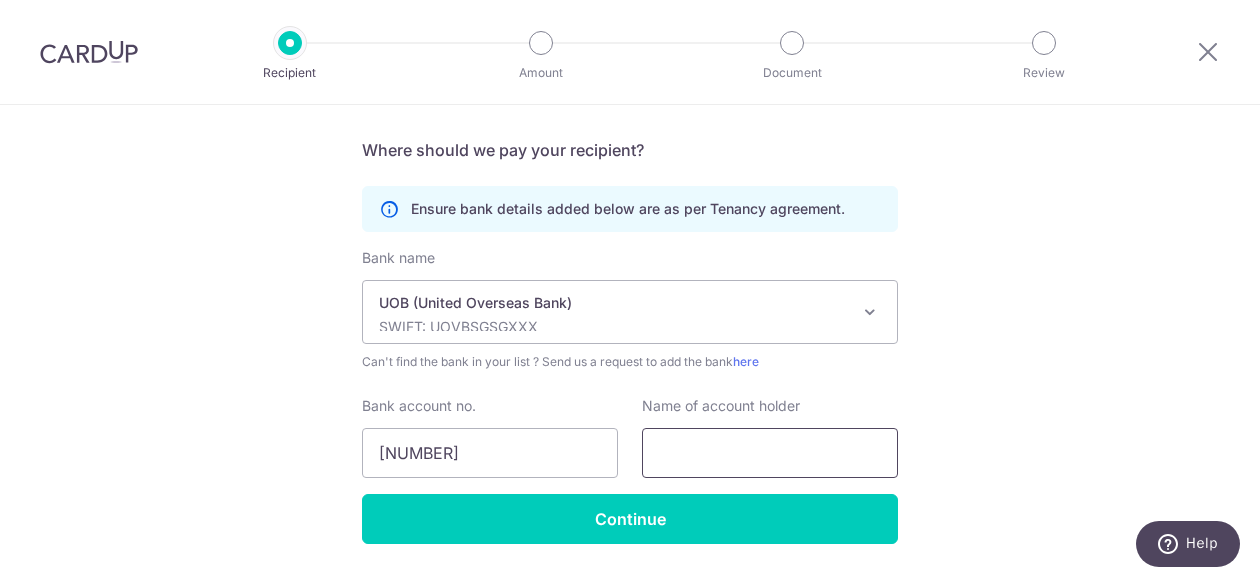 click at bounding box center (770, 453) 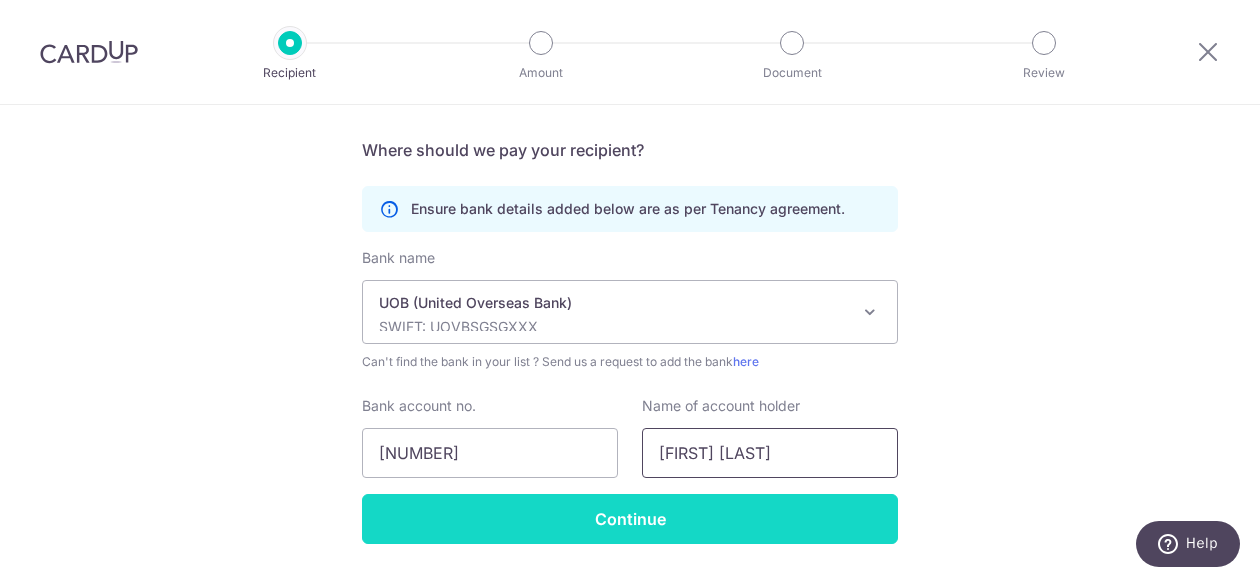 type on "Teo Yu Gin" 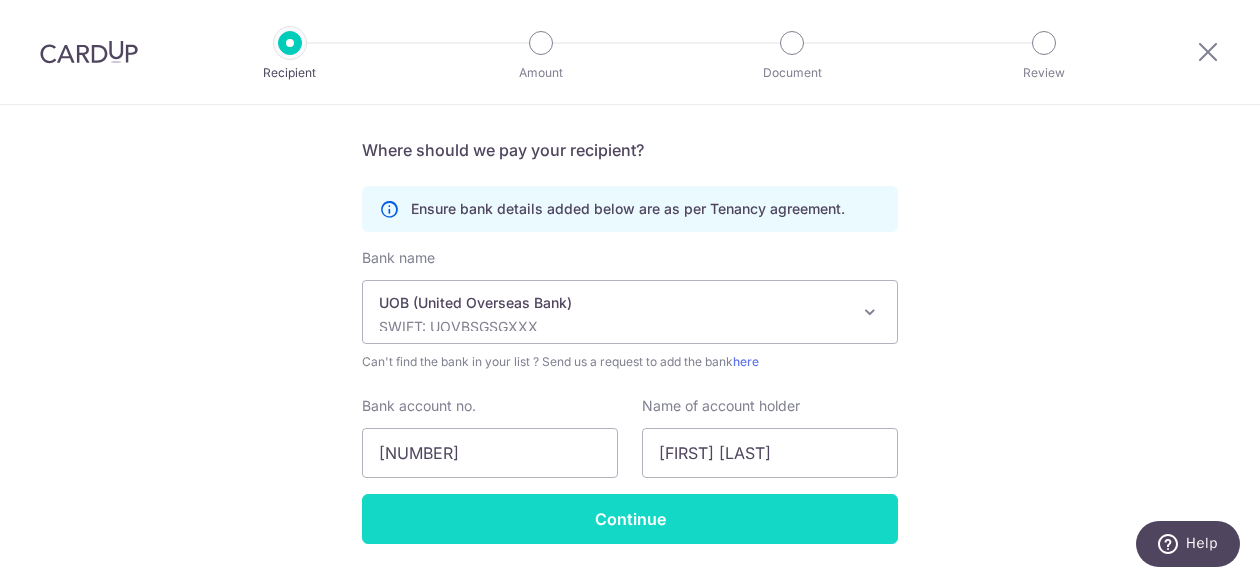 click on "Continue" at bounding box center (630, 519) 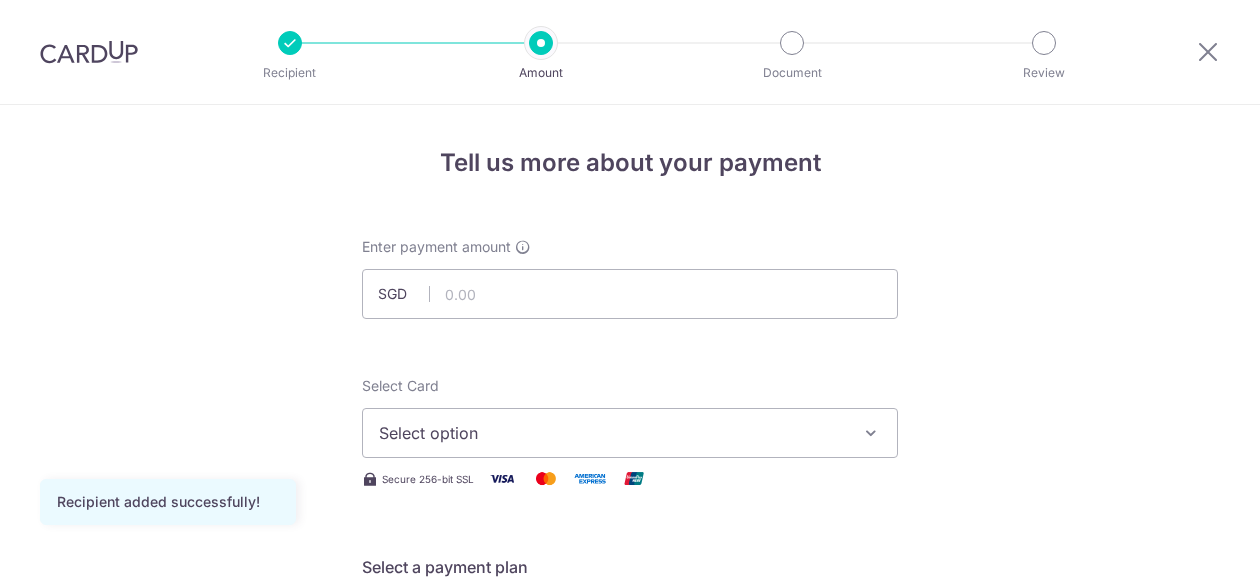 scroll, scrollTop: 0, scrollLeft: 0, axis: both 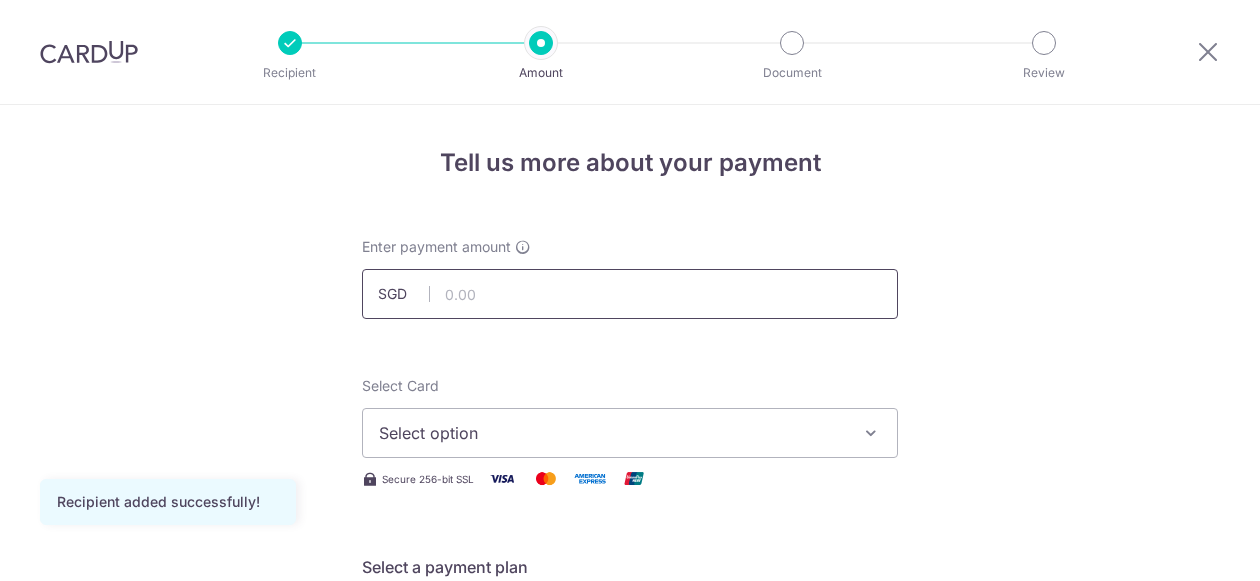 click at bounding box center (630, 294) 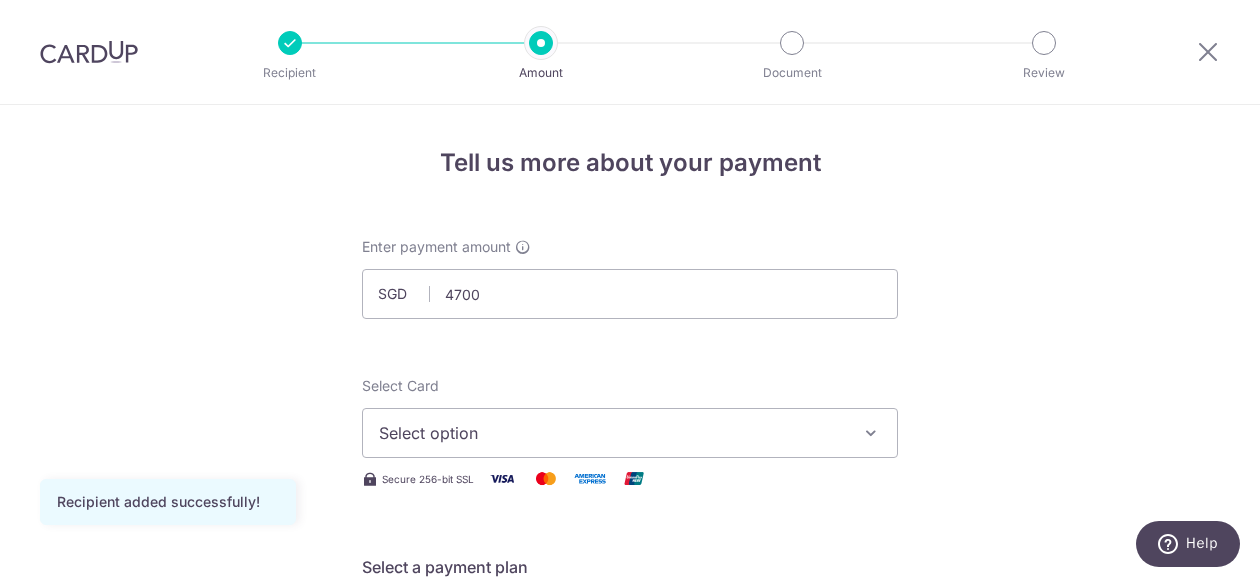 type on "4,700.00" 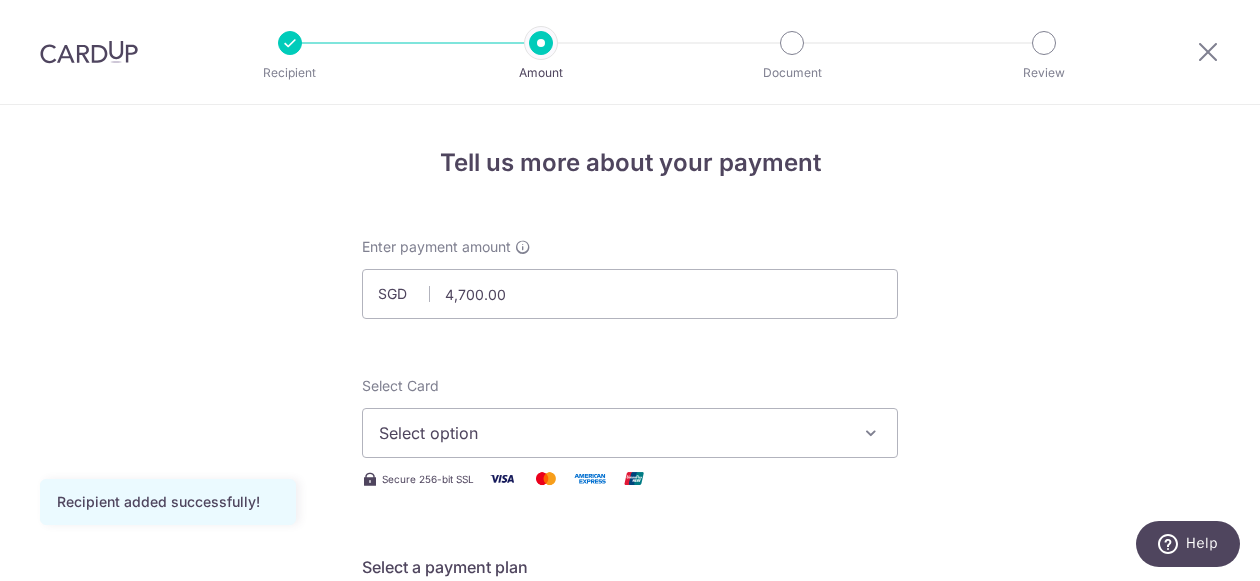 click at bounding box center (871, 433) 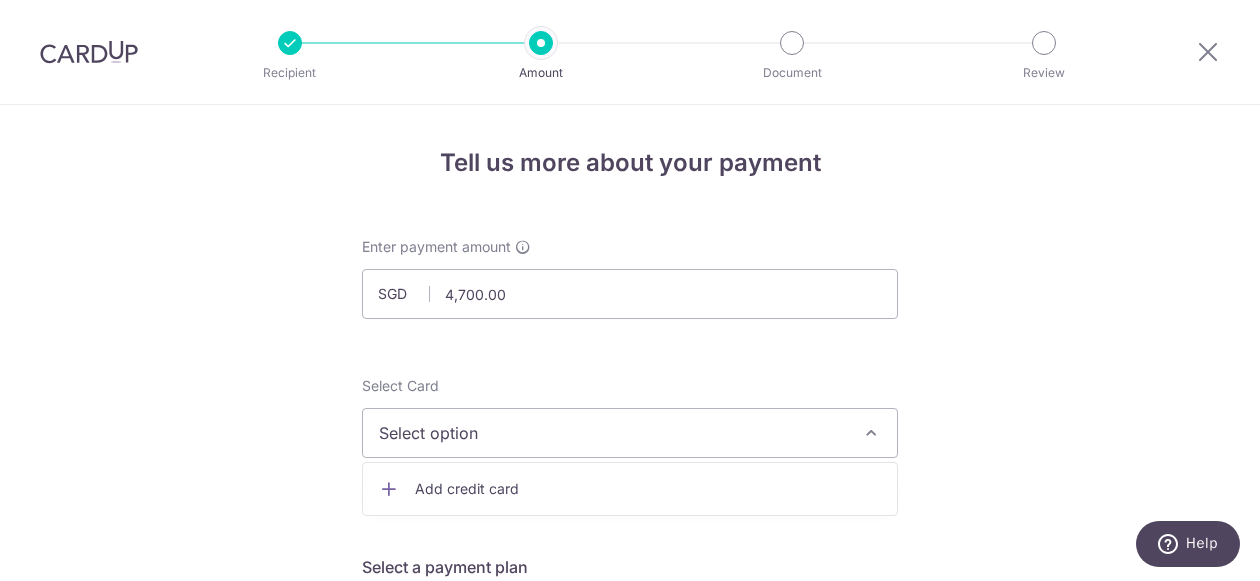click on "Add credit card" at bounding box center (648, 489) 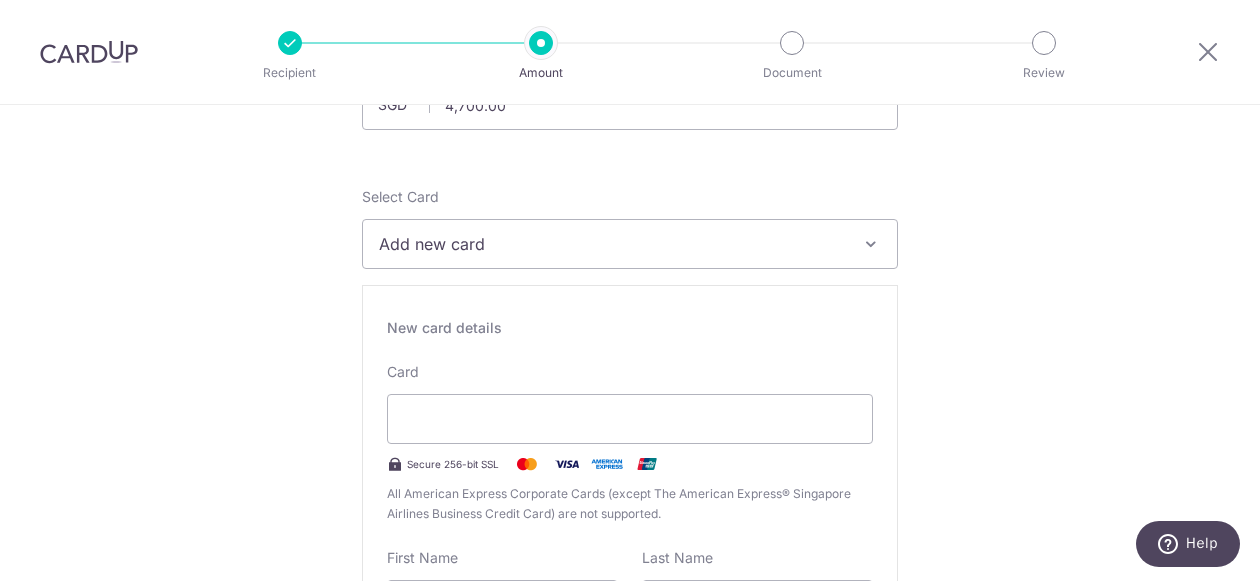 scroll, scrollTop: 243, scrollLeft: 0, axis: vertical 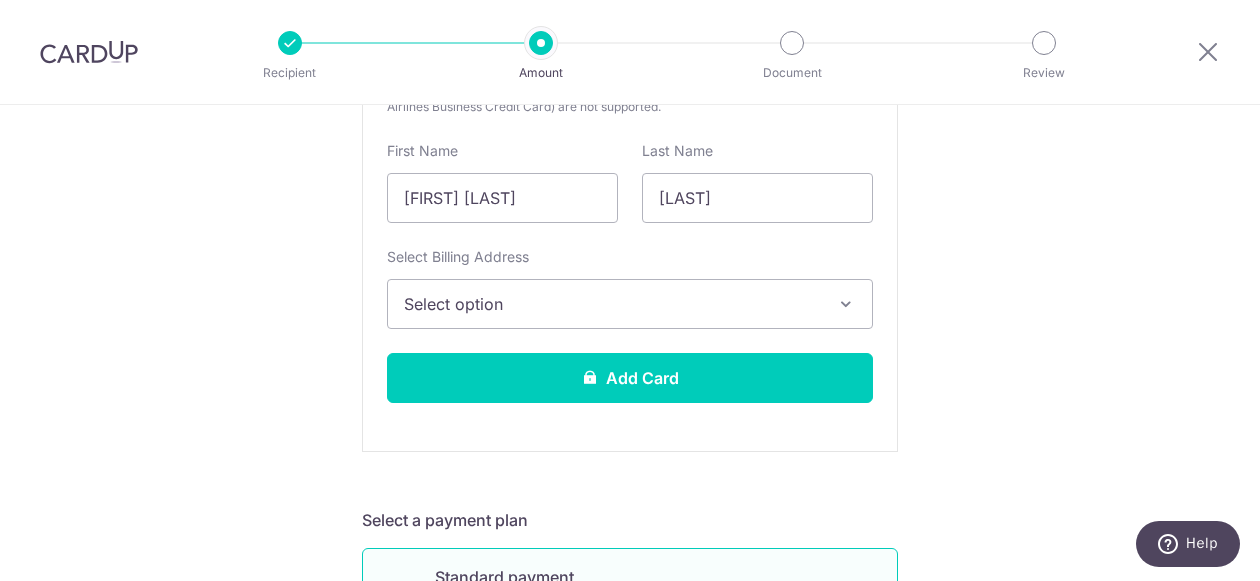 click at bounding box center [846, 304] 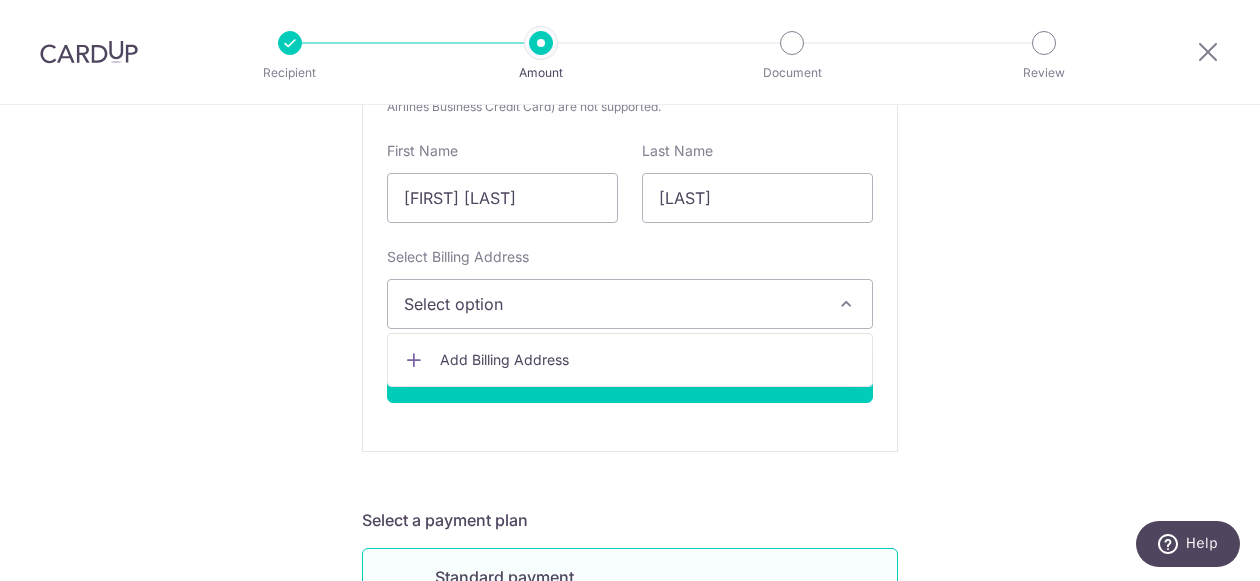 click at bounding box center (846, 304) 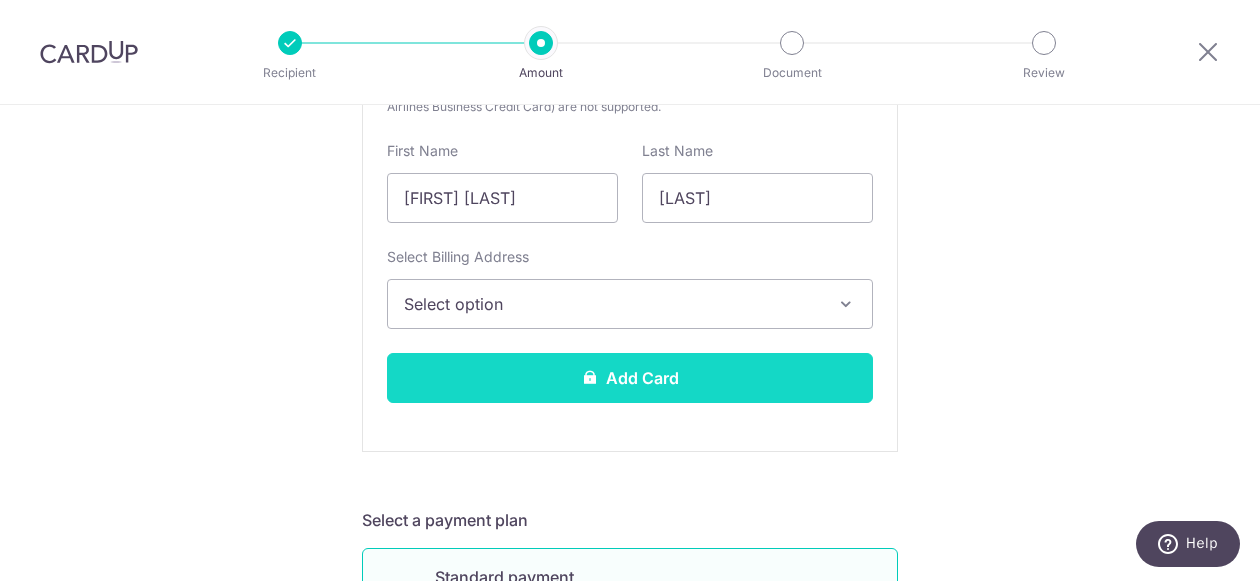 click on "Add Card" at bounding box center (630, 378) 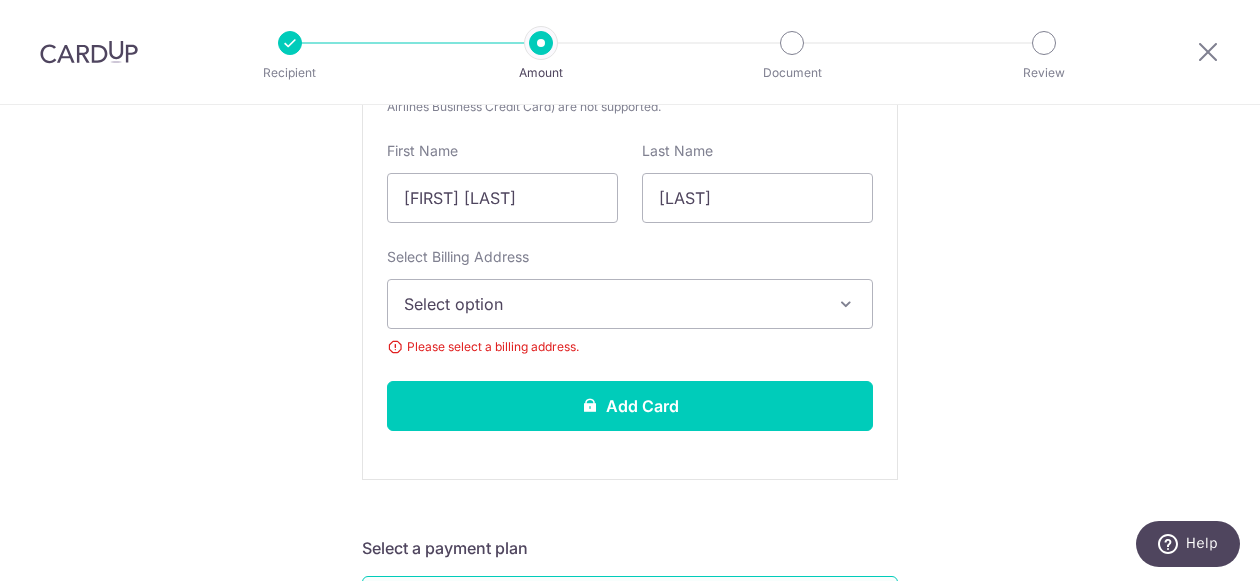 click at bounding box center (846, 304) 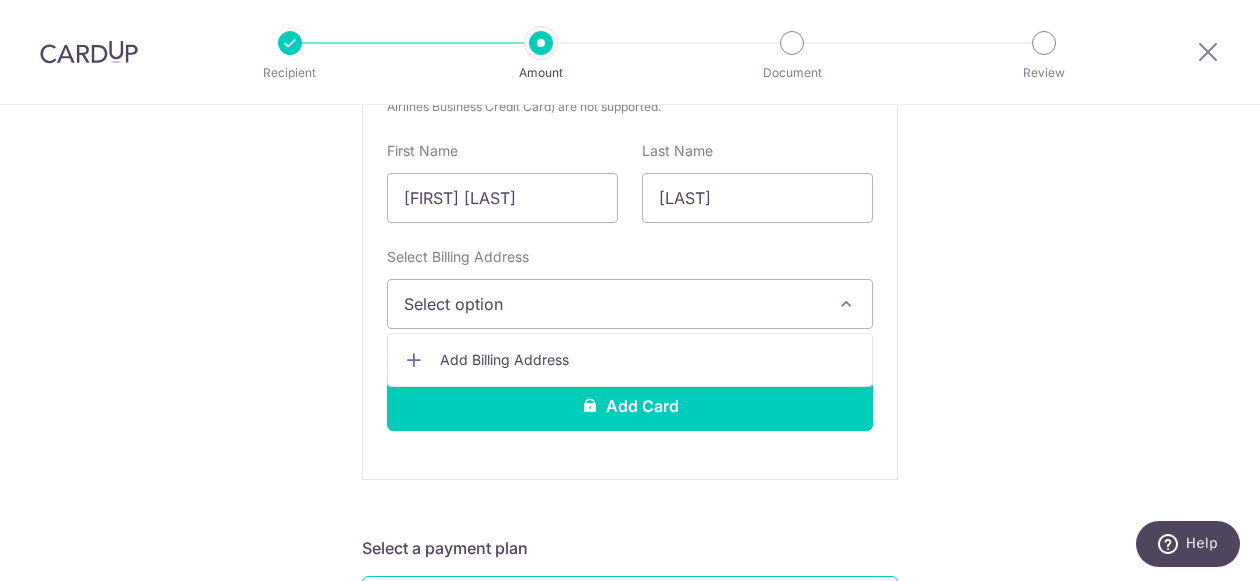 click on "Add Billing Address" at bounding box center (648, 360) 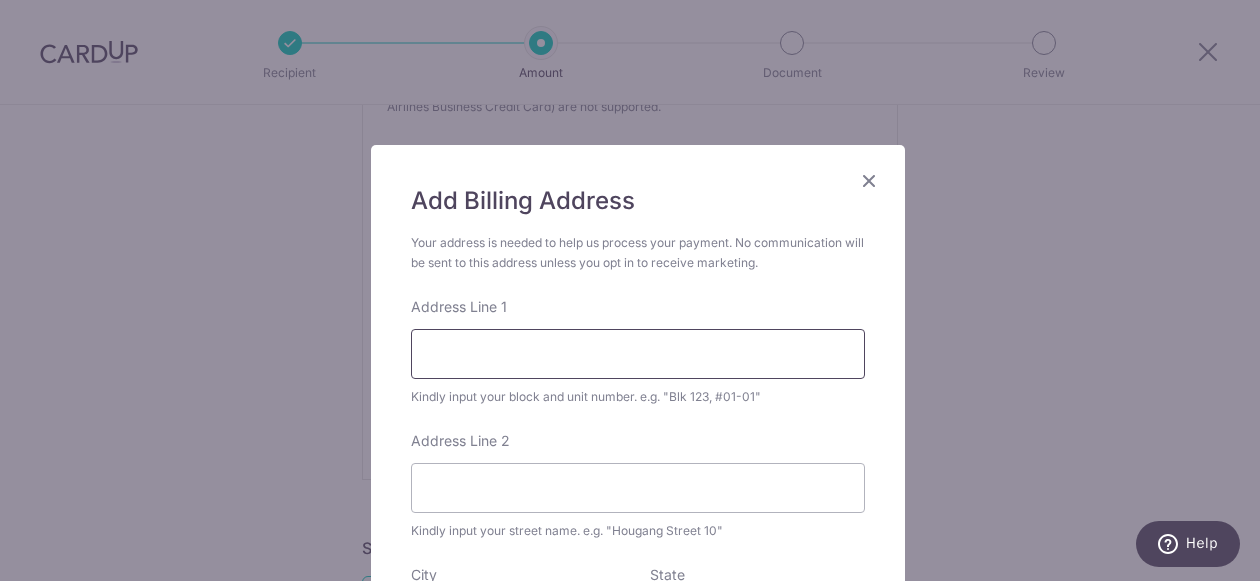 click on "Address Line 1" at bounding box center [638, 354] 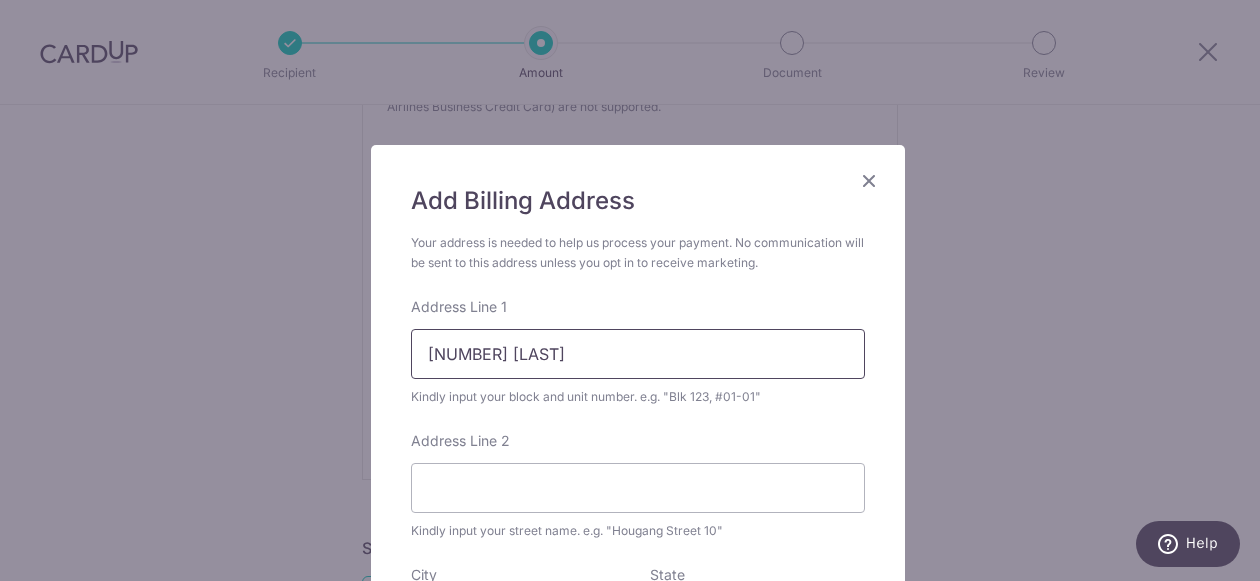 type on "28 scotts rd" 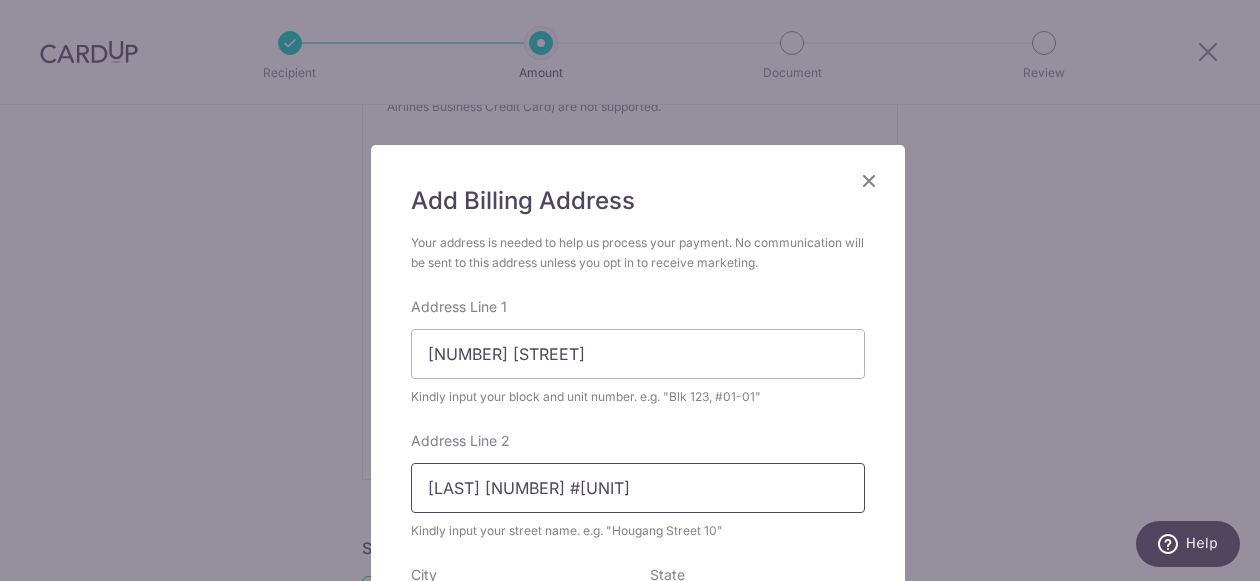 type on "scott 28 #04-02" 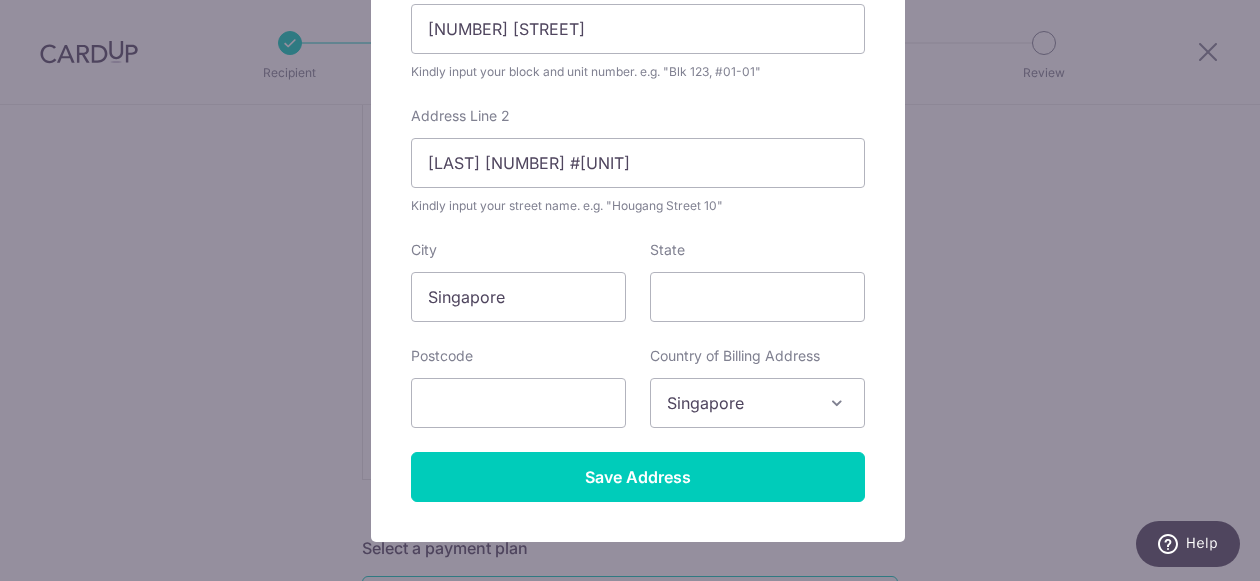 scroll, scrollTop: 326, scrollLeft: 0, axis: vertical 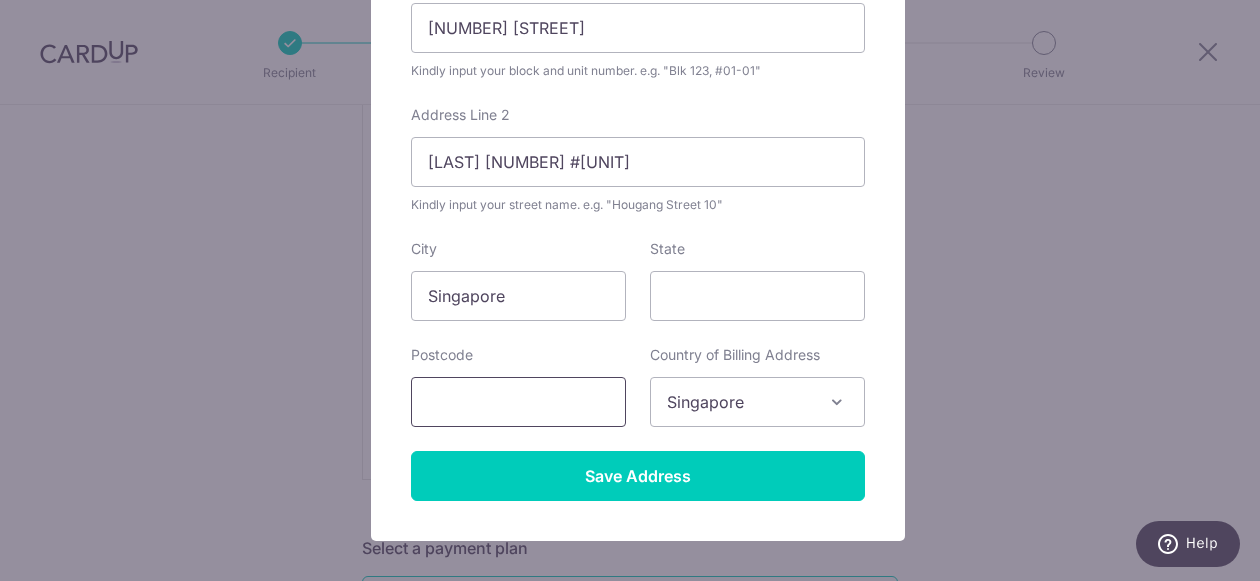 click at bounding box center (518, 402) 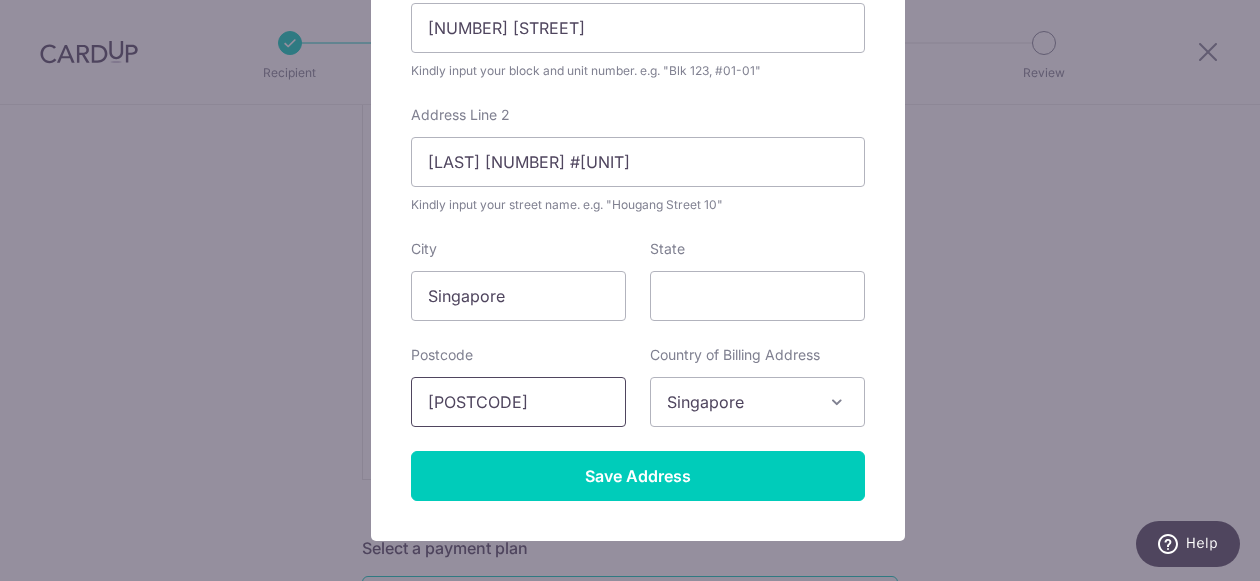 type on "228223" 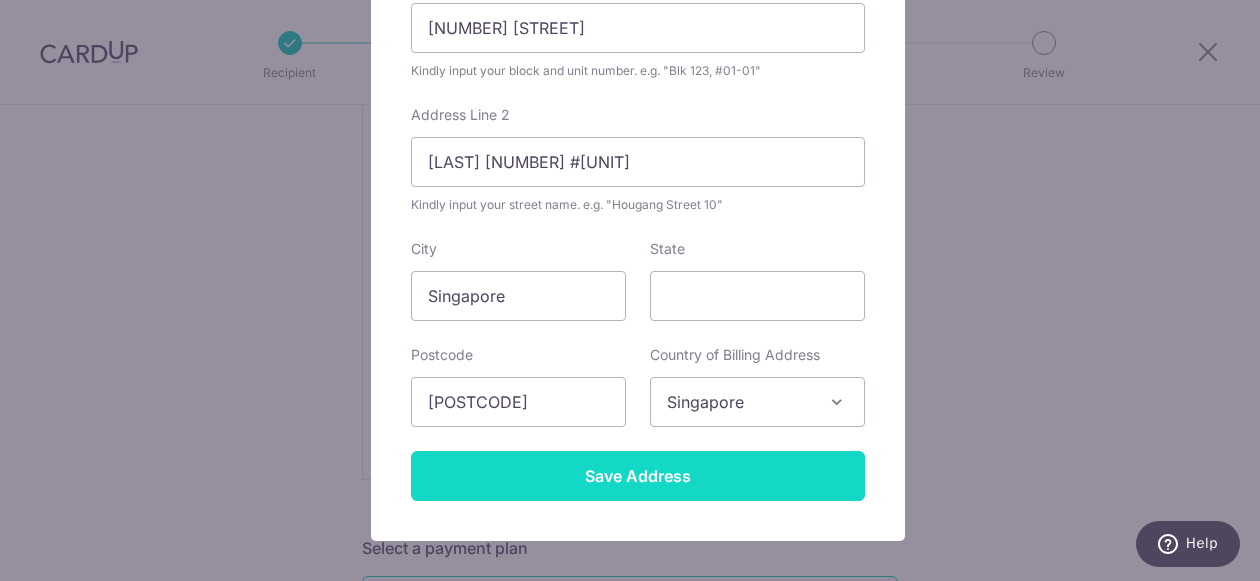 click on "Save Address" at bounding box center [638, 476] 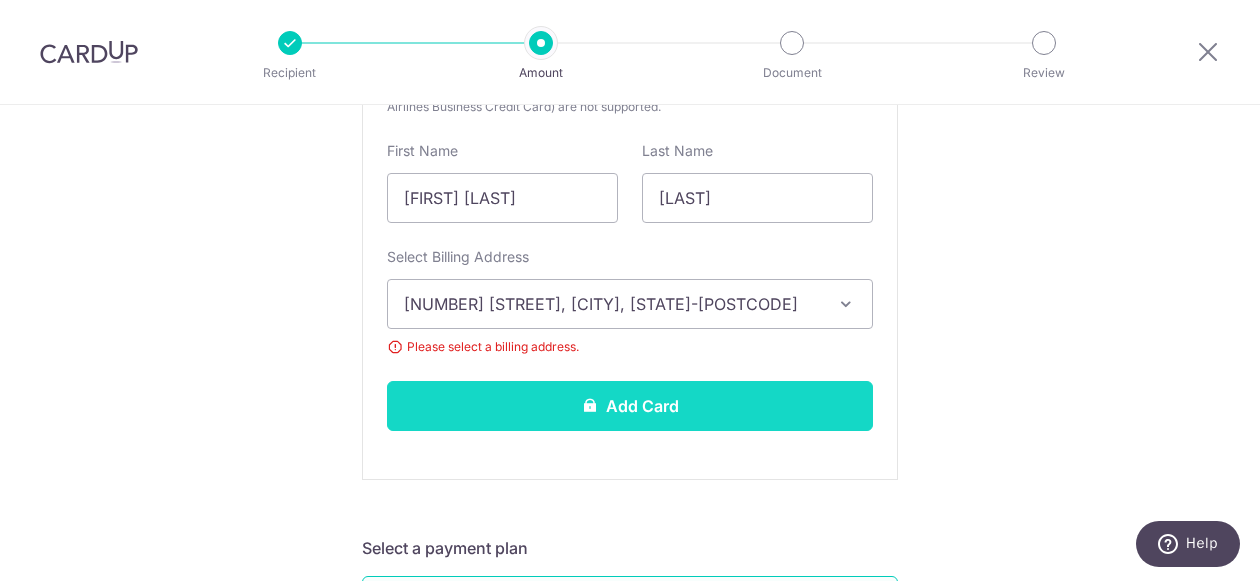 click on "Add Card" at bounding box center [630, 406] 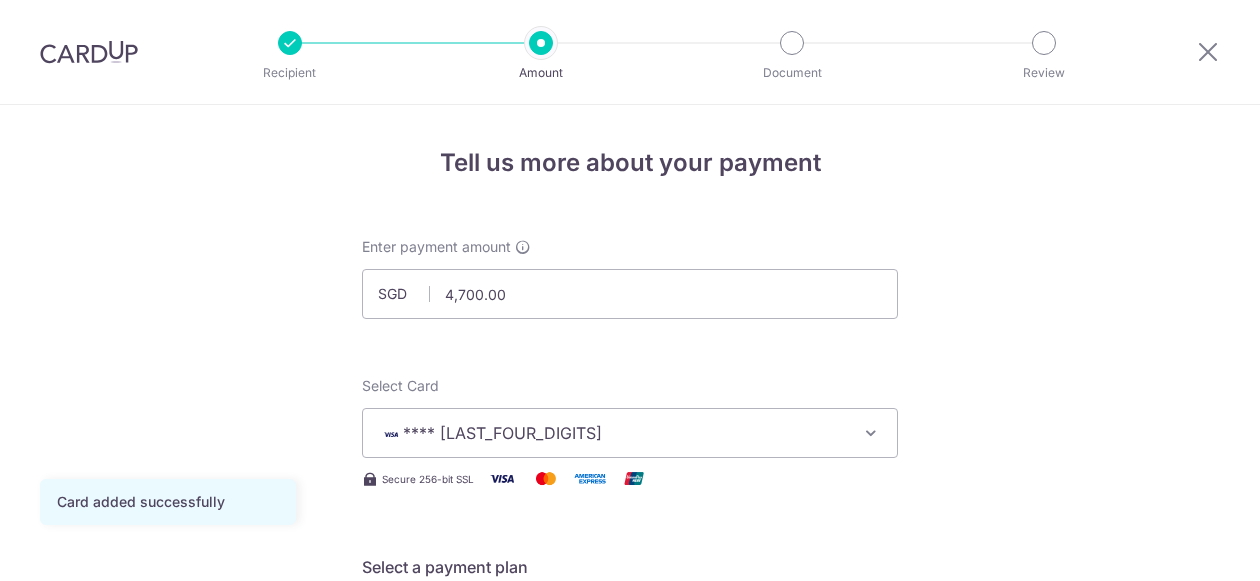 scroll, scrollTop: 0, scrollLeft: 0, axis: both 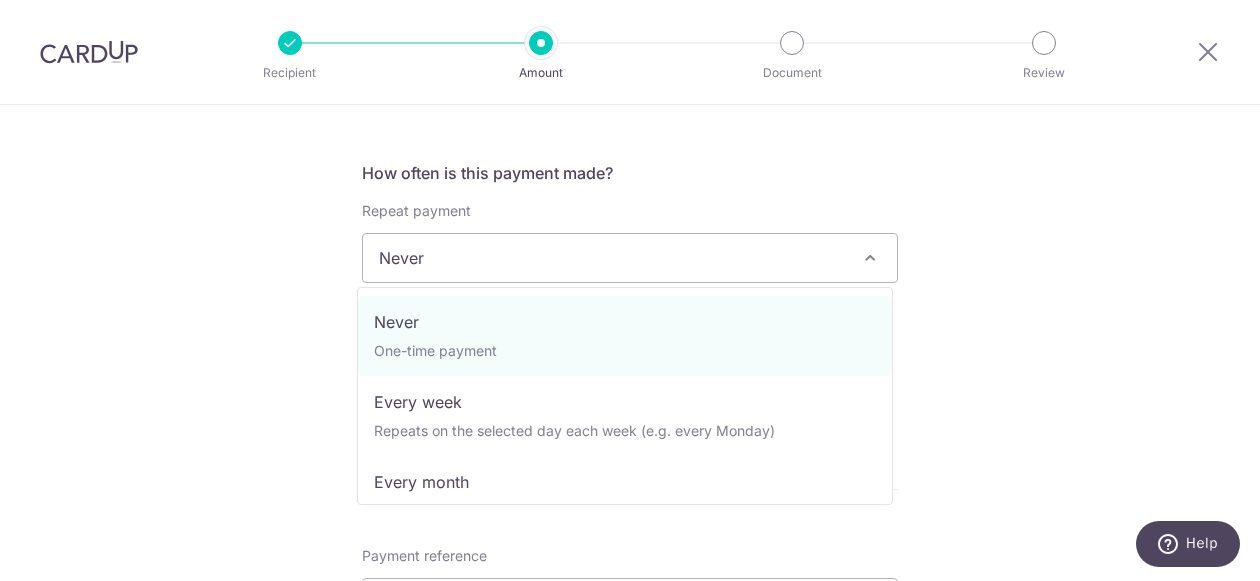 click at bounding box center (870, 258) 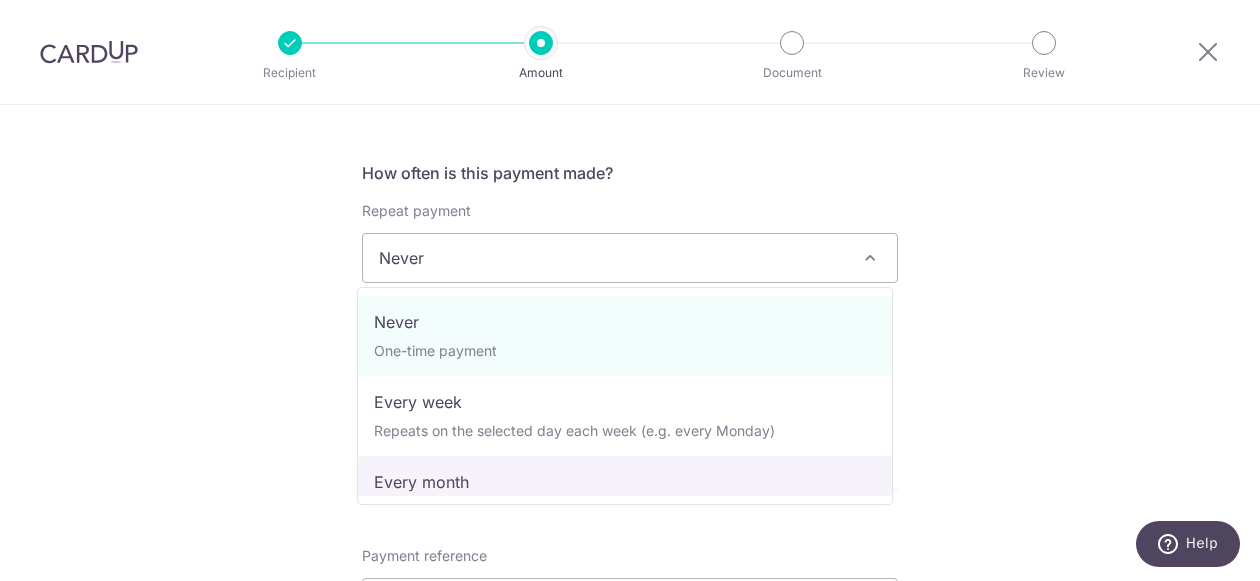 select on "3" 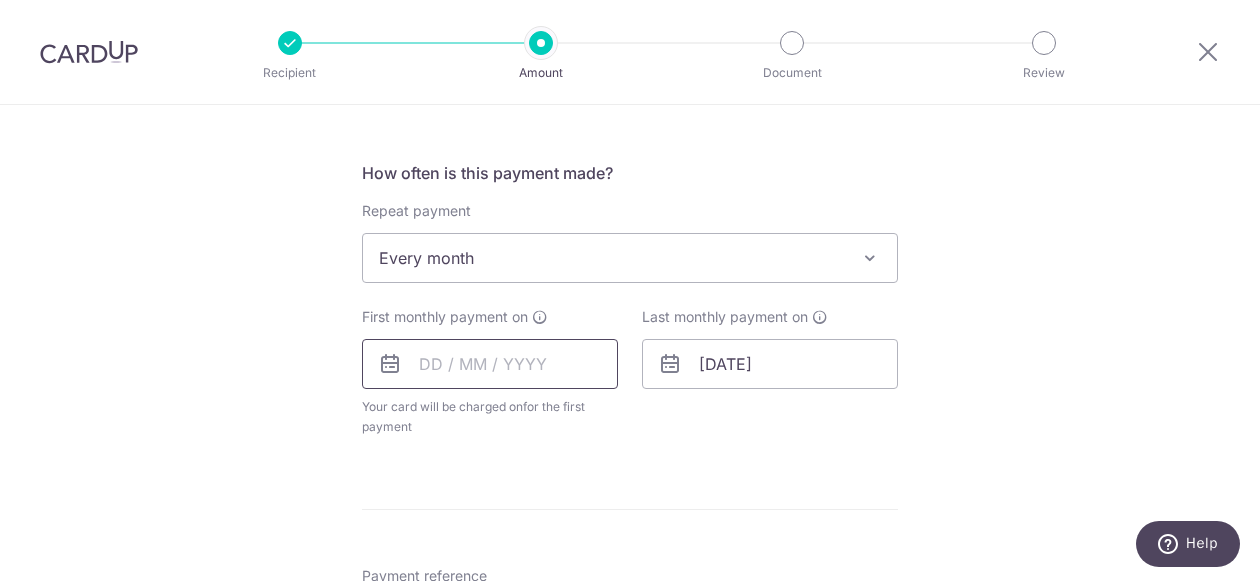 click at bounding box center (490, 364) 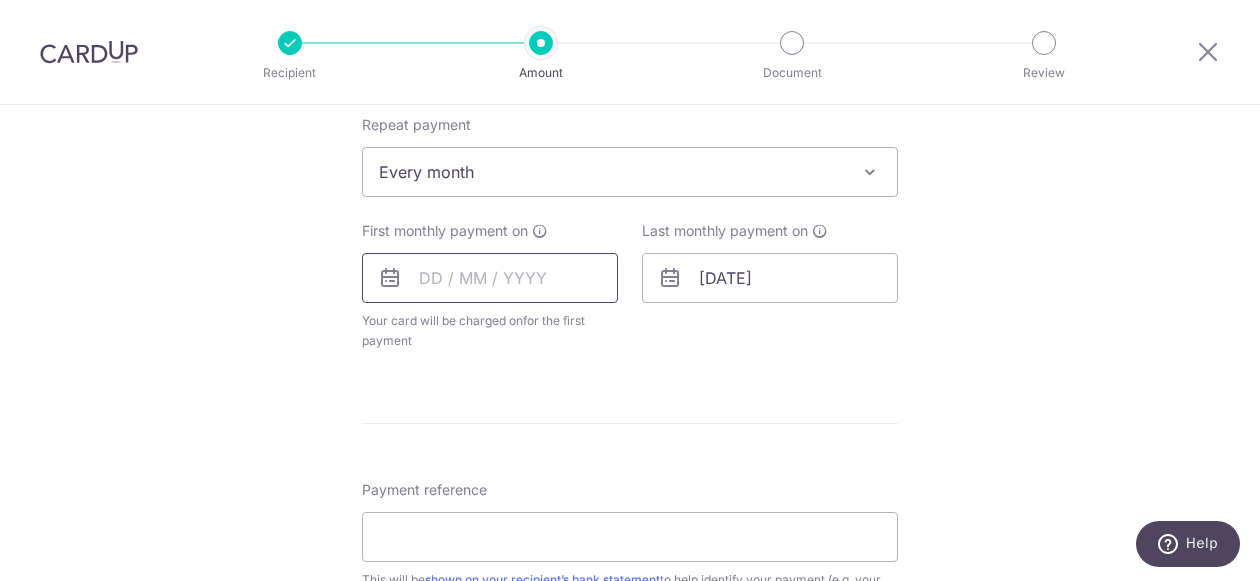 scroll, scrollTop: 820, scrollLeft: 0, axis: vertical 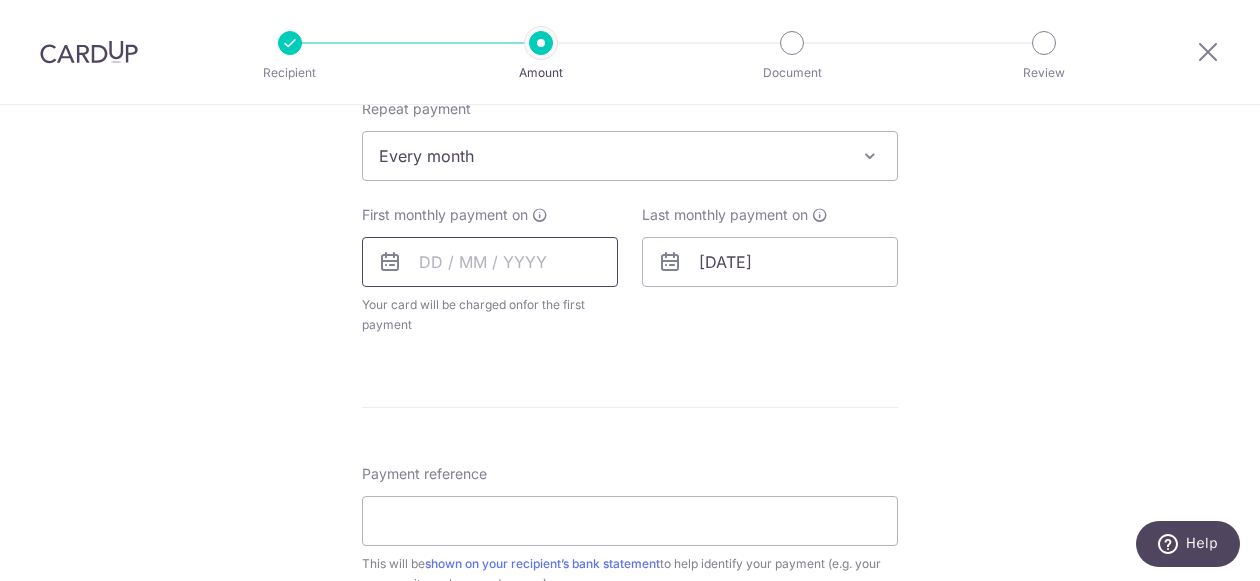 click at bounding box center (490, 262) 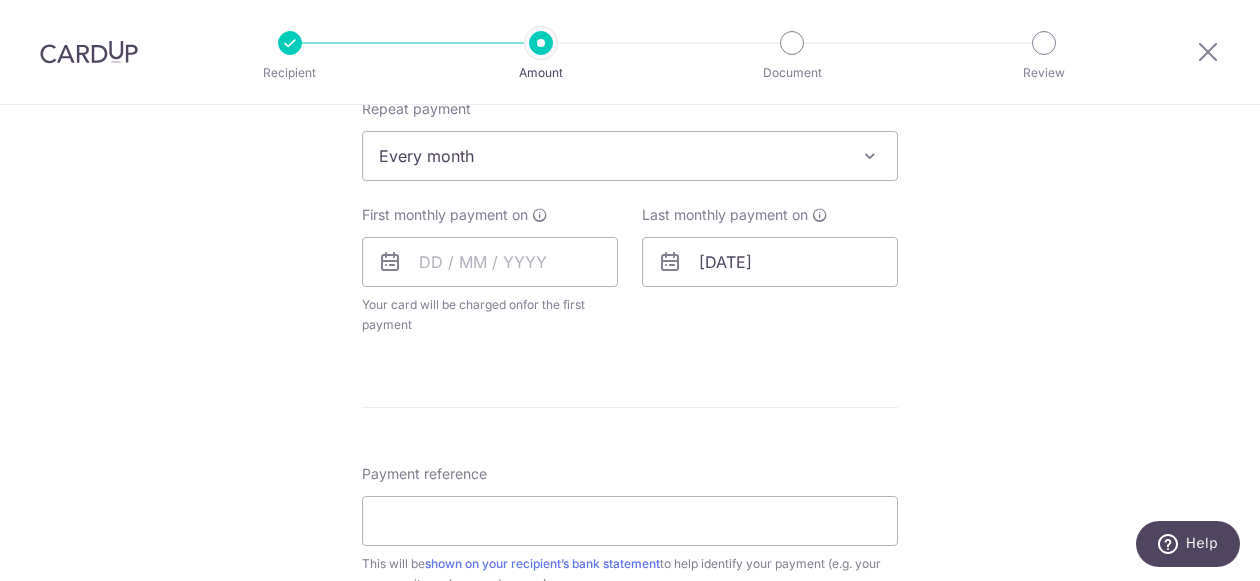 click at bounding box center [390, 262] 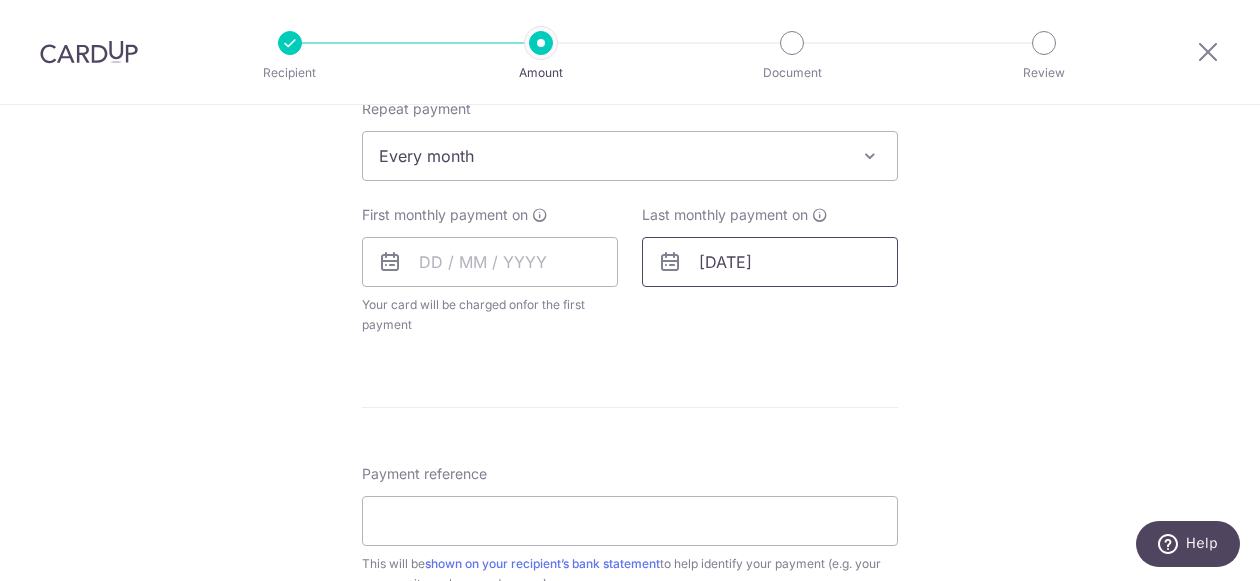 click on "[DATE]" at bounding box center (770, 262) 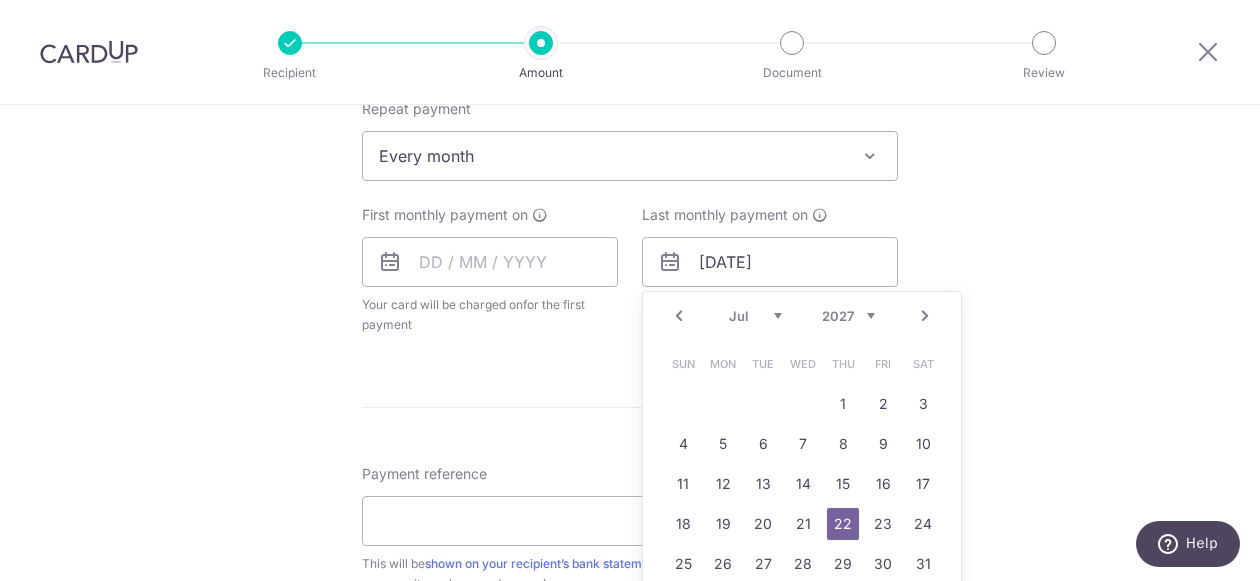 click on "Prev" at bounding box center [679, 316] 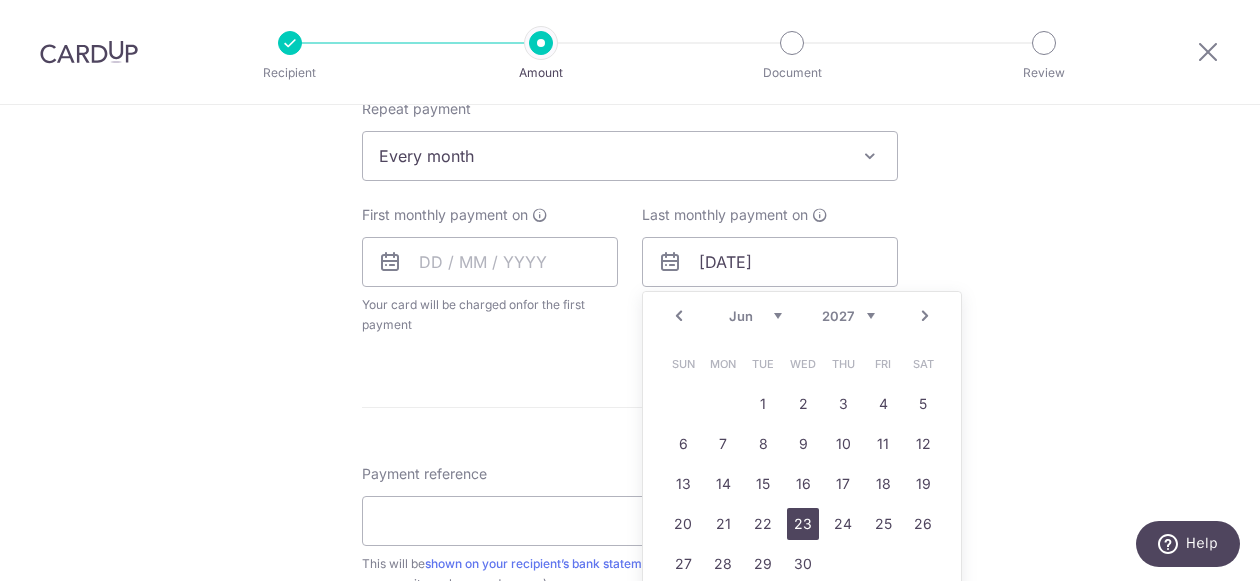 click on "23" at bounding box center (803, 524) 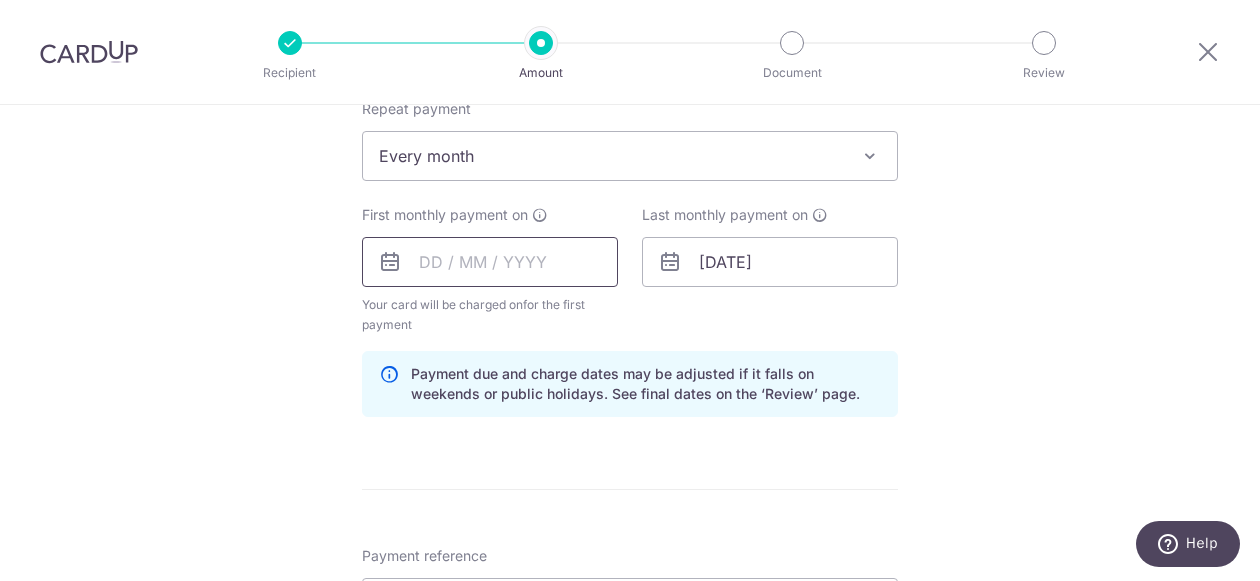 click at bounding box center (490, 262) 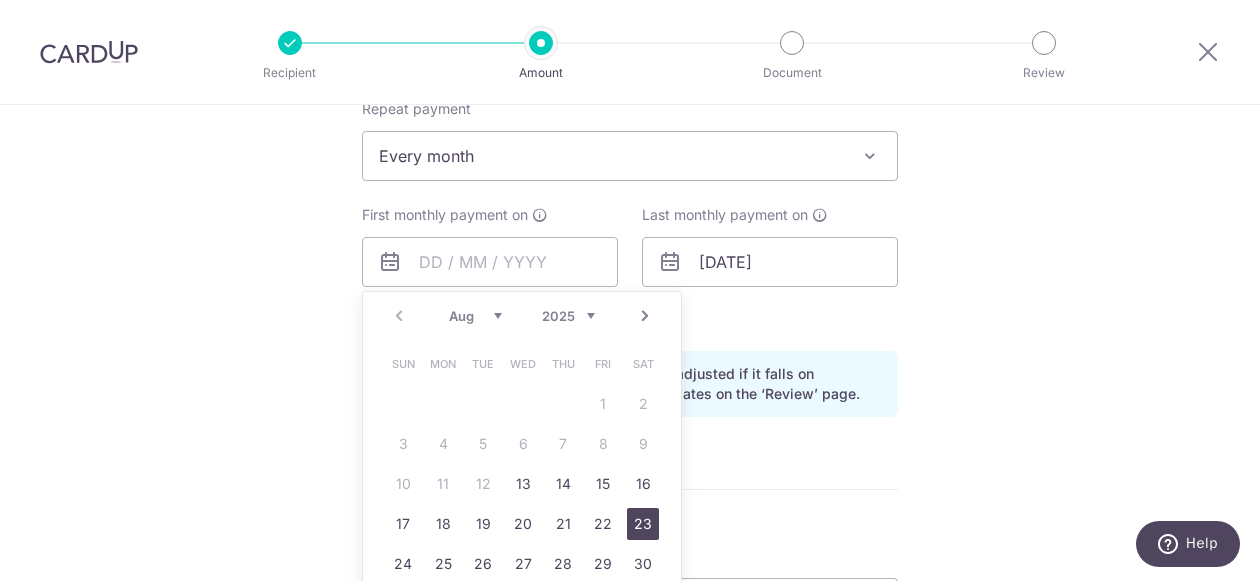 click on "23" at bounding box center [643, 524] 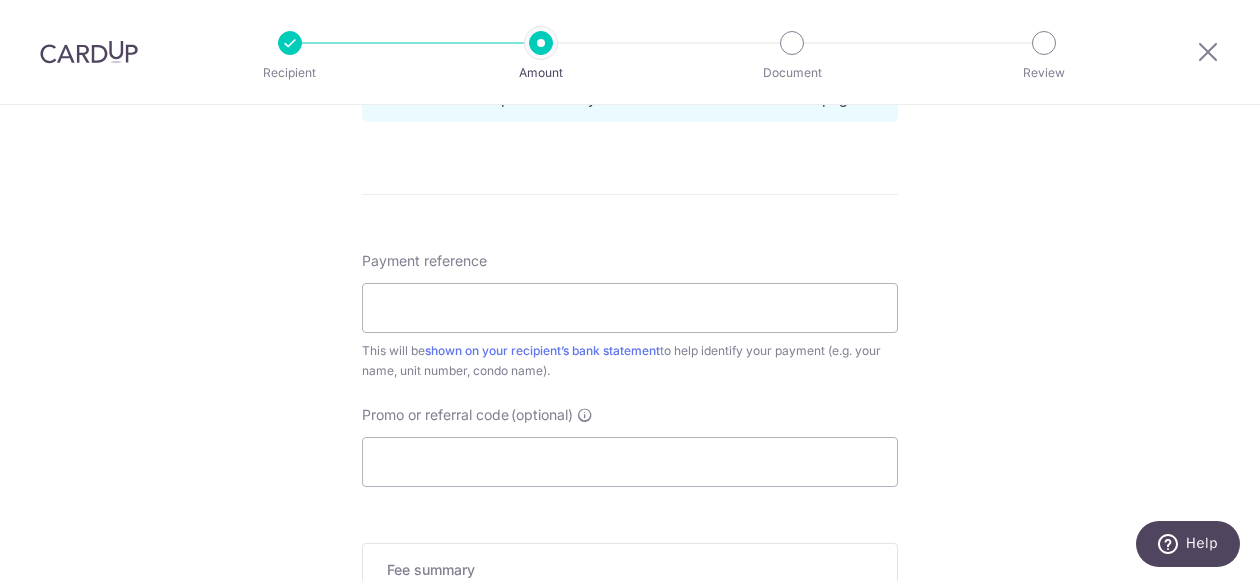 scroll, scrollTop: 1122, scrollLeft: 0, axis: vertical 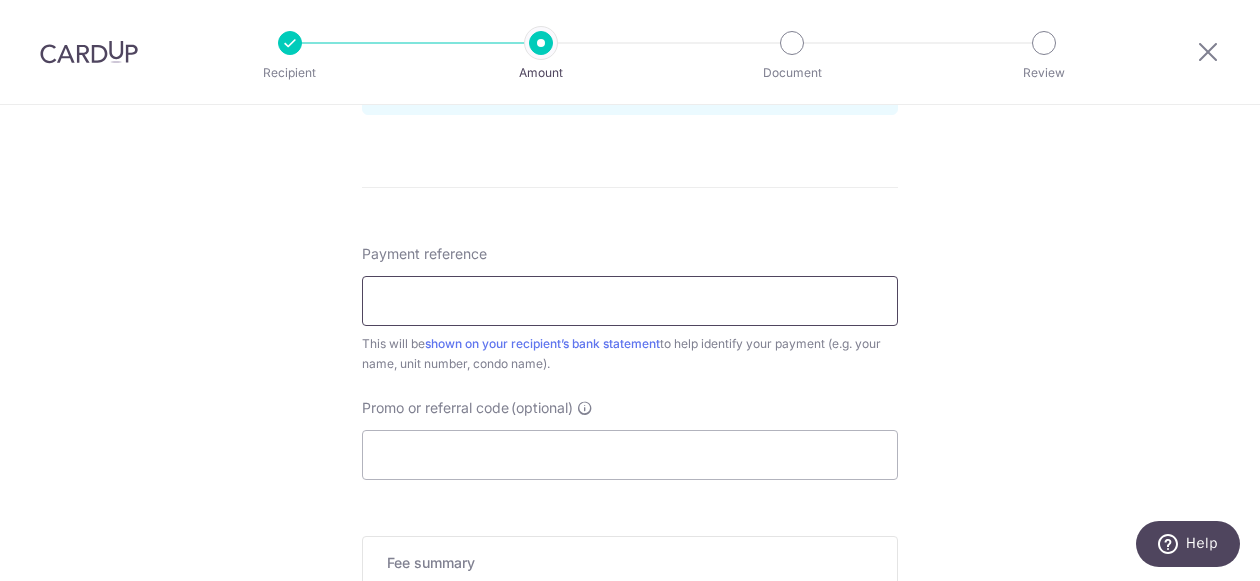 click on "Payment reference" at bounding box center [630, 301] 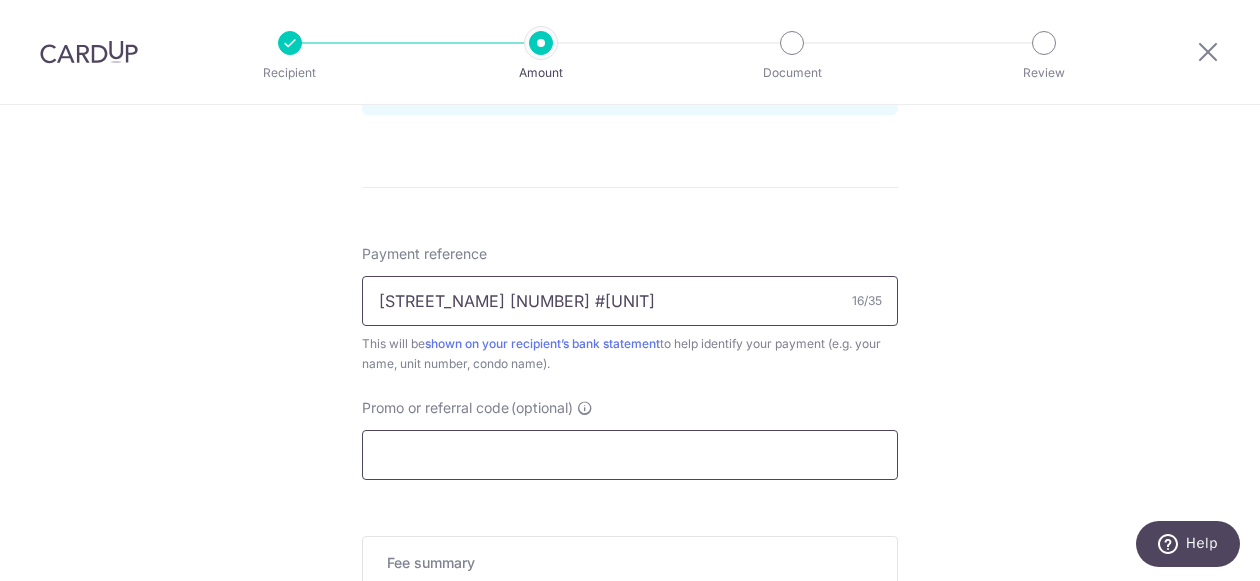 type on "Scotts 28 #04-02" 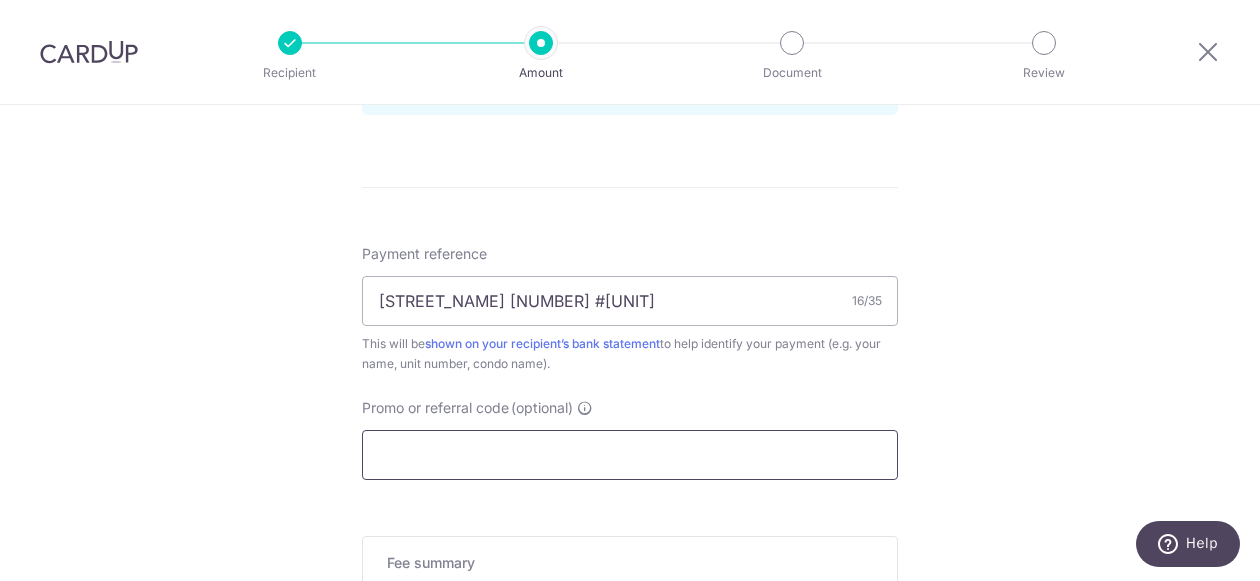 click on "Promo or referral code
(optional)" at bounding box center (630, 455) 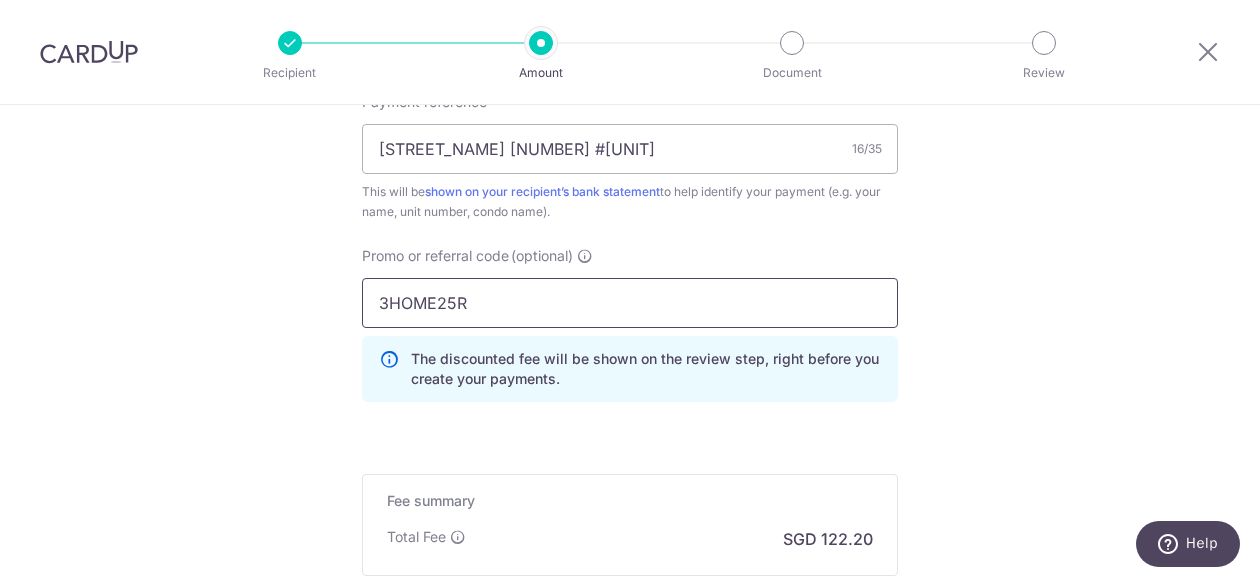scroll, scrollTop: 1250, scrollLeft: 0, axis: vertical 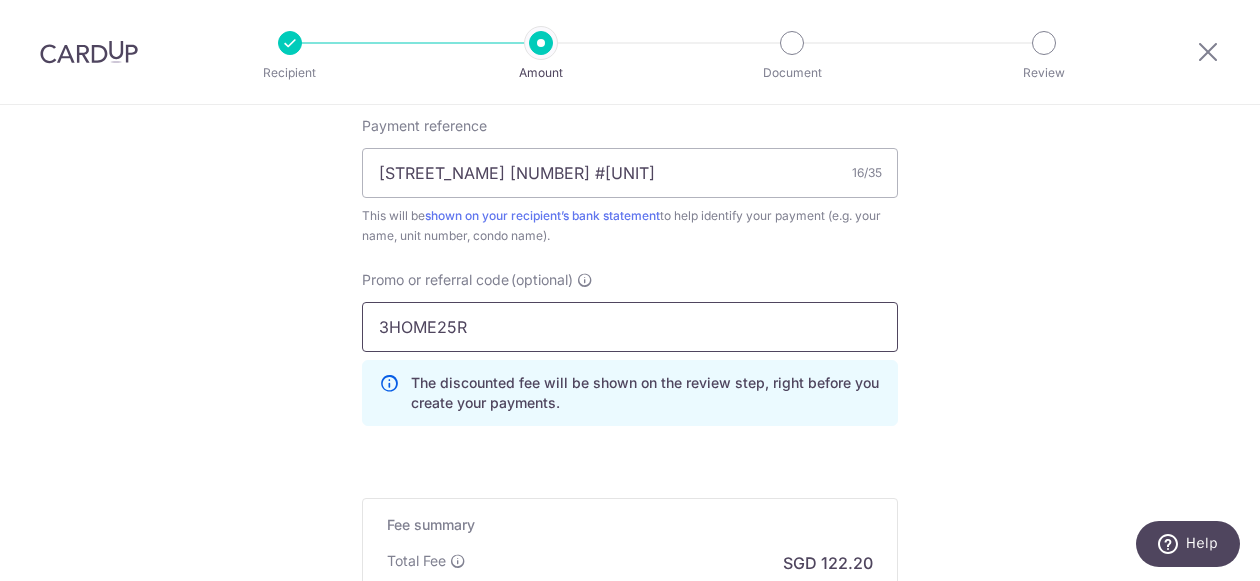 drag, startPoint x: 493, startPoint y: 333, endPoint x: 294, endPoint y: 331, distance: 199.01006 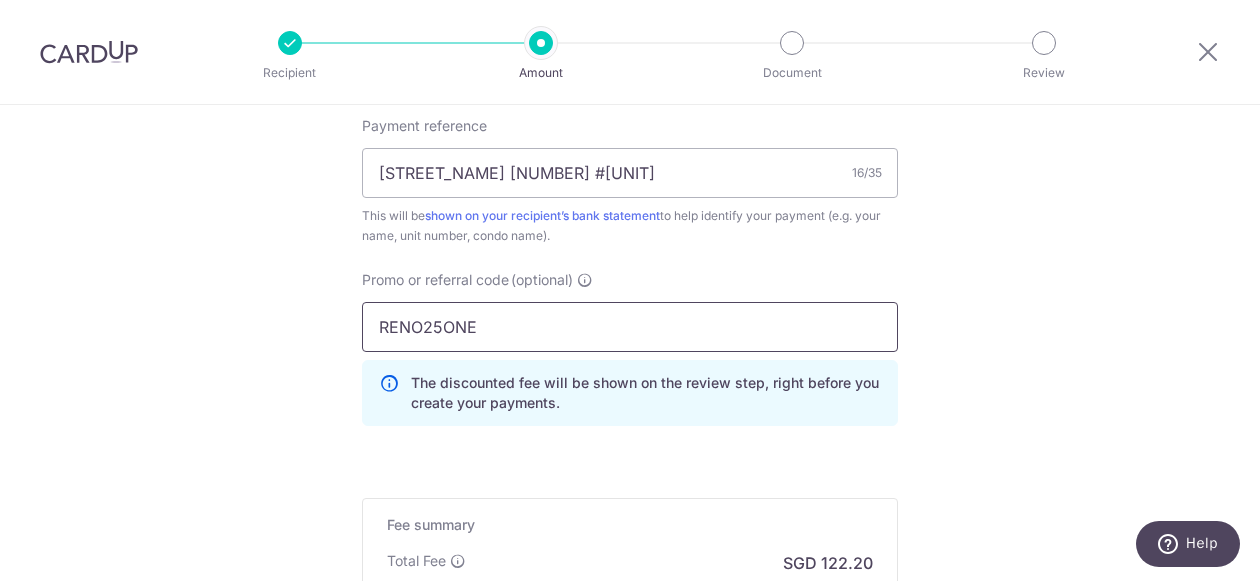 type on "RENO25ONE" 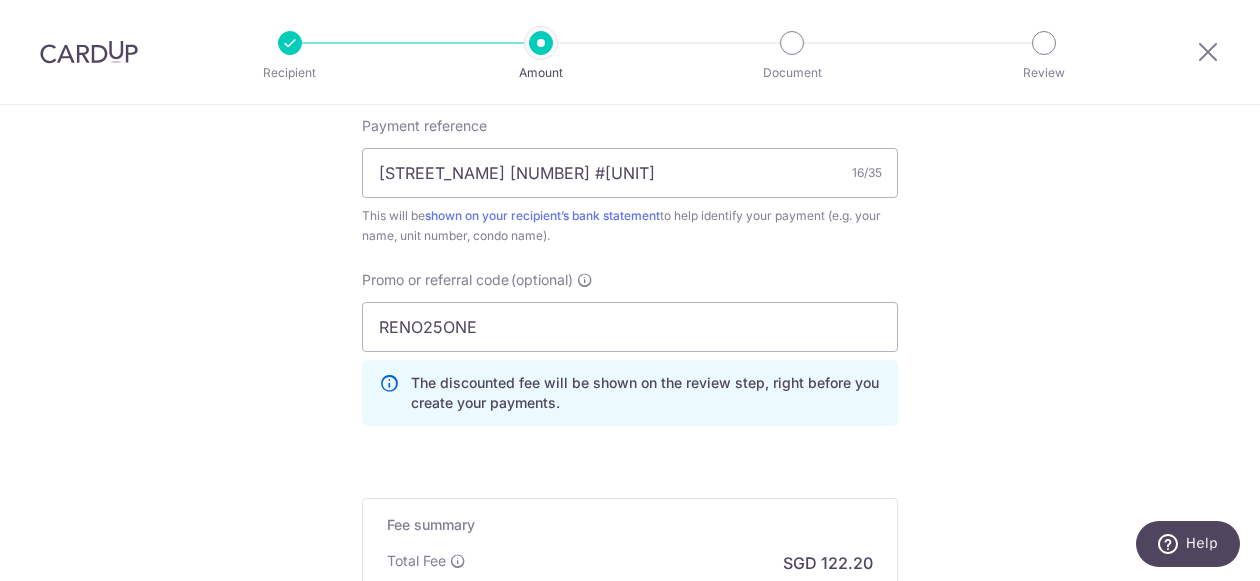 click on "Tell us more about your payment
Enter payment amount
SGD
4,700.00
4700.00
Card added successfully
Select Card
**** 3140
Add credit card
Your Cards
**** 3140
Secure 256-bit SSL
Text
New card details
Card
Secure 256-bit SSL" at bounding box center (630, -145) 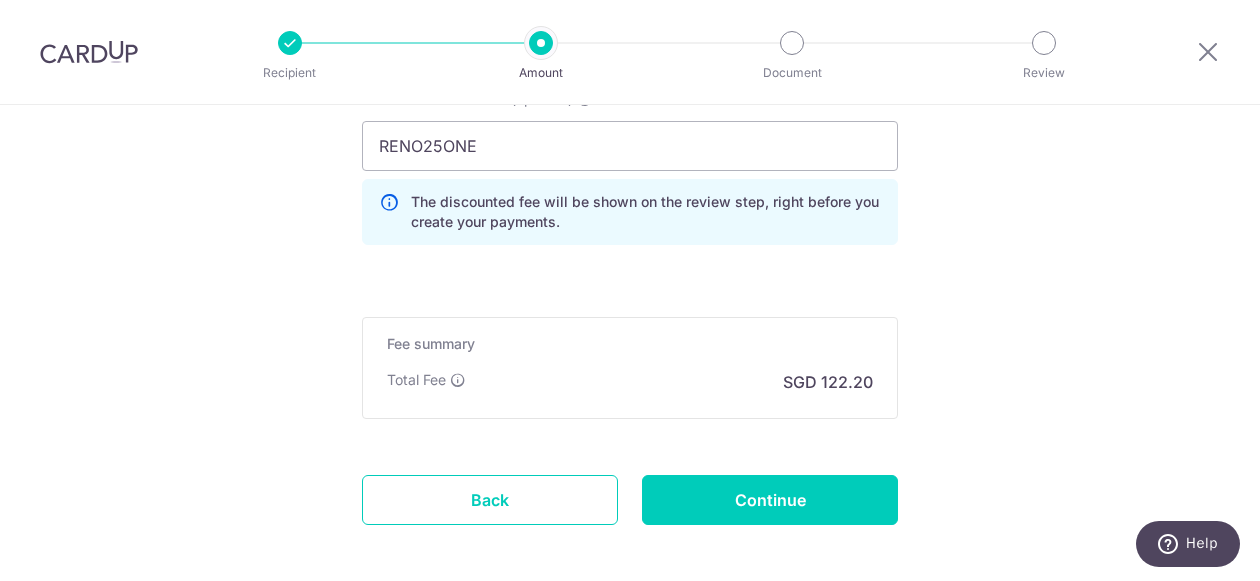 scroll, scrollTop: 1525, scrollLeft: 0, axis: vertical 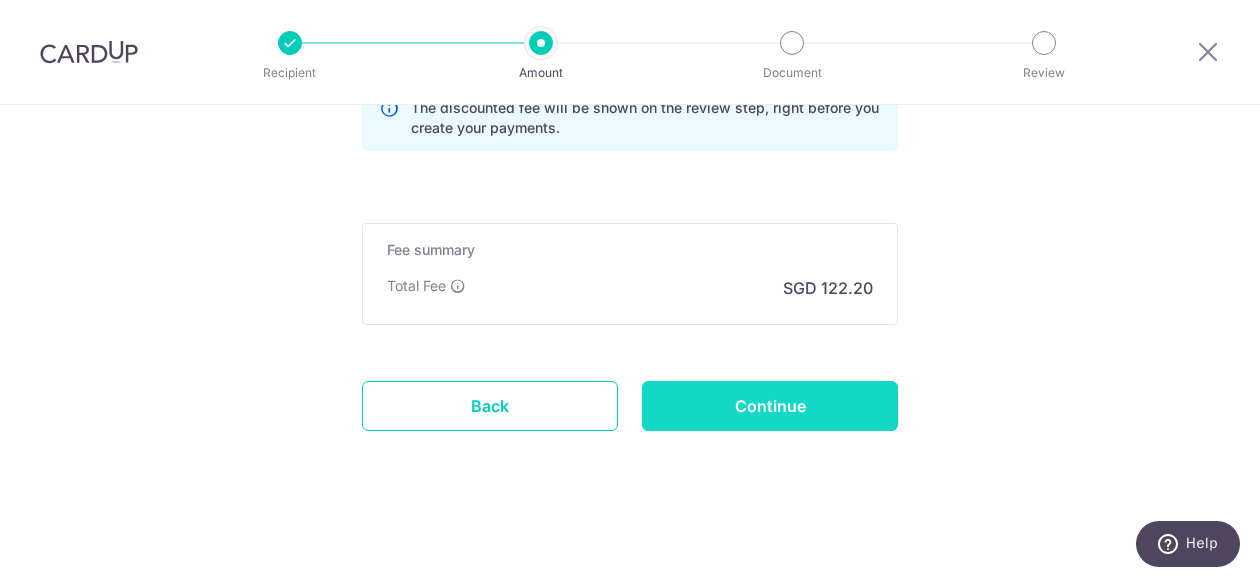 click on "Continue" at bounding box center [770, 406] 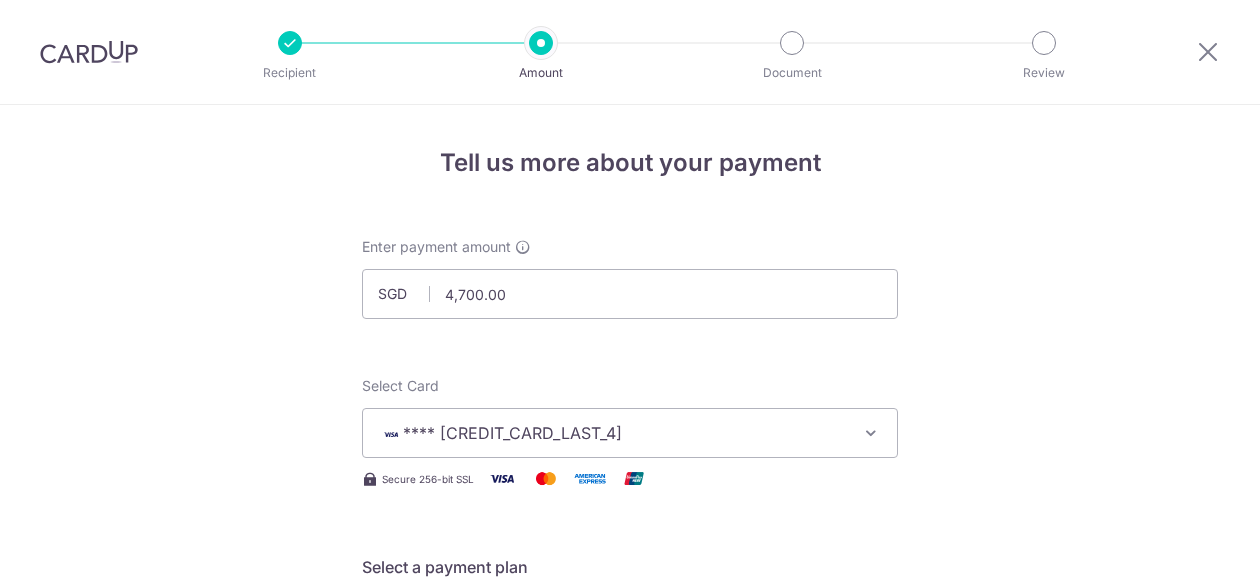 scroll, scrollTop: 0, scrollLeft: 0, axis: both 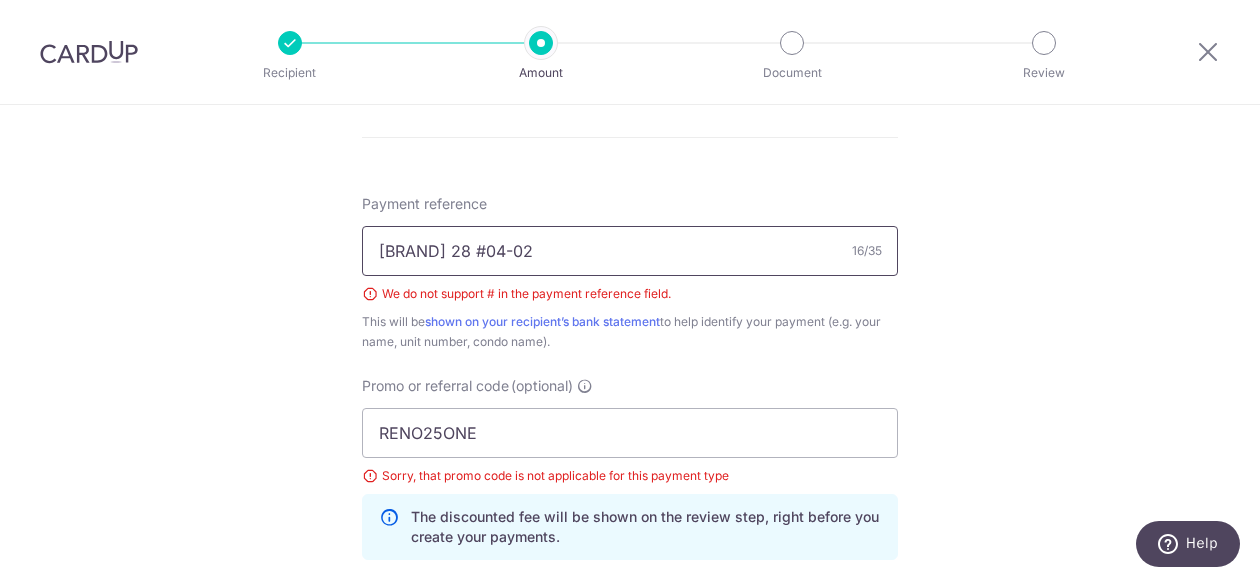 click on "[STREET_NAME] [NUMBER] #[UNIT]" at bounding box center [630, 251] 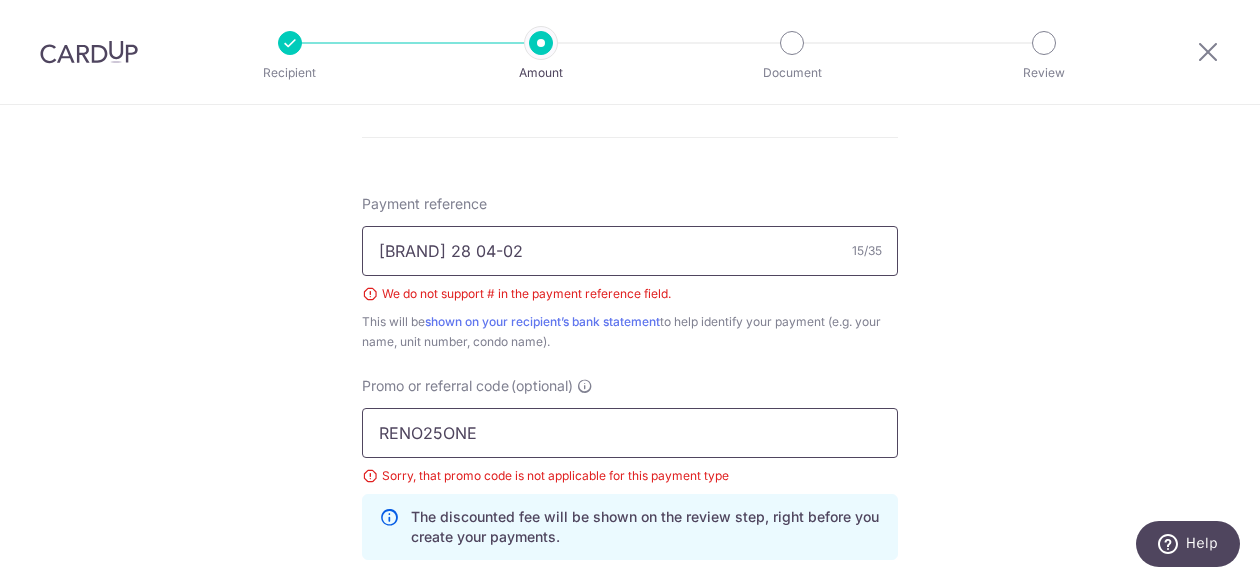 type on "Scotts 28 04-02" 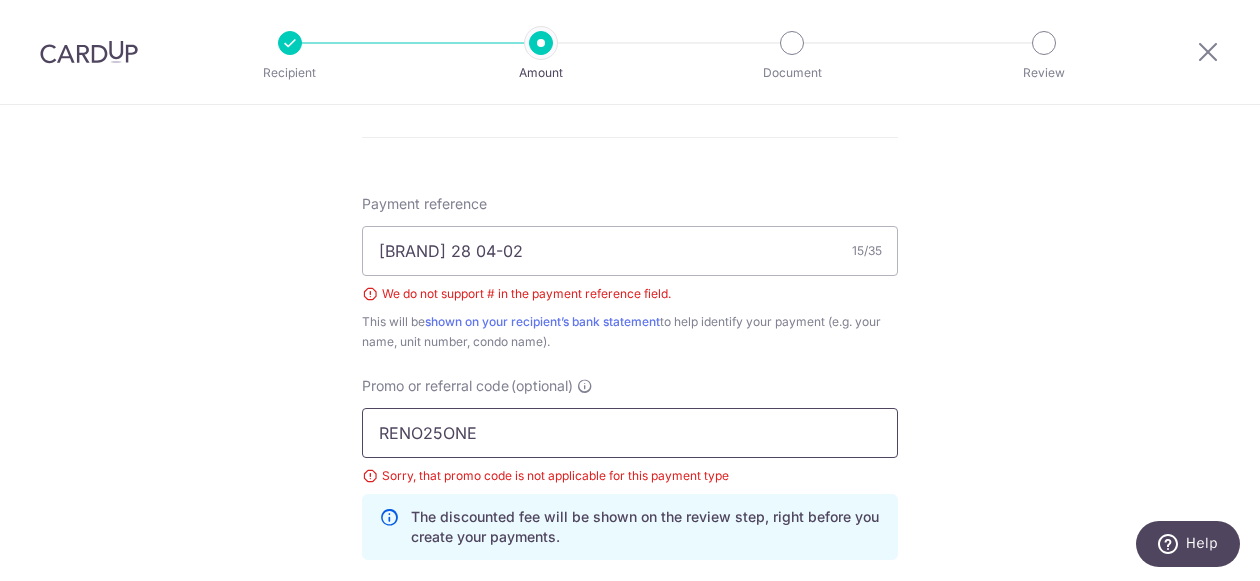 click on "RENO25ONE" at bounding box center (630, 433) 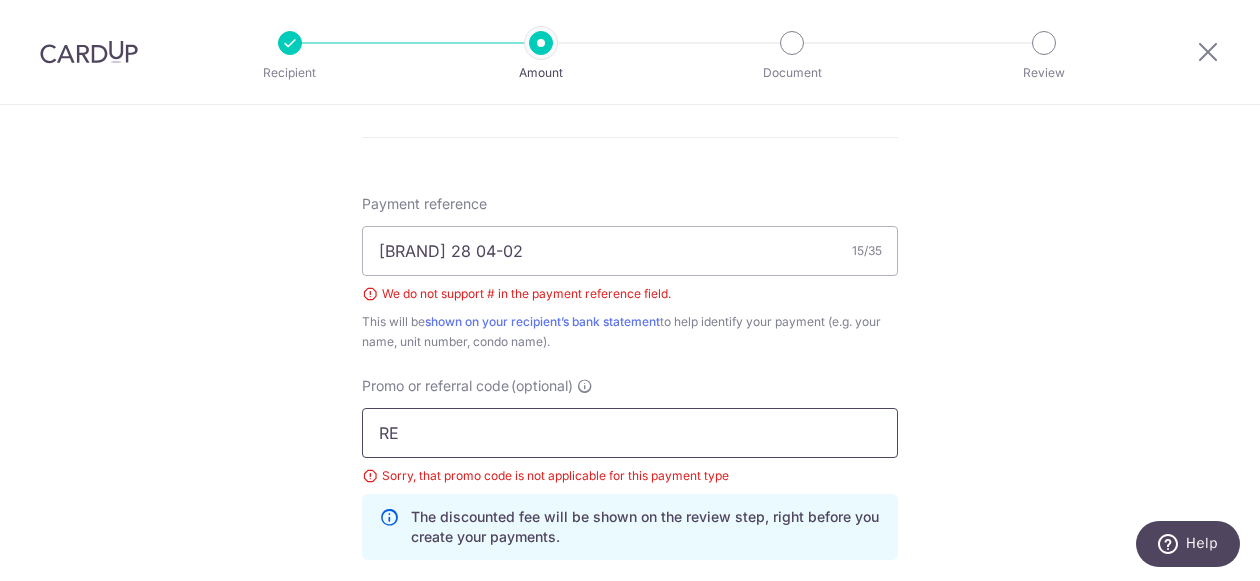 type on "R" 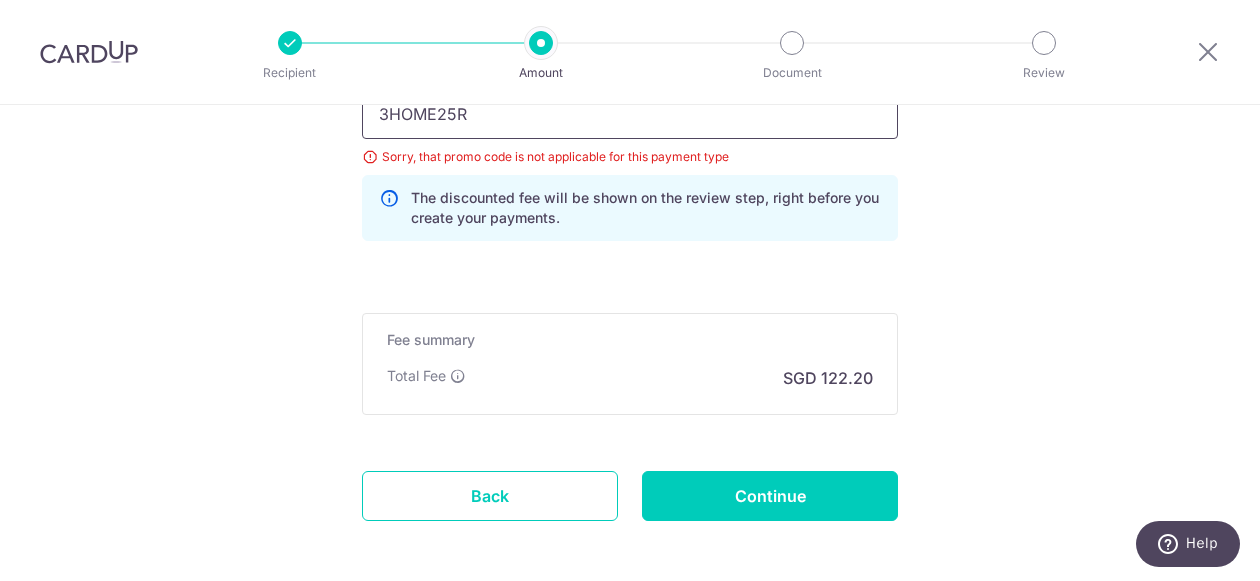 scroll, scrollTop: 1418, scrollLeft: 0, axis: vertical 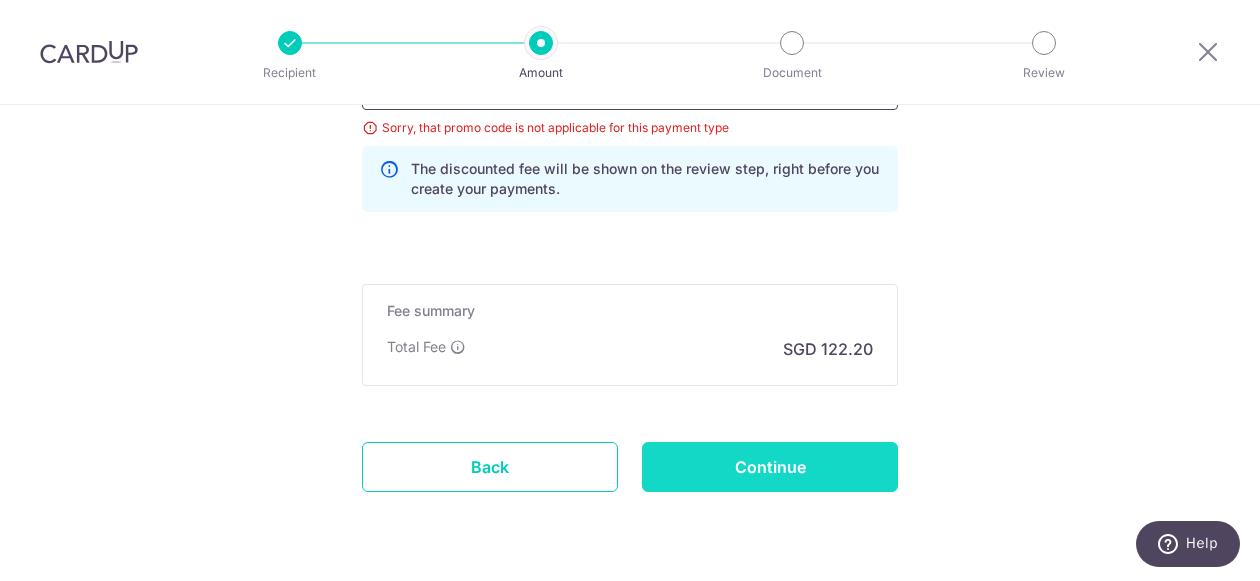 type on "3HOME25R" 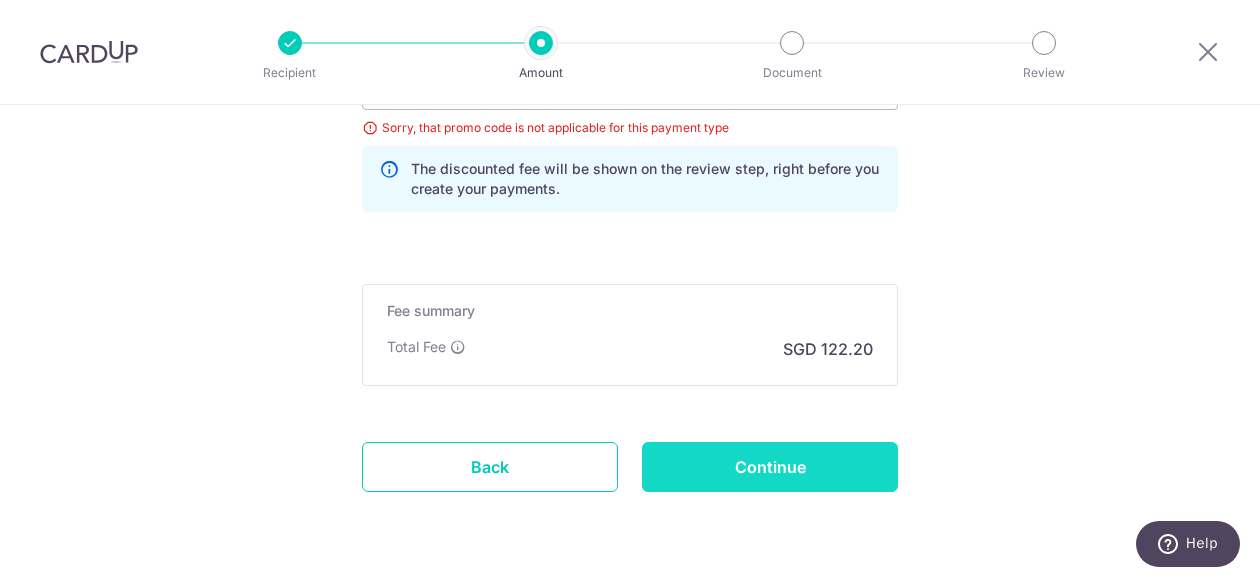 click on "Continue" at bounding box center [770, 467] 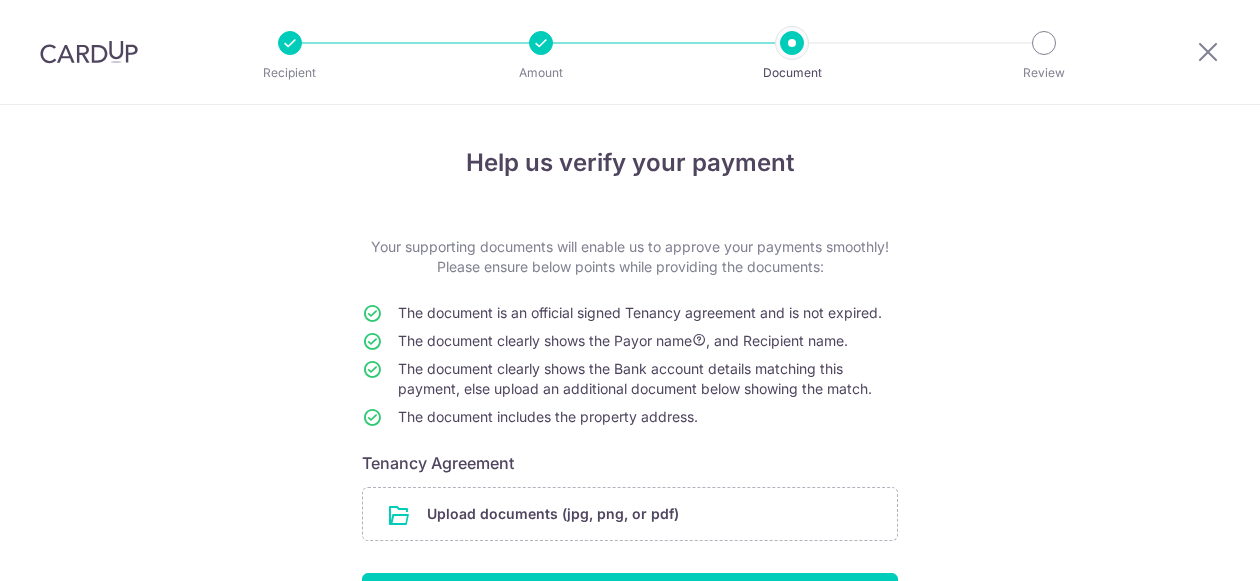 scroll, scrollTop: 0, scrollLeft: 0, axis: both 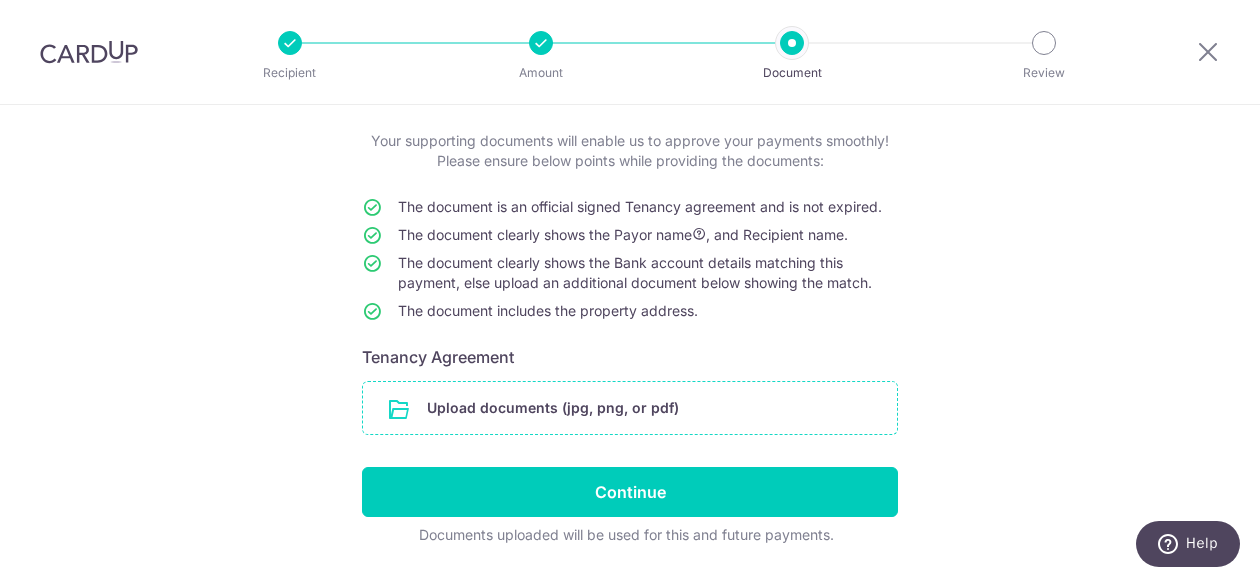 click at bounding box center [630, 408] 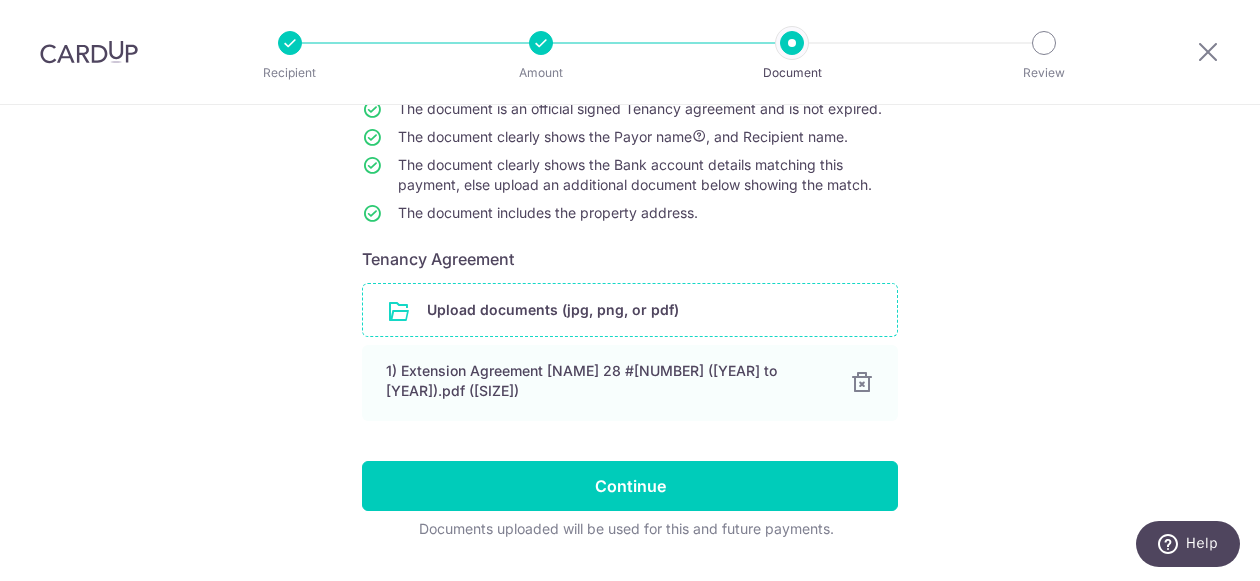 scroll, scrollTop: 256, scrollLeft: 0, axis: vertical 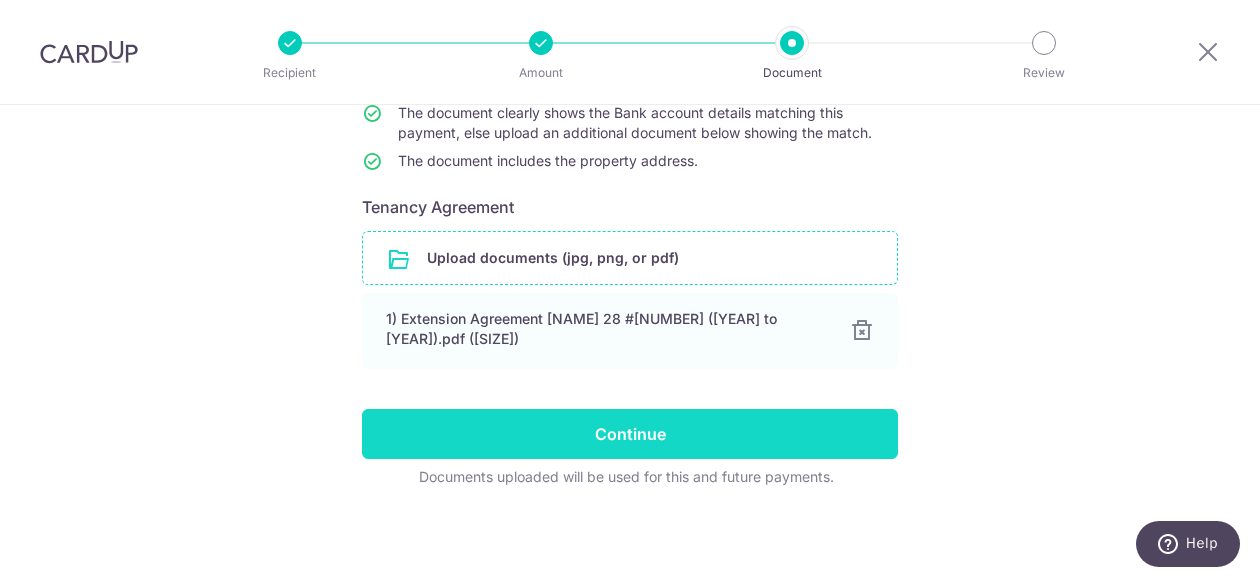 click on "Continue" at bounding box center (630, 434) 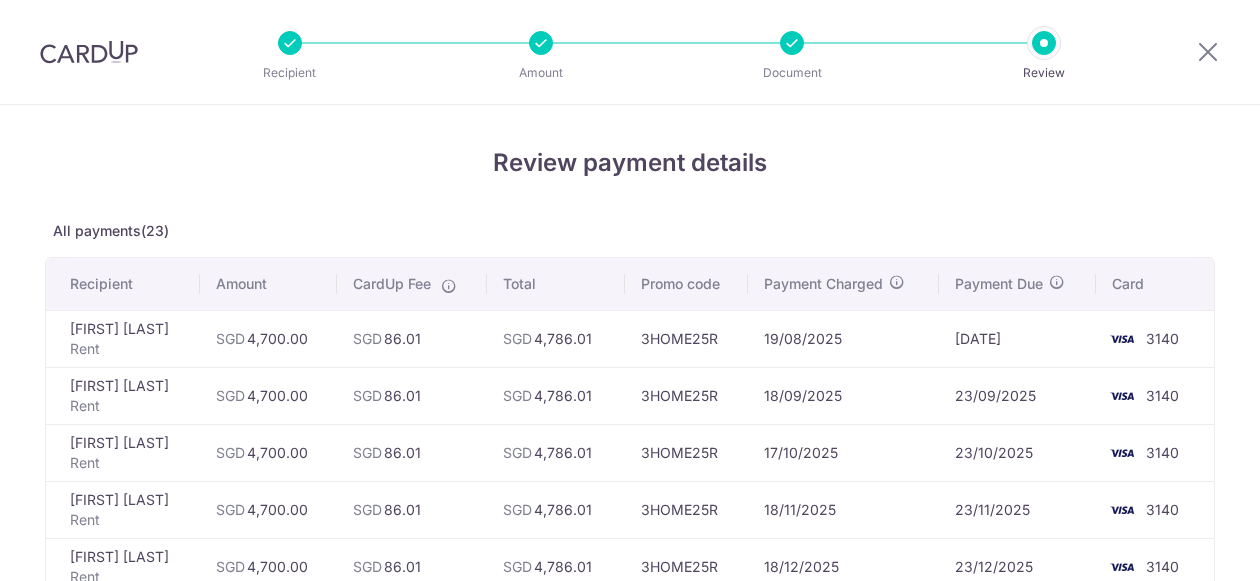 scroll, scrollTop: 0, scrollLeft: 0, axis: both 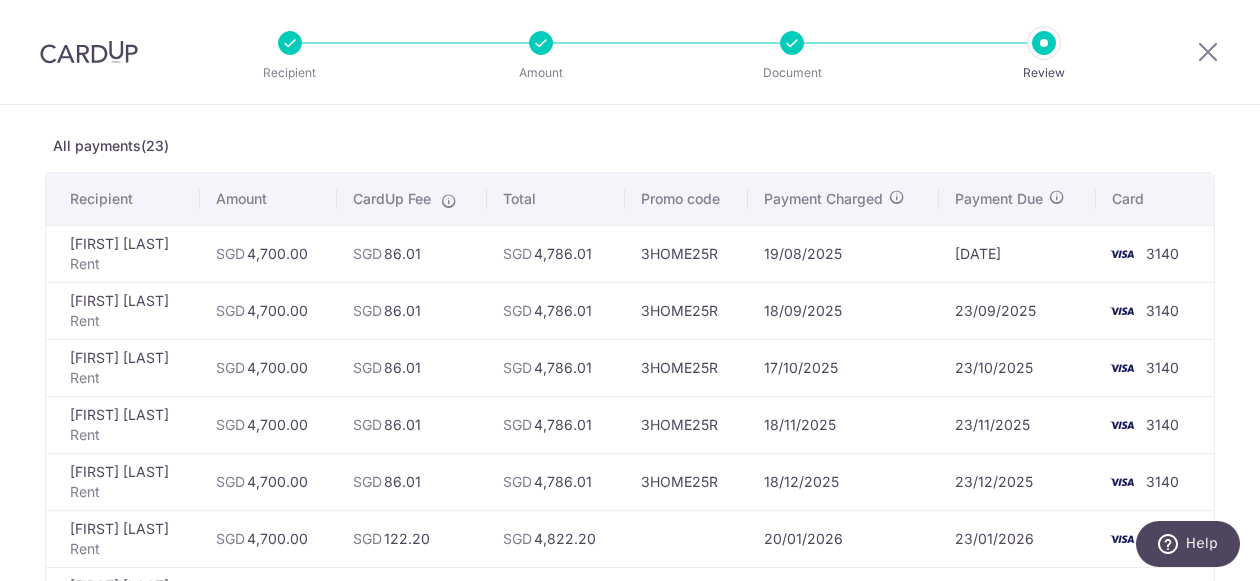 click at bounding box center (449, 201) 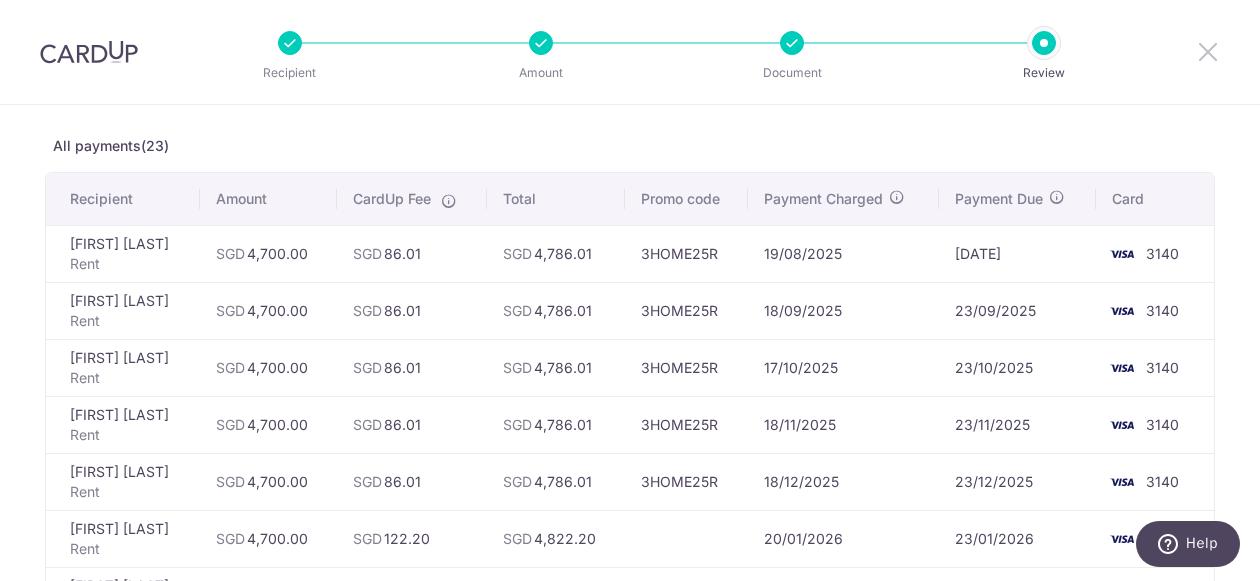 click at bounding box center [1208, 51] 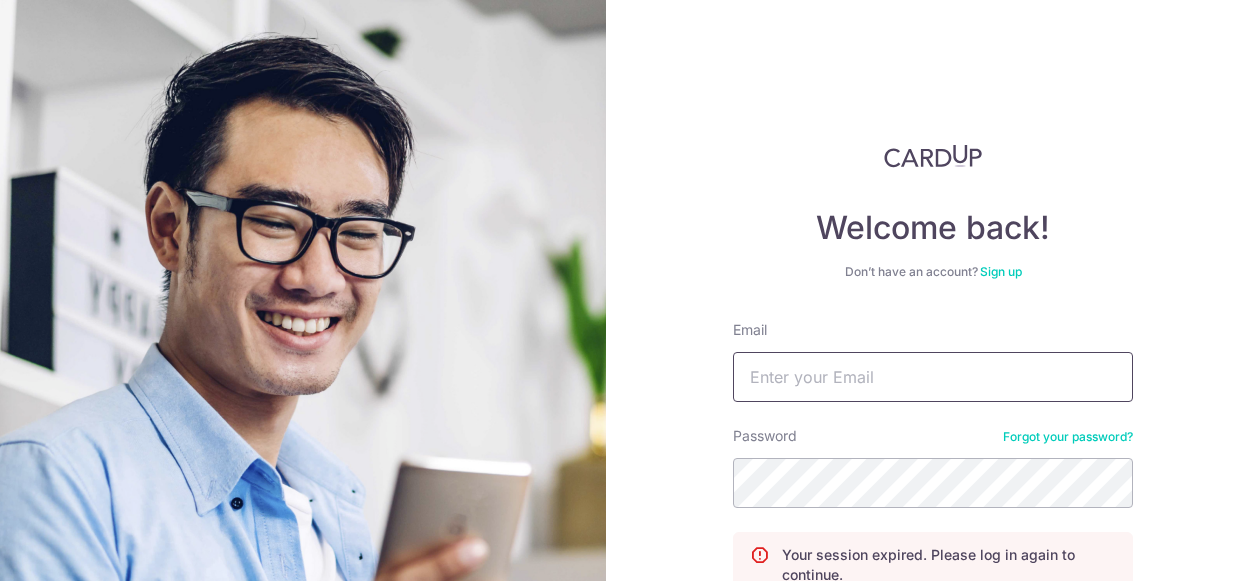 type on "[EMAIL]" 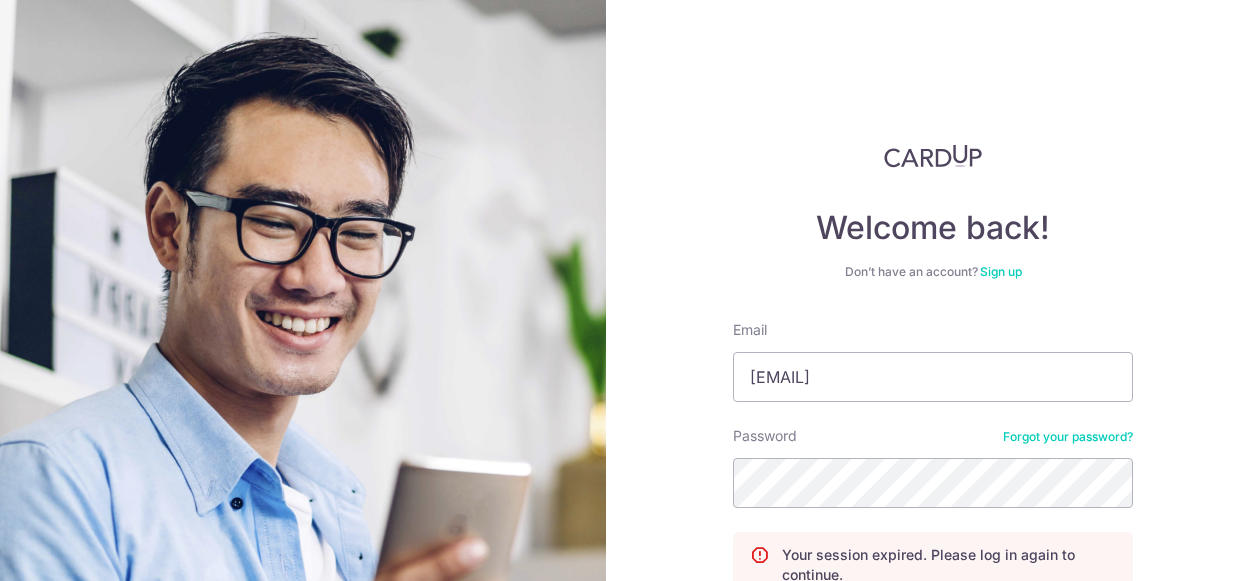 scroll, scrollTop: 0, scrollLeft: 0, axis: both 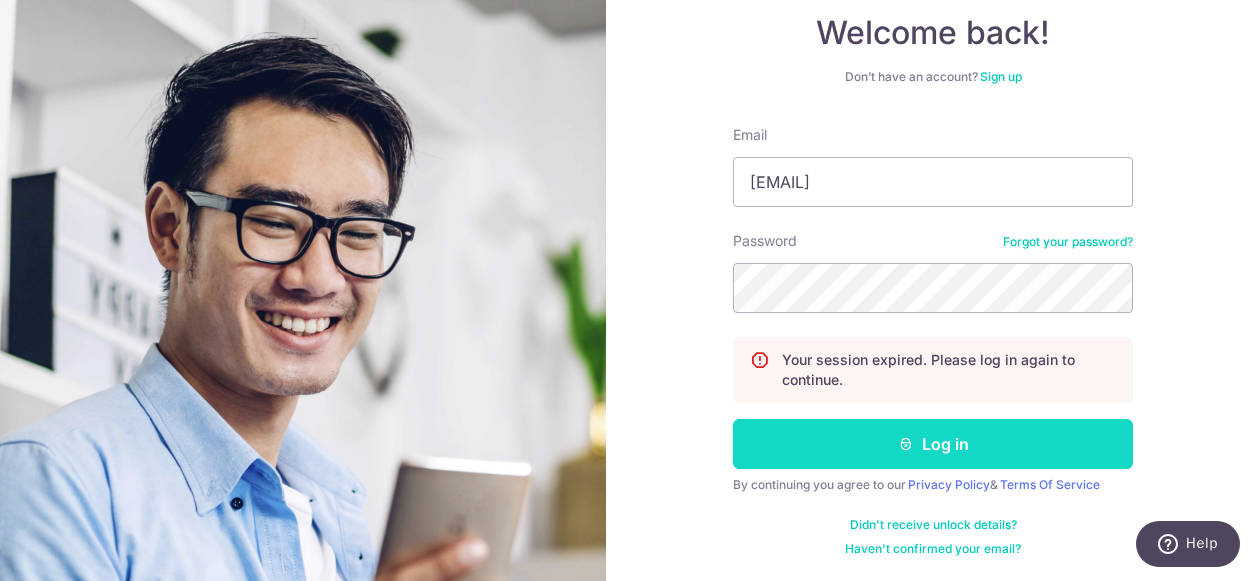 click on "Log in" at bounding box center [933, 444] 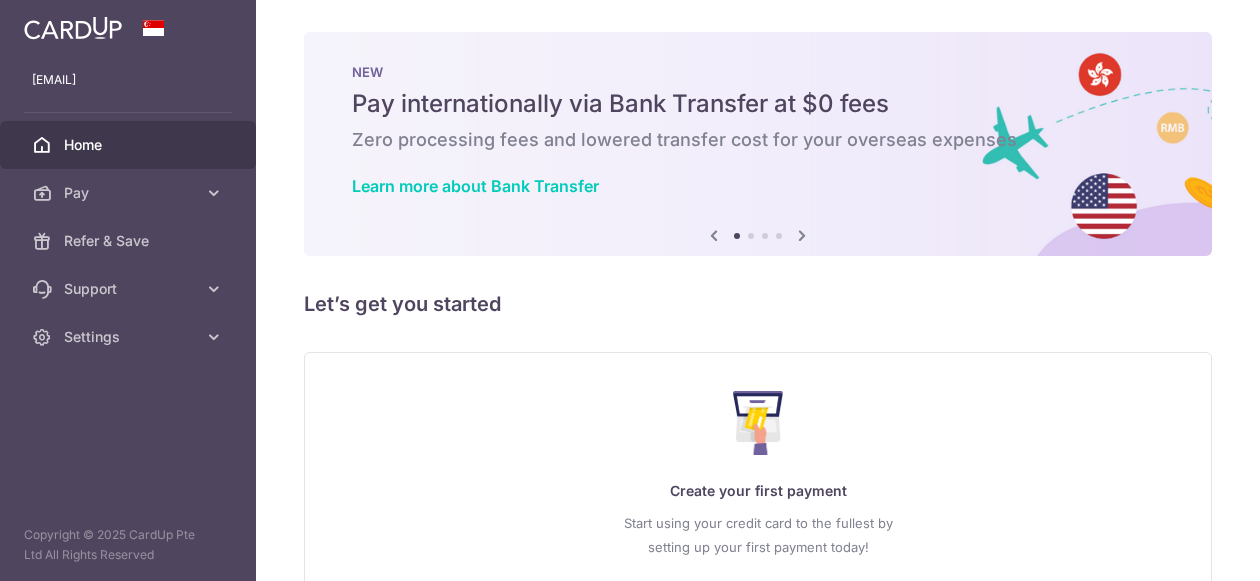scroll, scrollTop: 0, scrollLeft: 0, axis: both 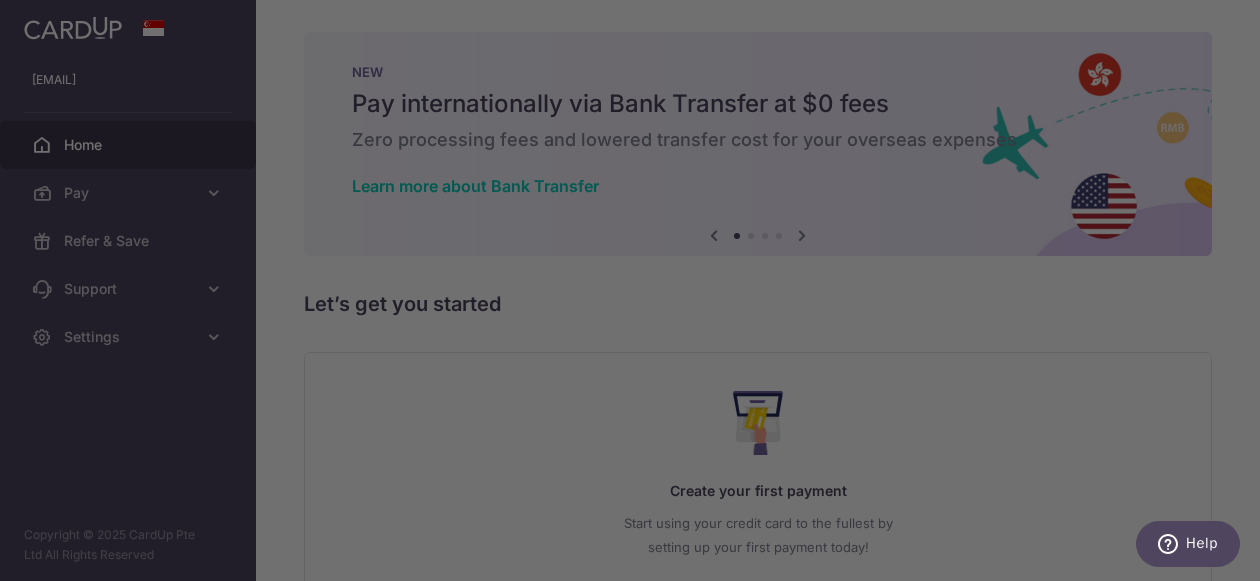 click on "[EMAIL]
Home
Pay
Payments
Recipients
Cards
Refer & Save
Support
FAQ
Contact Us
Settings
Account
Logout
Copyright © 2025 CardUp Pte Ltd All Rights Reserved
×
Pause Schedule" at bounding box center (630, 290) 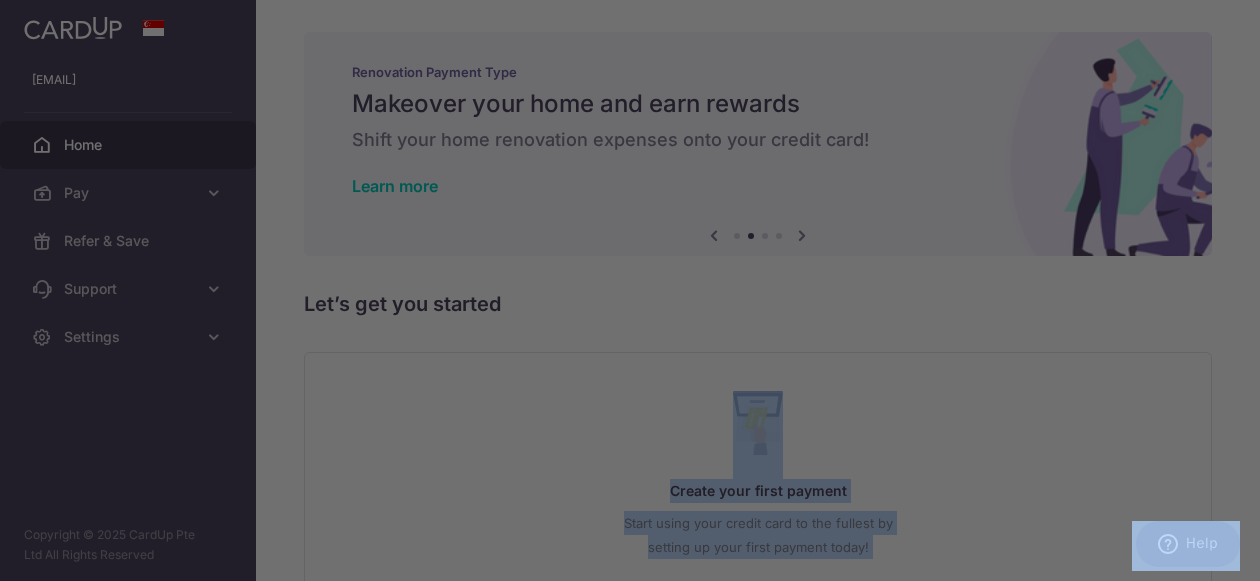 drag, startPoint x: 1259, startPoint y: 261, endPoint x: 1264, endPoint y: 298, distance: 37.336308 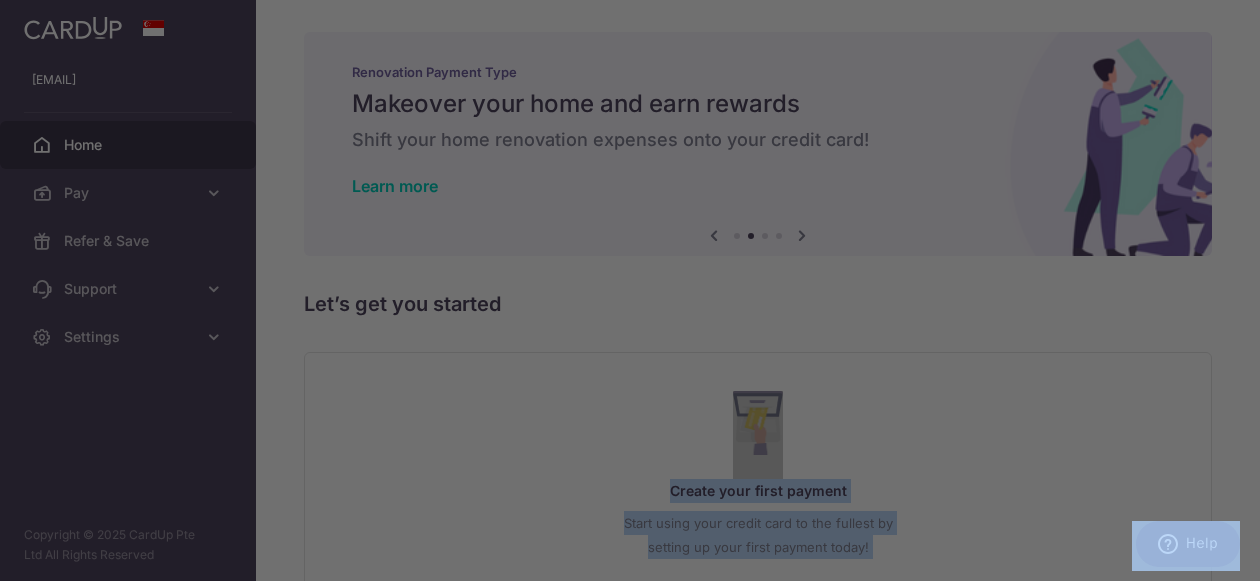 click at bounding box center (636, 293) 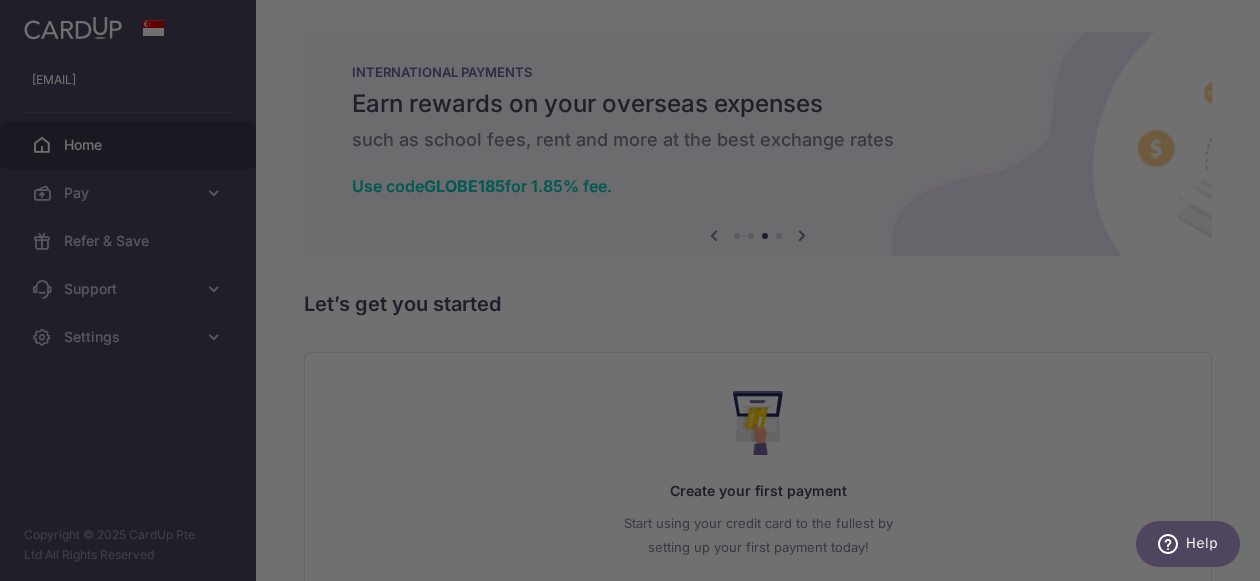 click at bounding box center [636, 293] 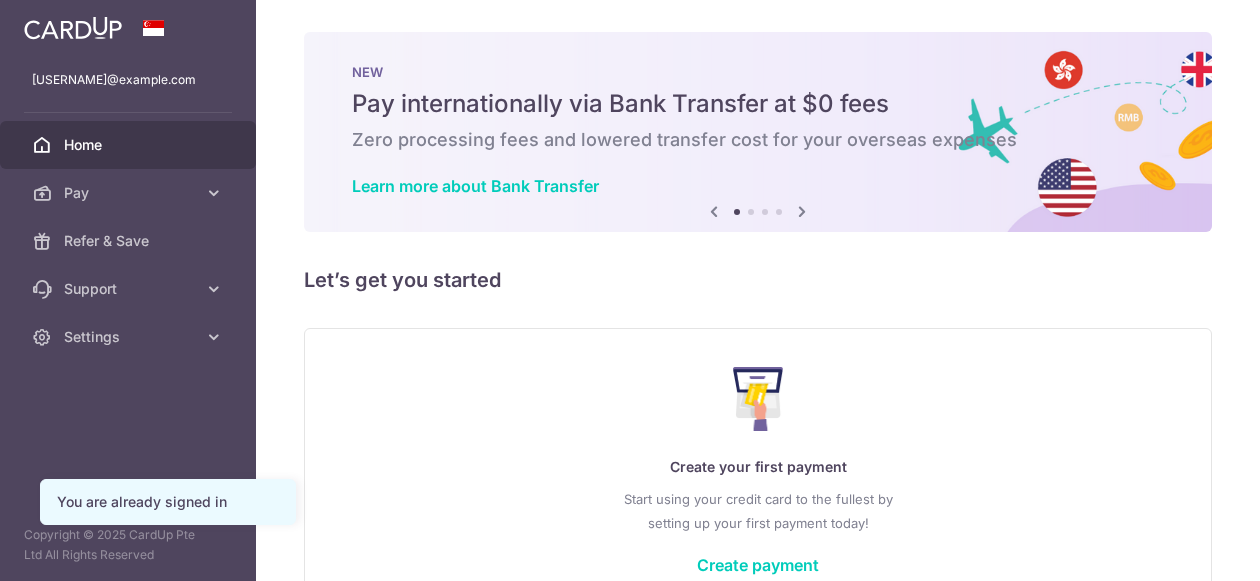 scroll, scrollTop: 0, scrollLeft: 0, axis: both 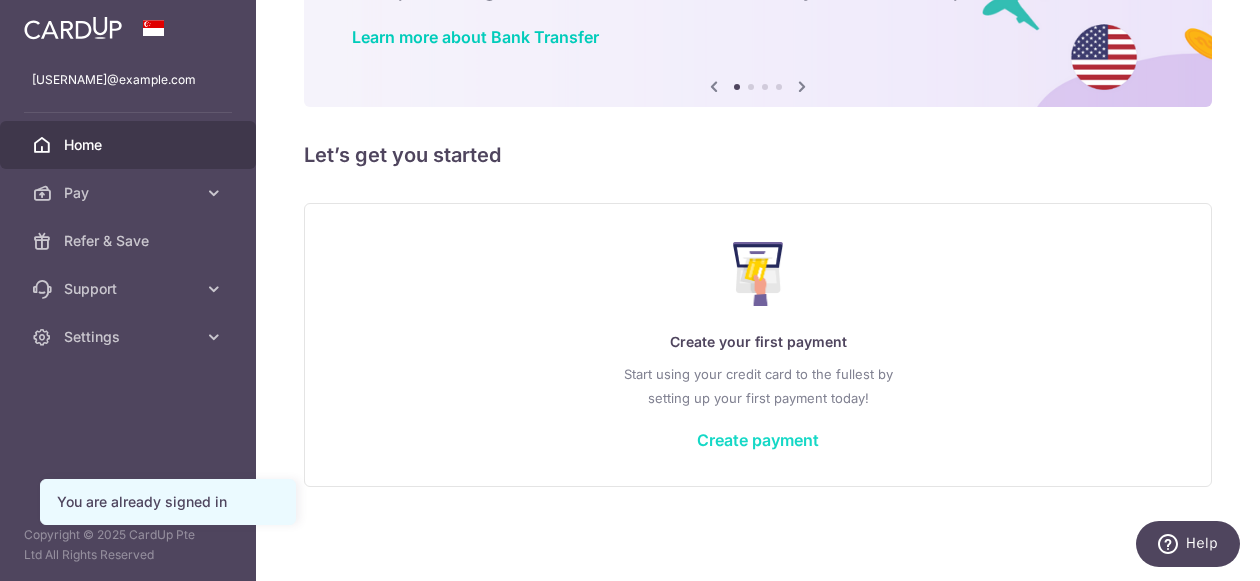 click on "Create payment" at bounding box center [758, 440] 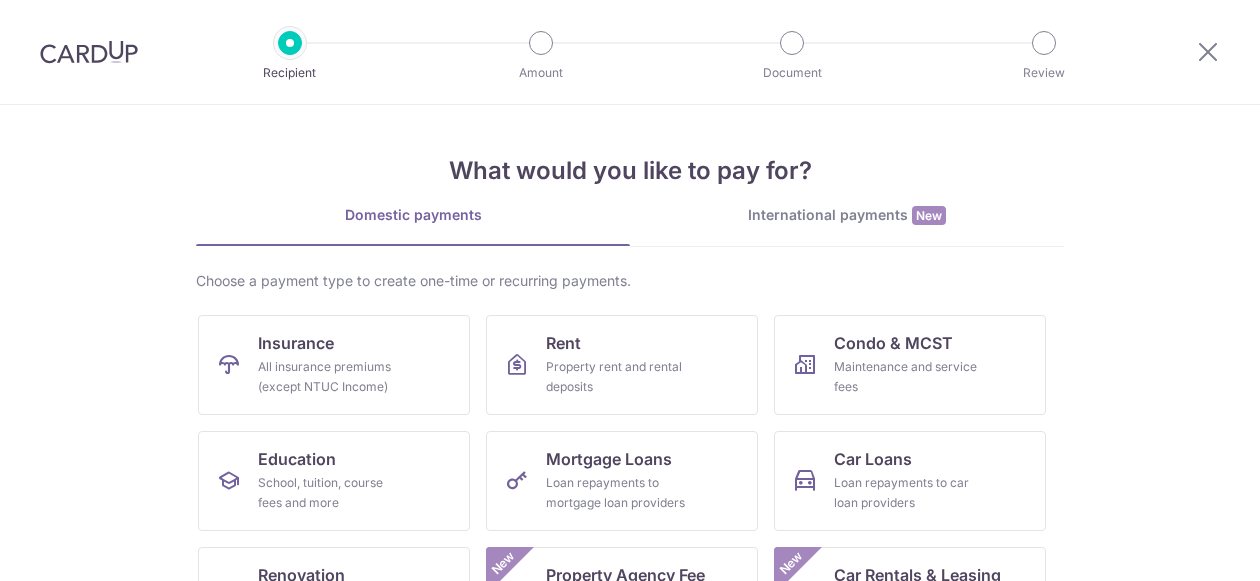 scroll, scrollTop: 0, scrollLeft: 0, axis: both 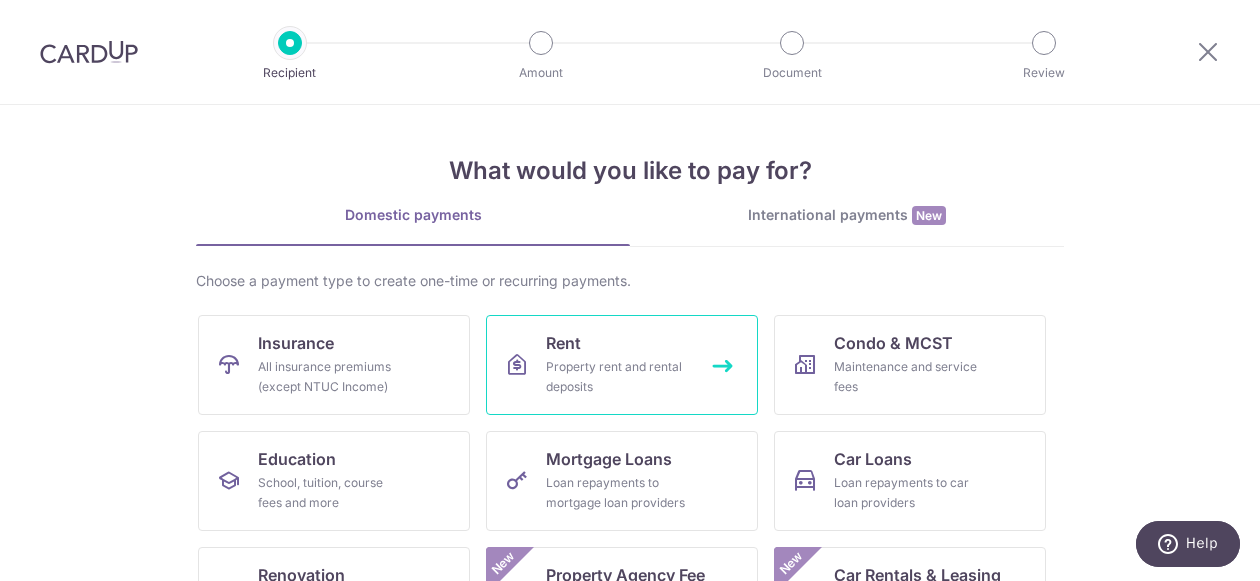 click on "Property rent and rental deposits" at bounding box center (618, 377) 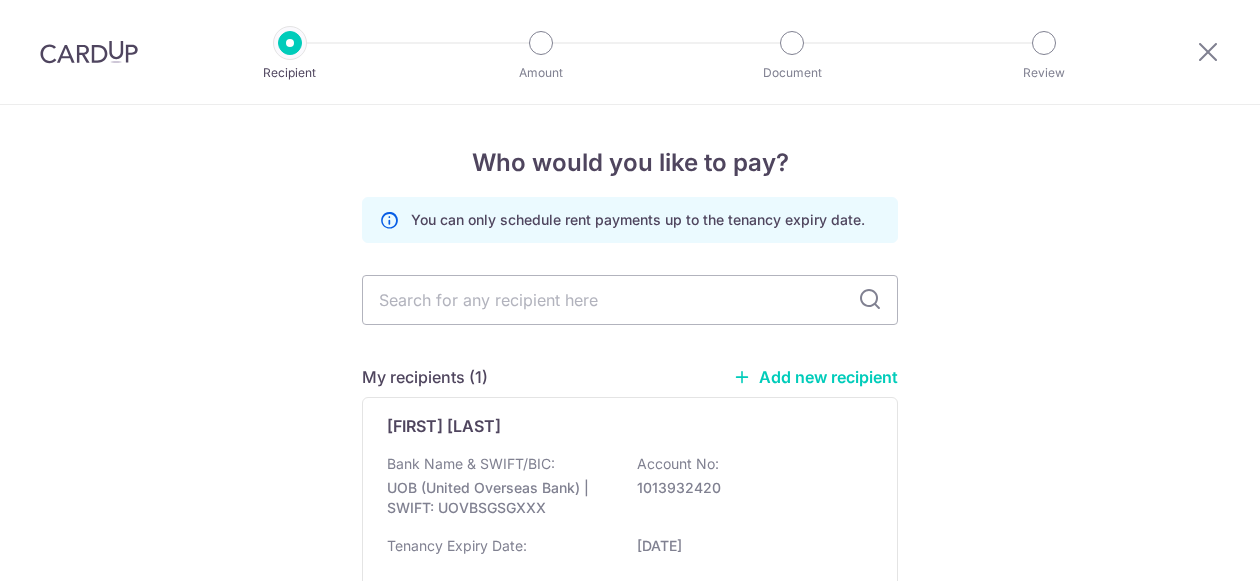 scroll, scrollTop: 0, scrollLeft: 0, axis: both 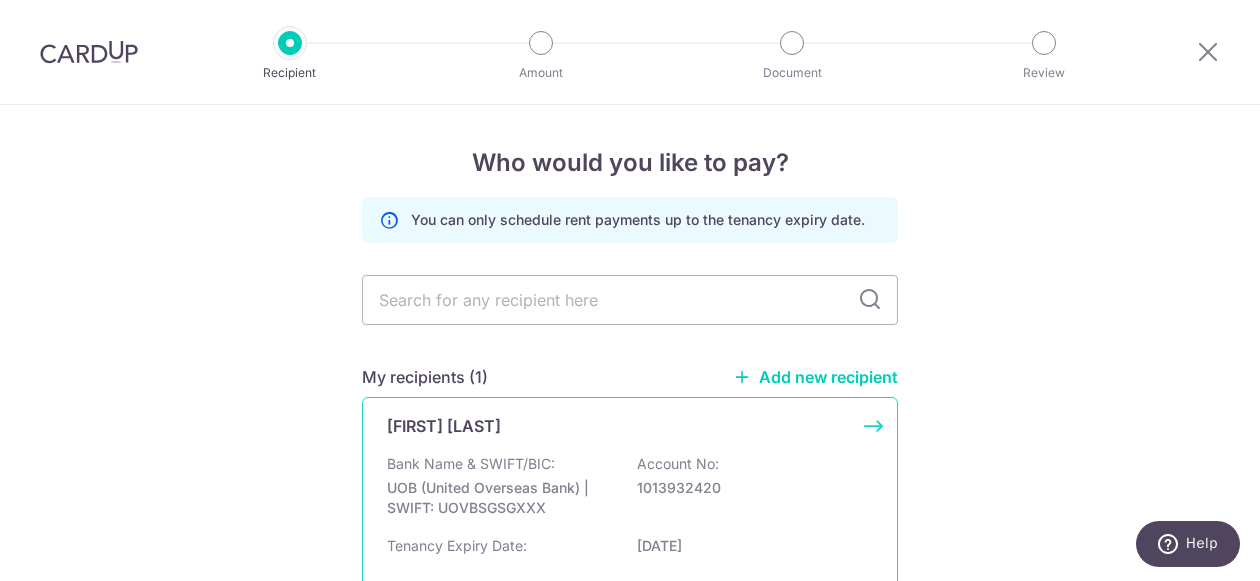 click on "Teo Yu Gin" at bounding box center [444, 426] 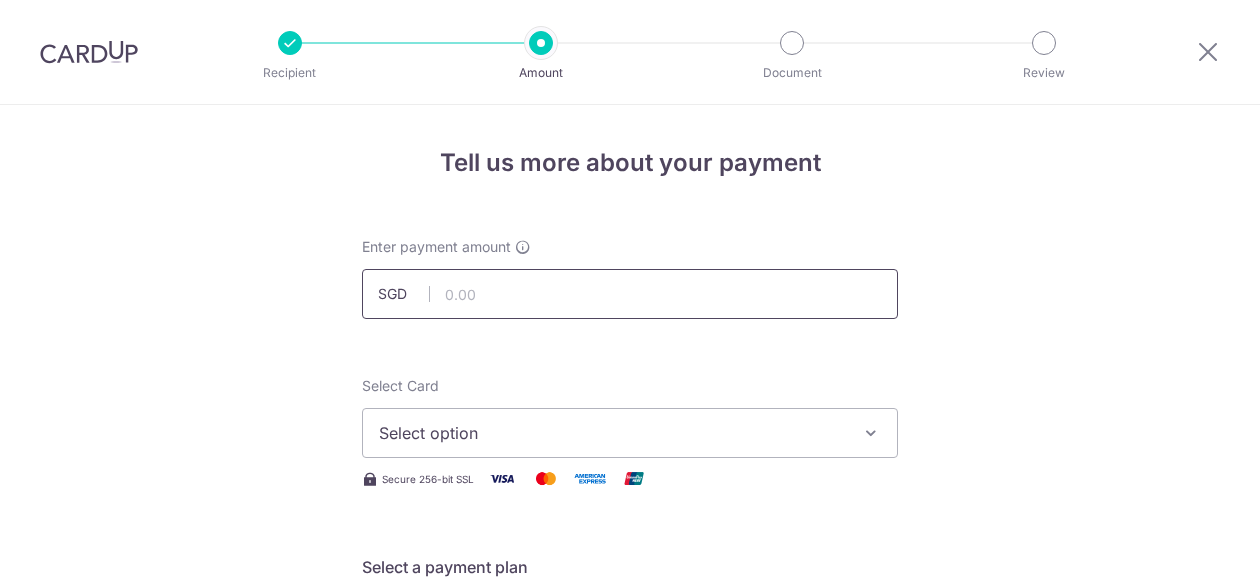 scroll, scrollTop: 0, scrollLeft: 0, axis: both 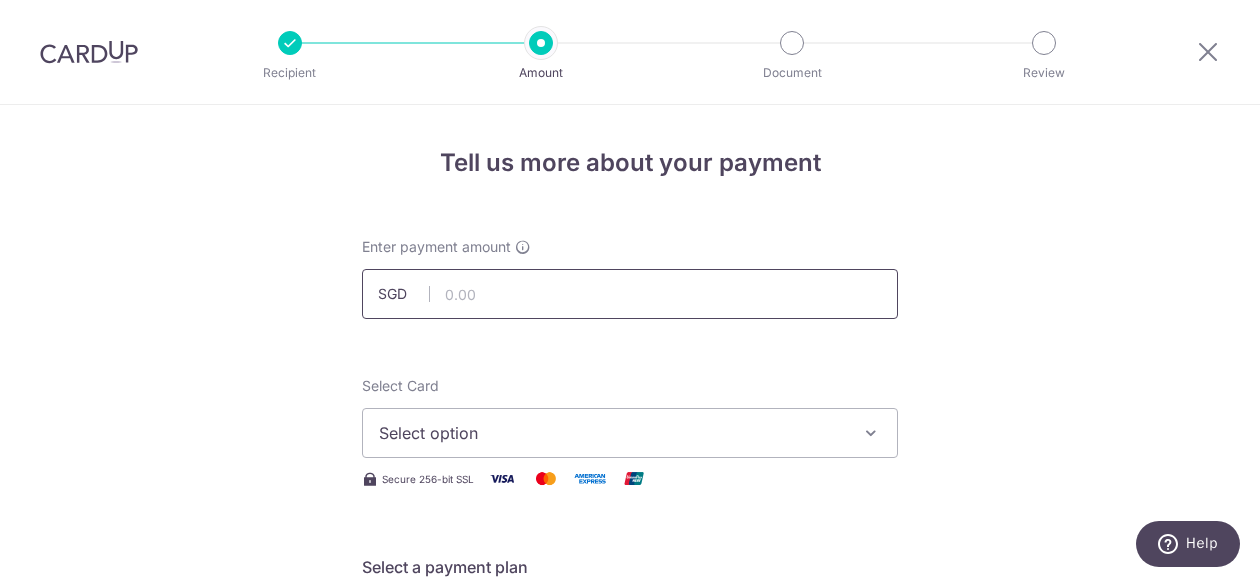 click at bounding box center (630, 294) 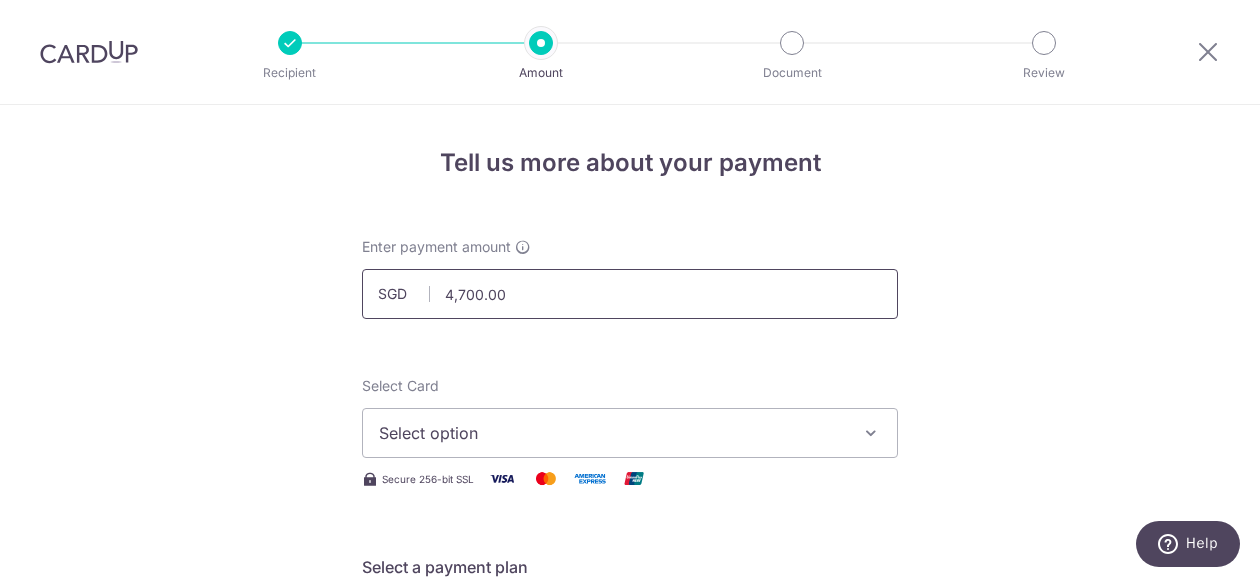 scroll, scrollTop: 633, scrollLeft: 0, axis: vertical 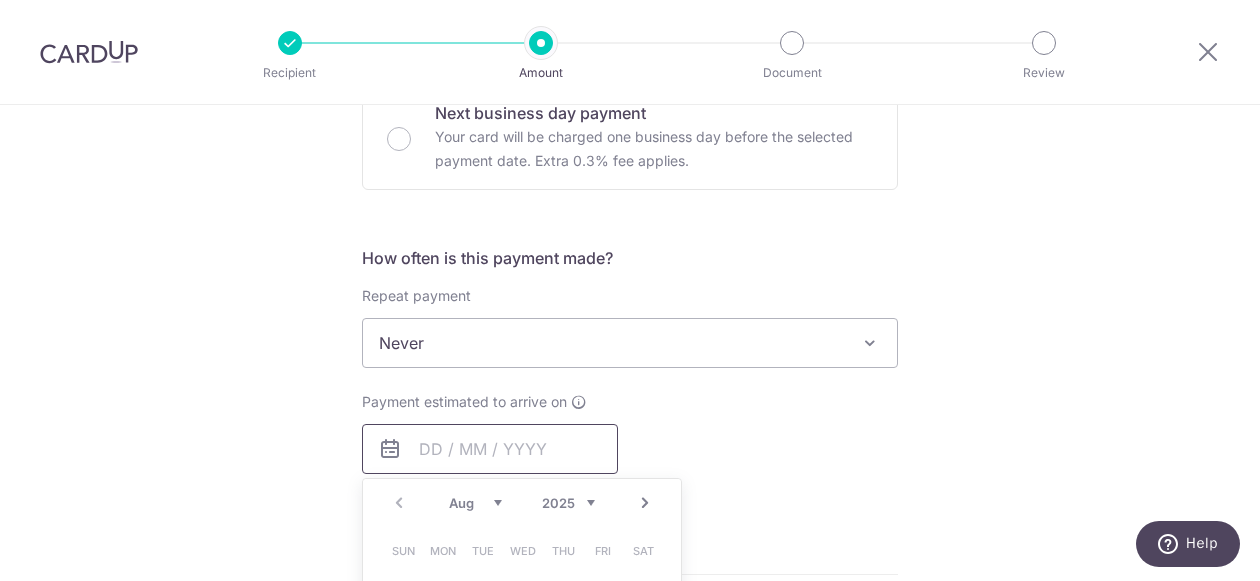 type on "4,700.00" 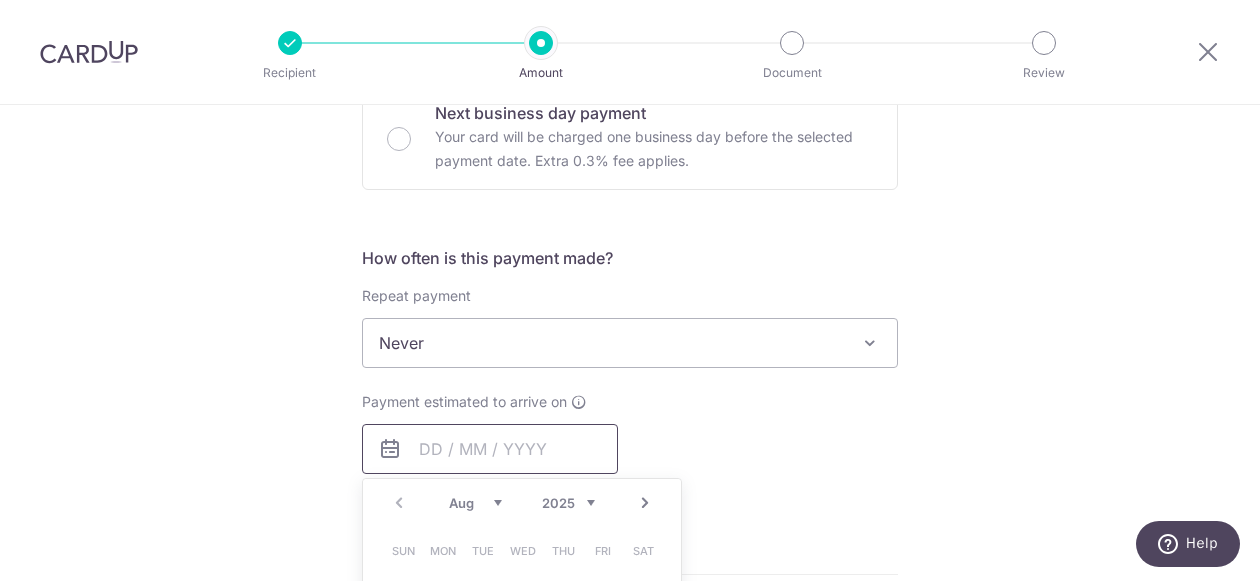 click at bounding box center (870, 343) 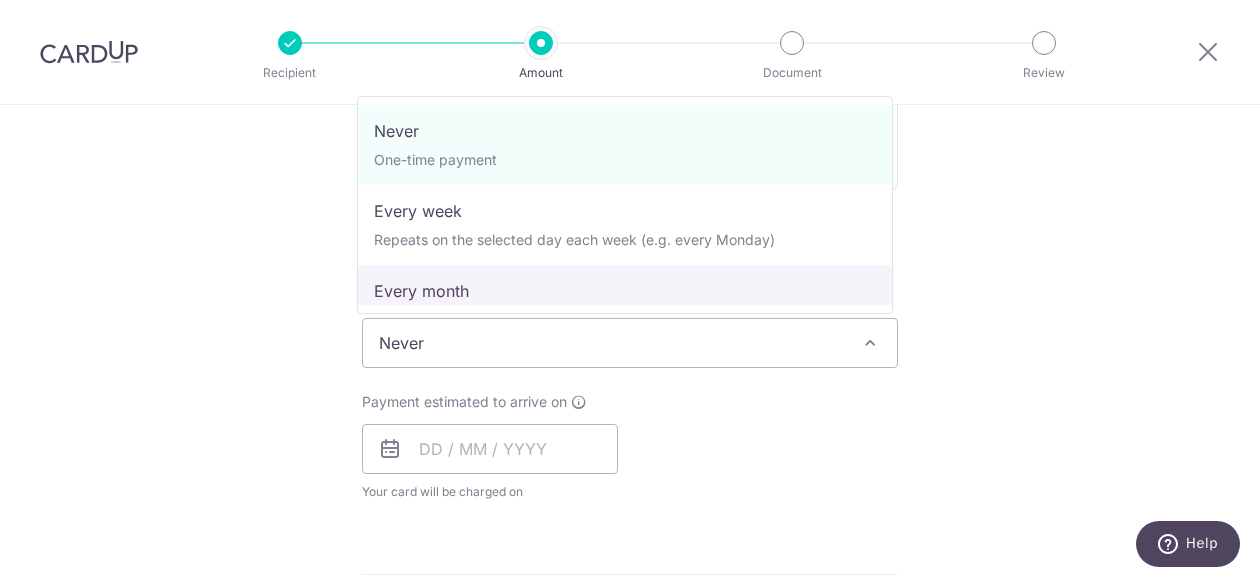 select on "3" 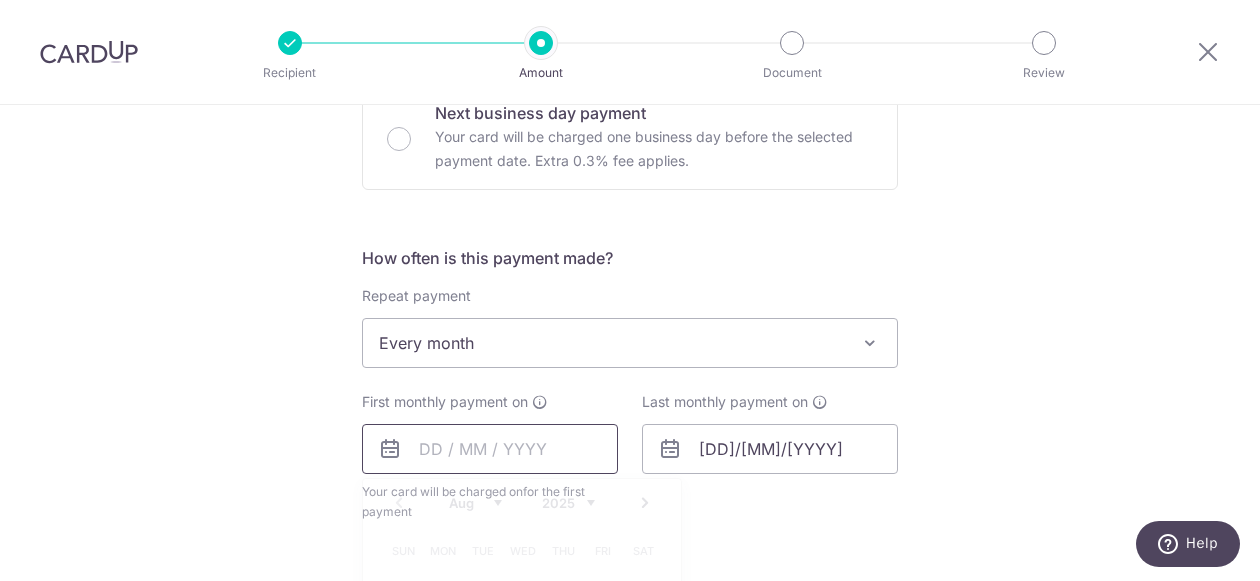 click at bounding box center [490, 449] 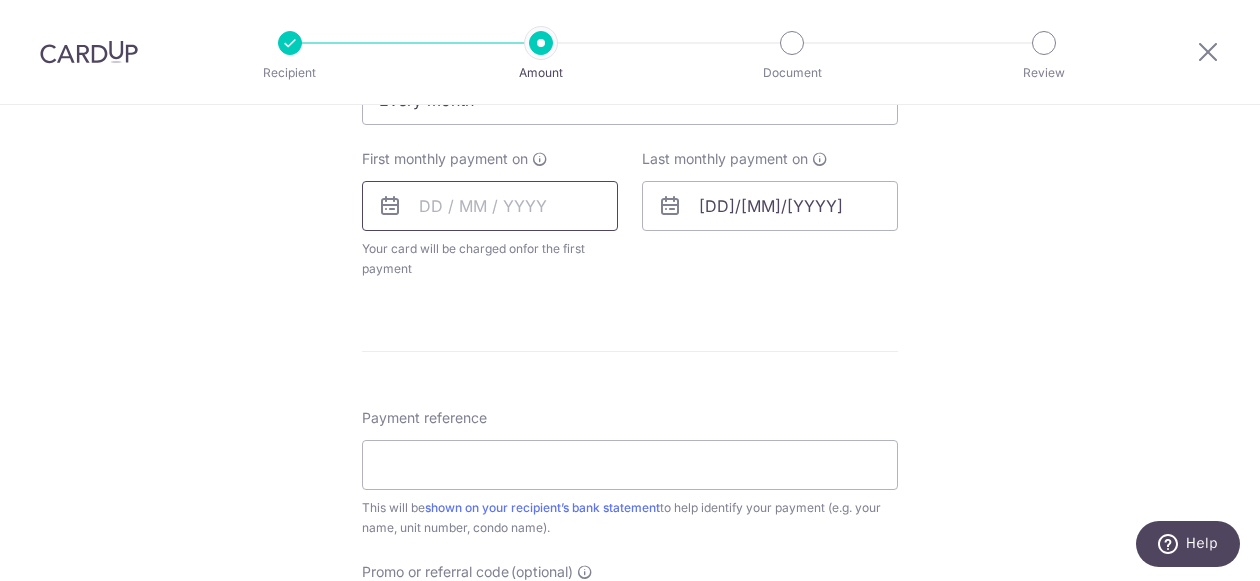 scroll, scrollTop: 879, scrollLeft: 0, axis: vertical 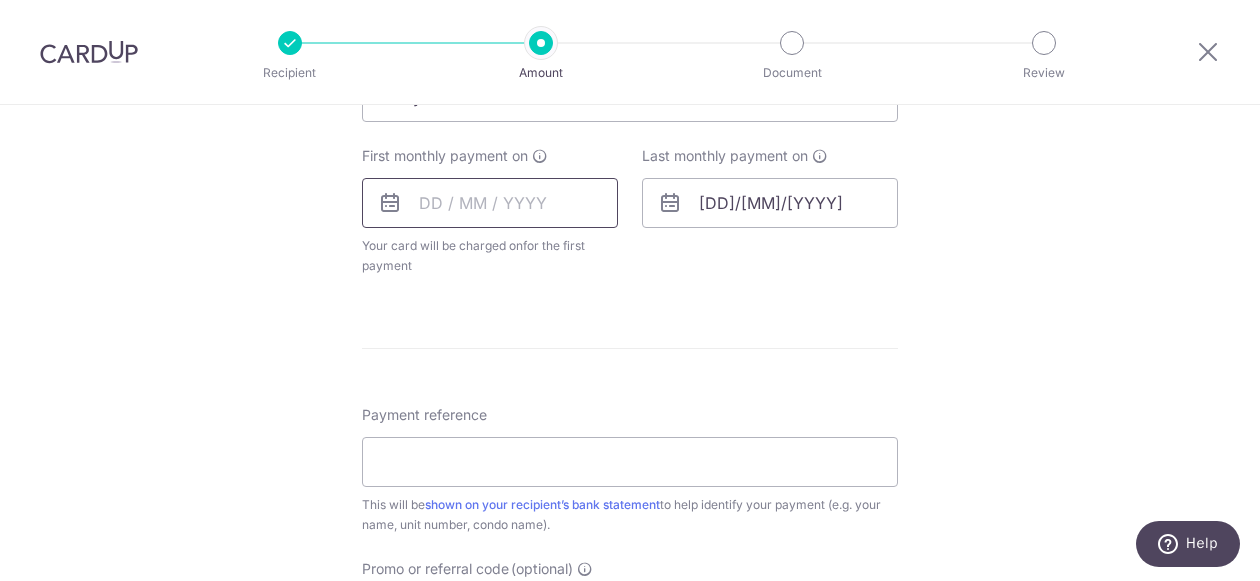 click at bounding box center [490, 203] 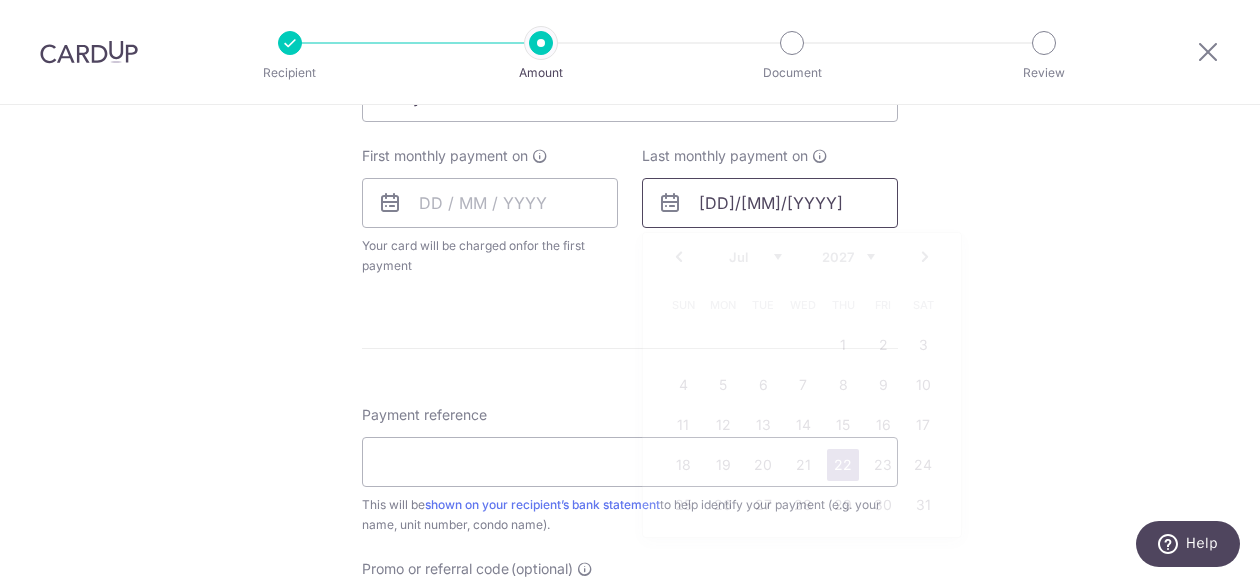 click on "[DATE]" at bounding box center [770, 203] 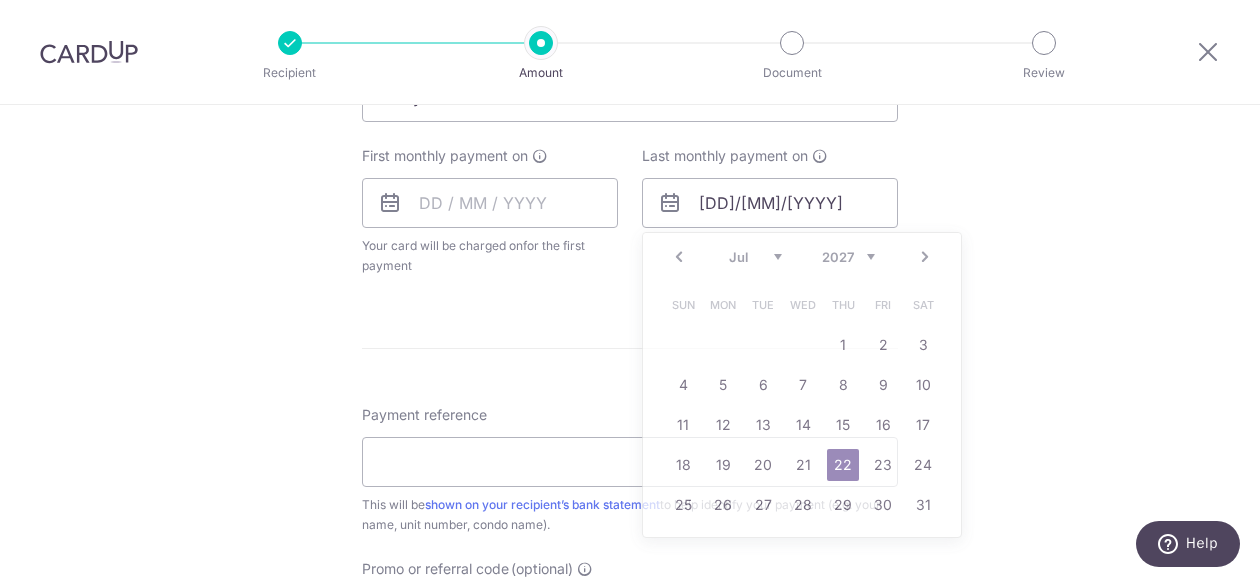 click on "Enter payment amount
SGD
4,700.00
4700.00
Select Card
Select option
Add credit card
Your Cards
**** 3140
Secure 256-bit SSL
Text
New card details
Card
Secure 256-bit SSL" at bounding box center [630, 159] 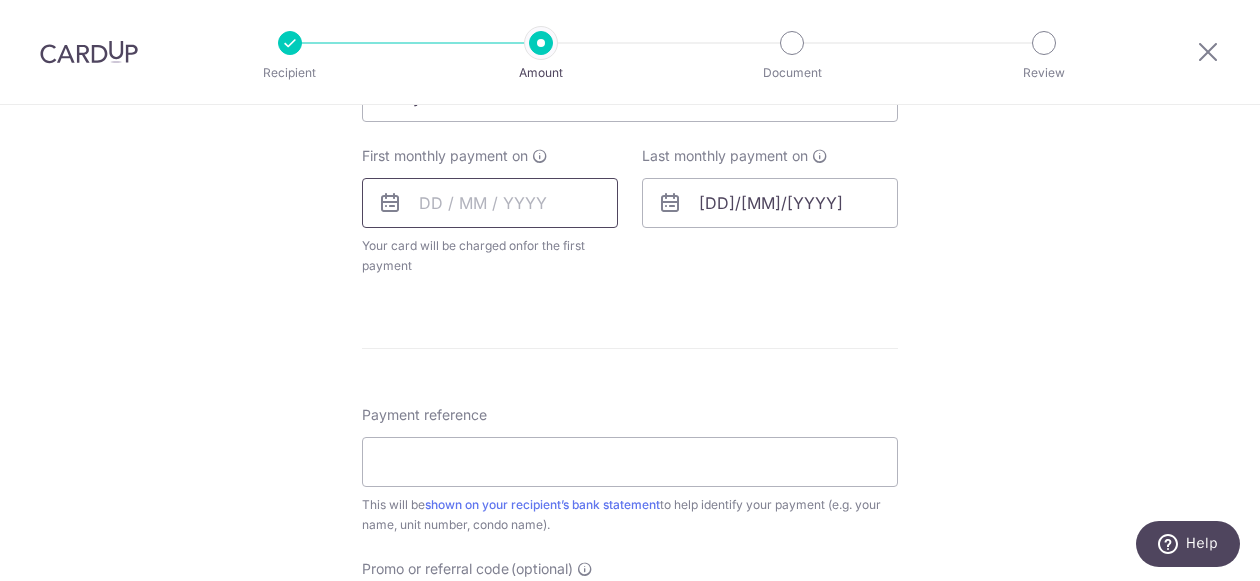 click at bounding box center (490, 203) 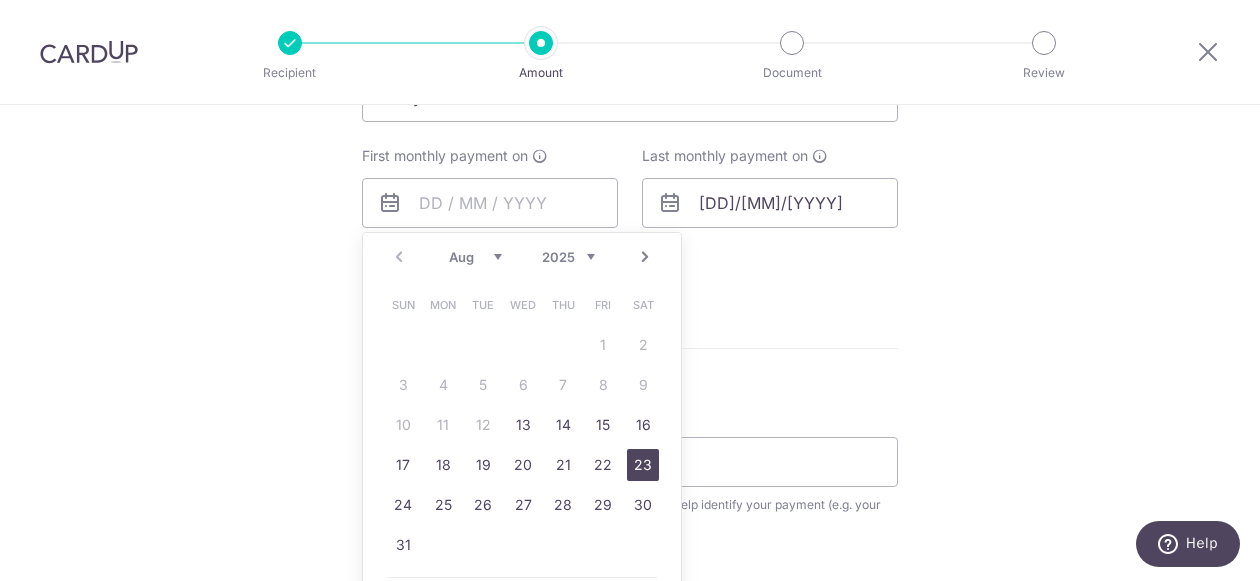click on "23" at bounding box center (643, 465) 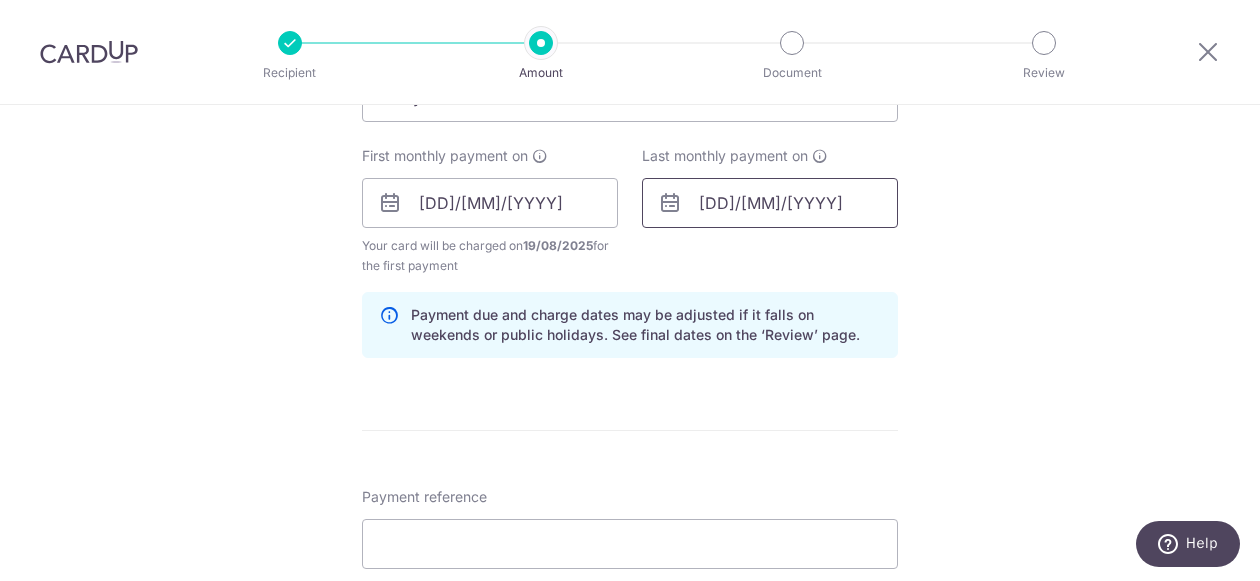 click on "22/07/2027" at bounding box center (770, 203) 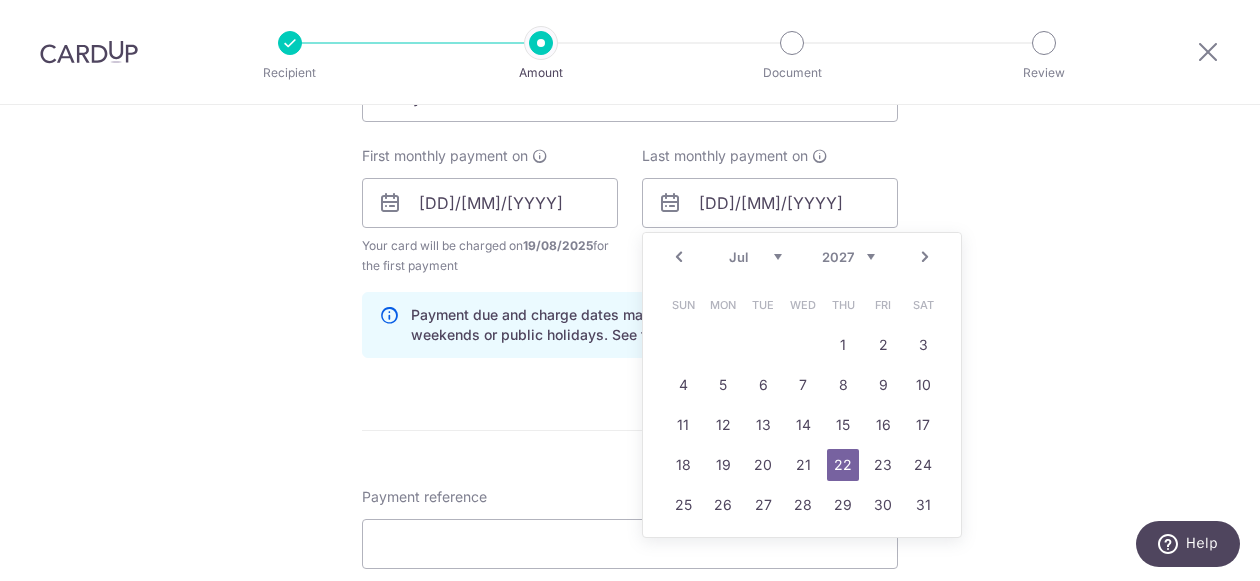click on "Prev" at bounding box center (679, 257) 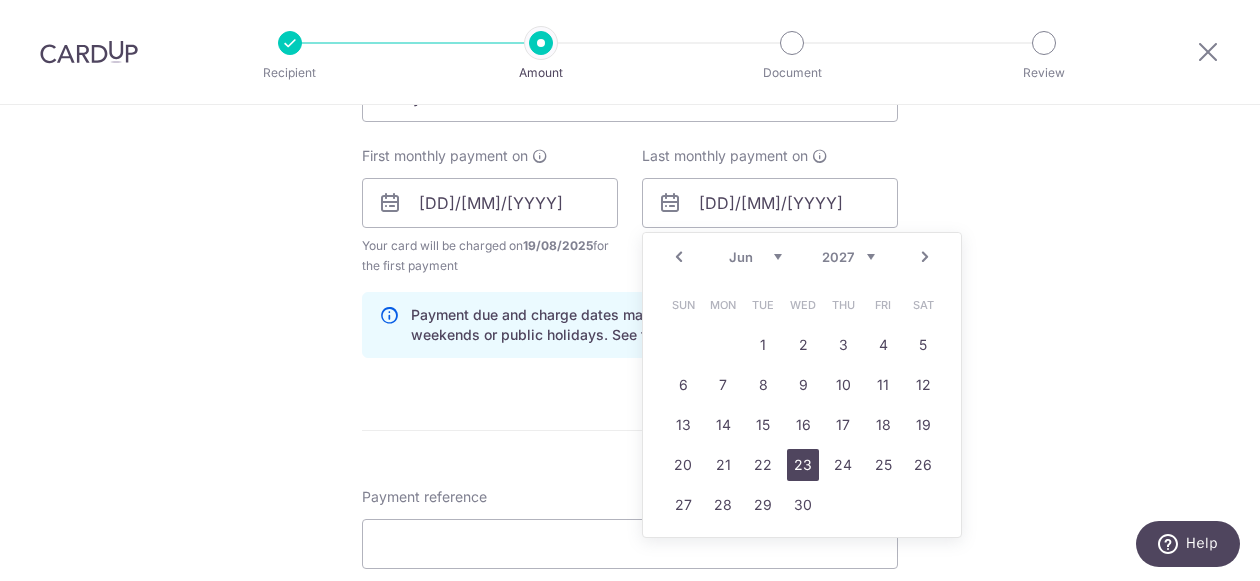 click on "23" at bounding box center [803, 465] 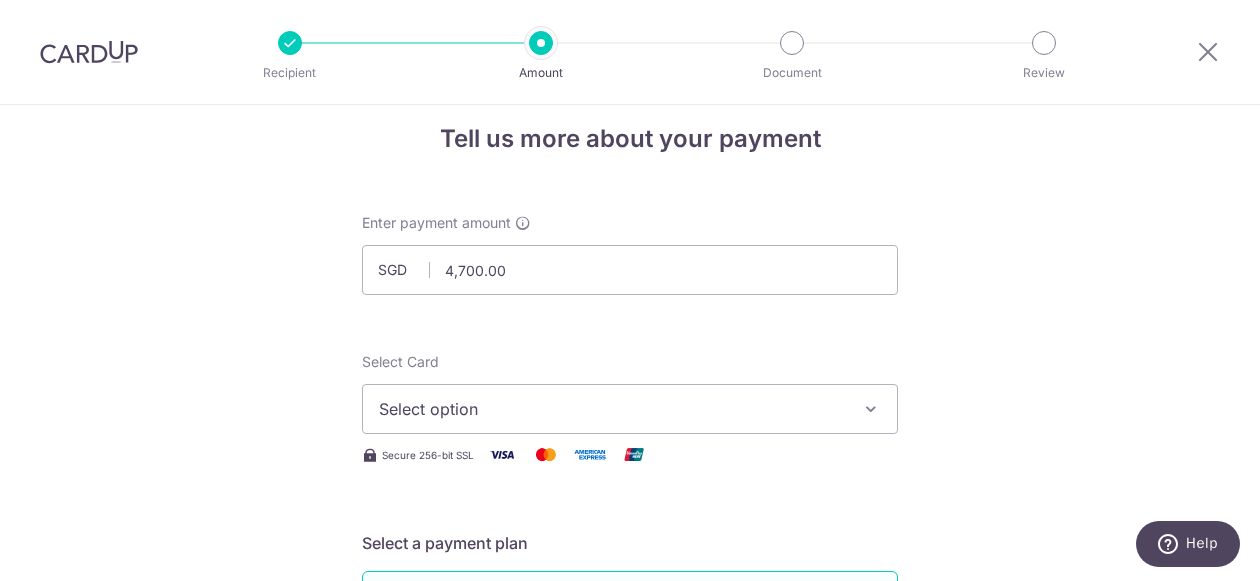 scroll, scrollTop: 19, scrollLeft: 0, axis: vertical 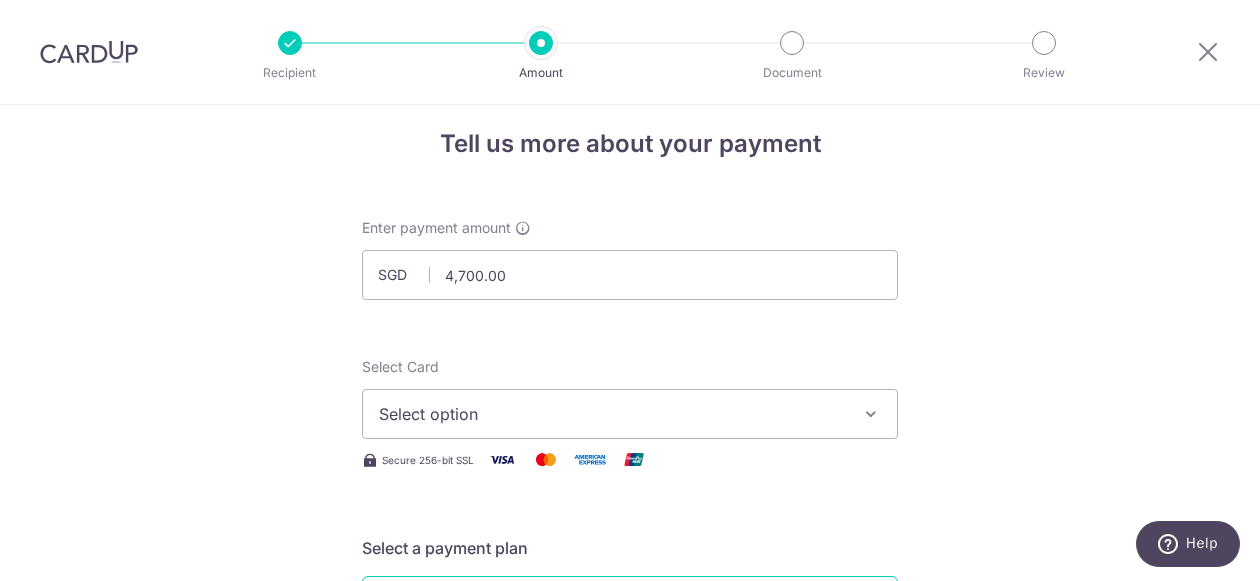 click at bounding box center [871, 414] 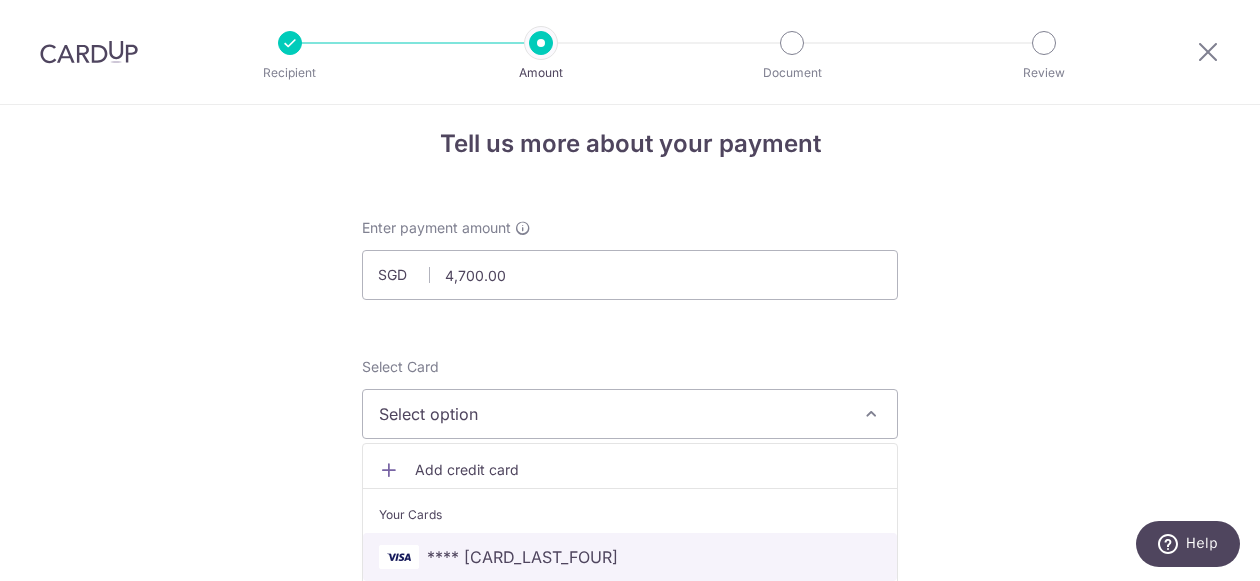click on "**** 3140" at bounding box center [630, 557] 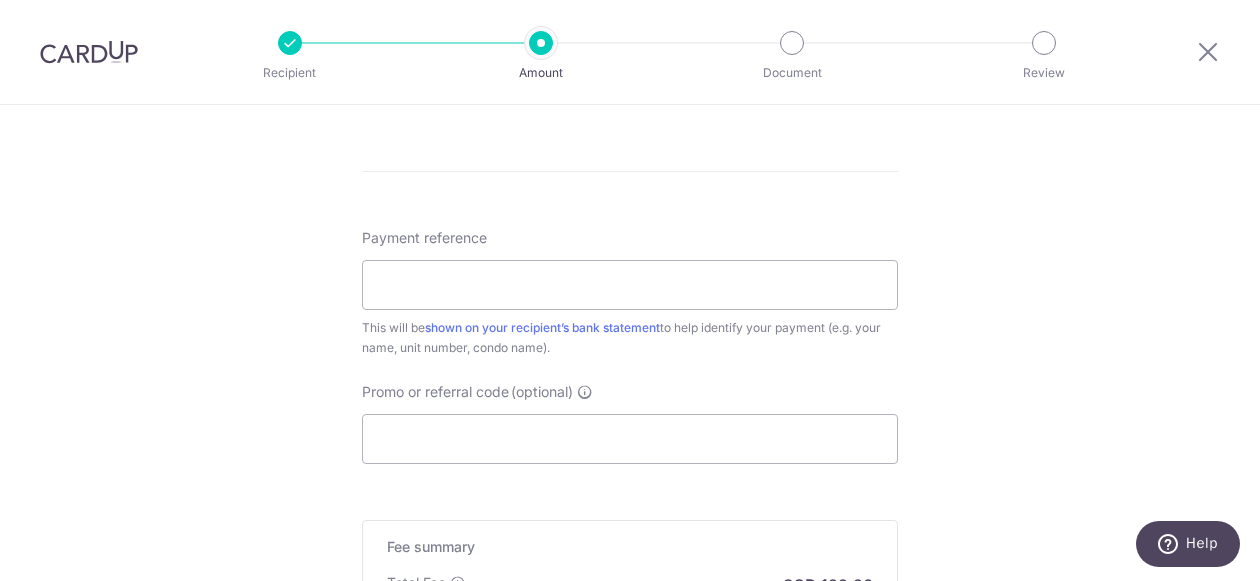 scroll, scrollTop: 1145, scrollLeft: 0, axis: vertical 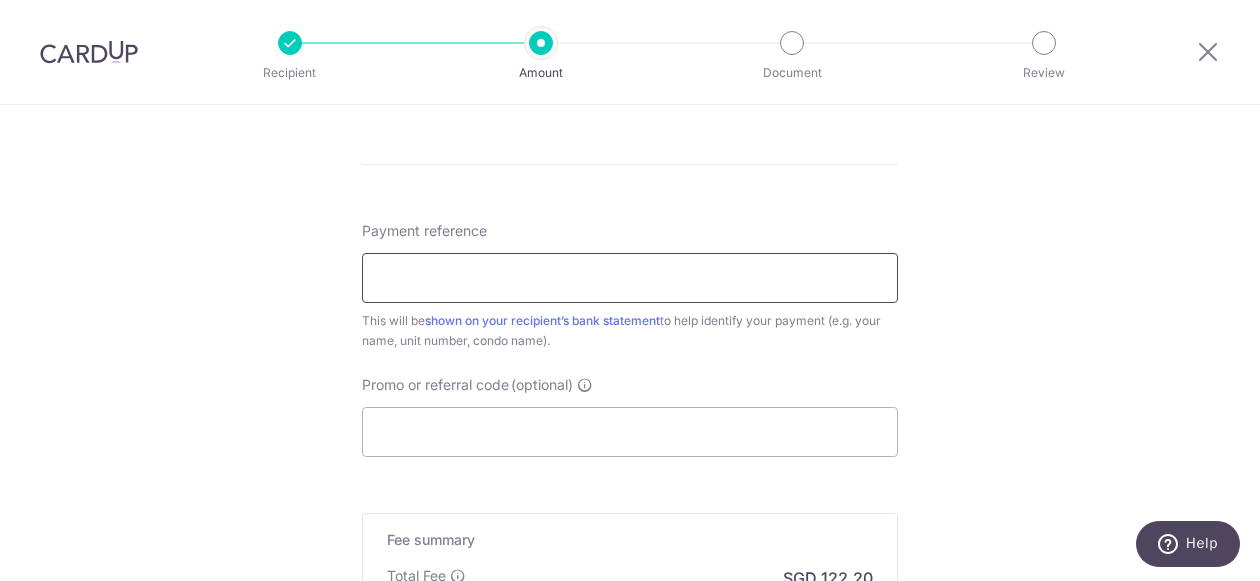 click on "Payment reference" at bounding box center (630, 278) 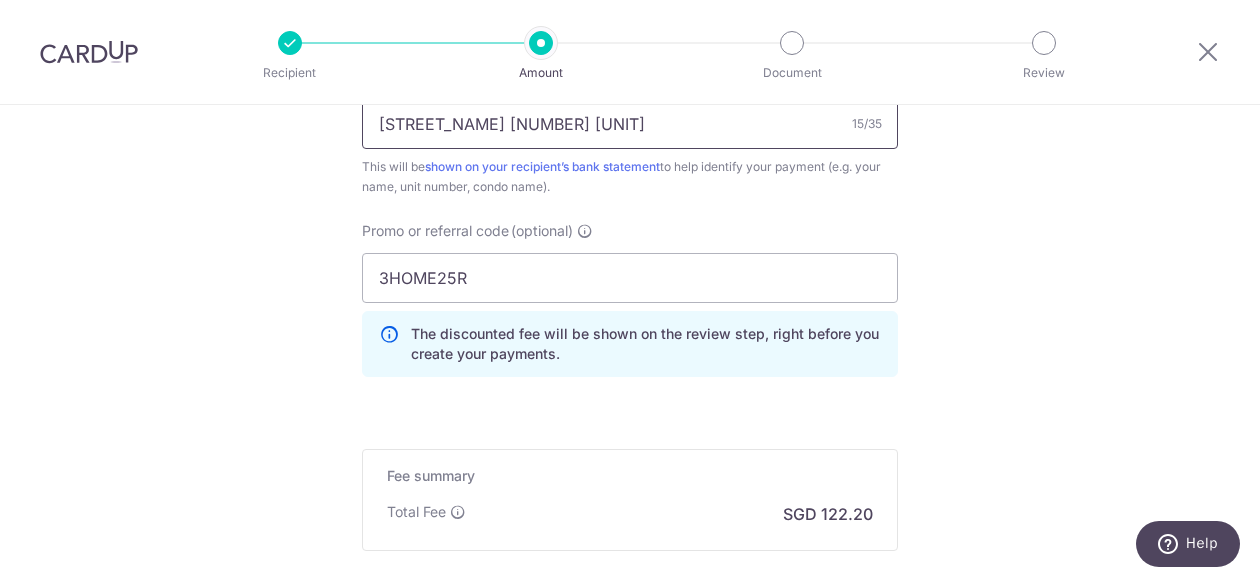 scroll, scrollTop: 1311, scrollLeft: 0, axis: vertical 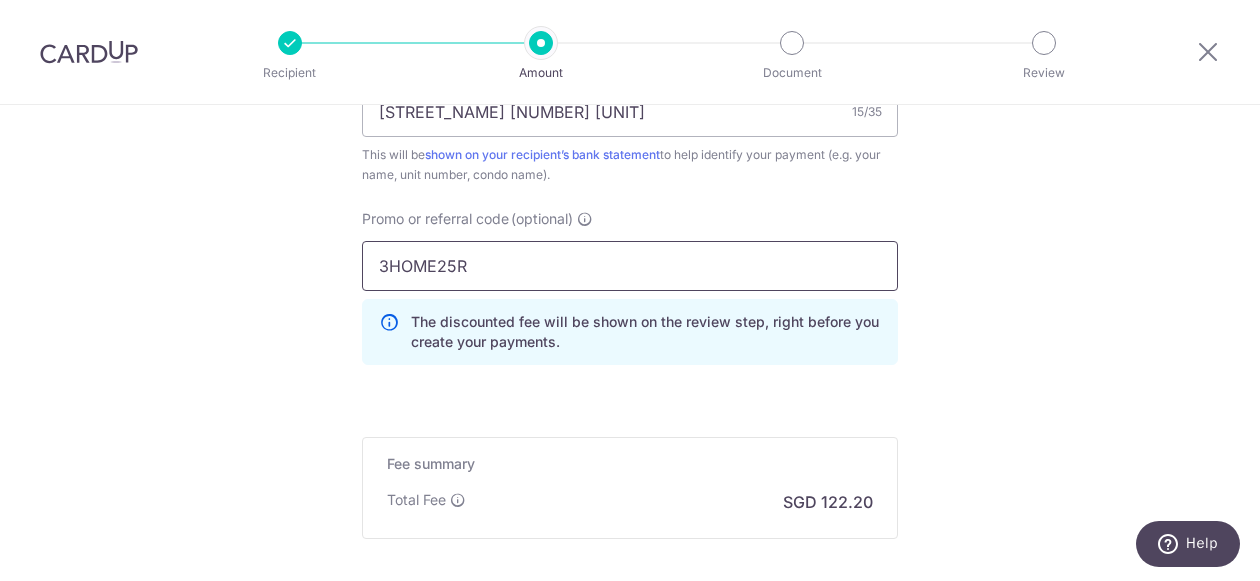 drag, startPoint x: 498, startPoint y: 268, endPoint x: 303, endPoint y: 245, distance: 196.35173 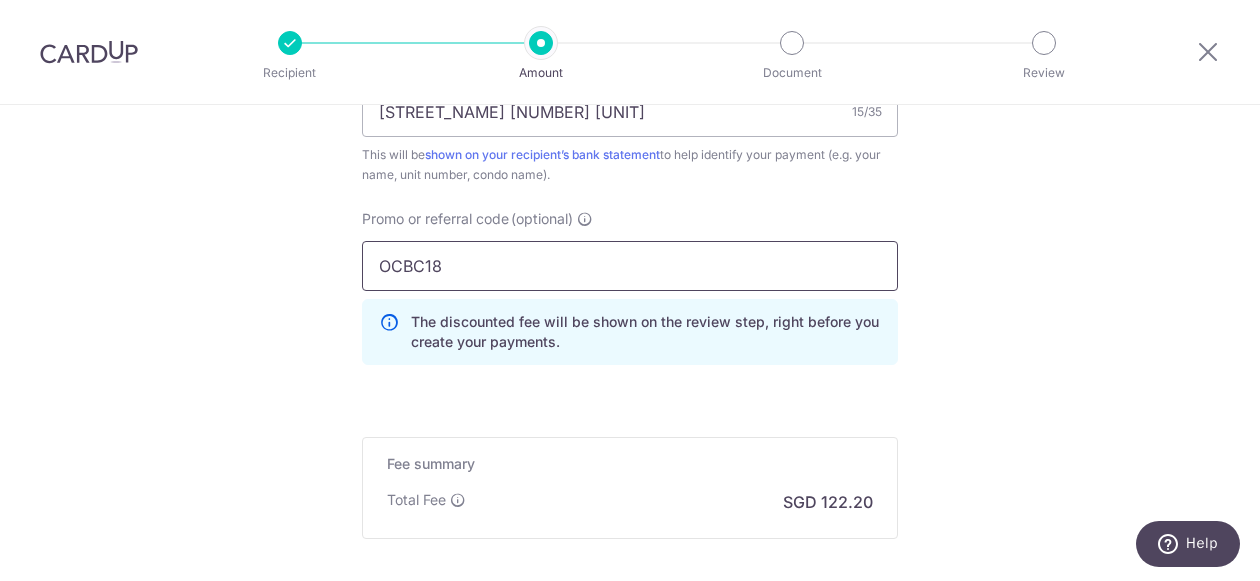 scroll, scrollTop: 1525, scrollLeft: 0, axis: vertical 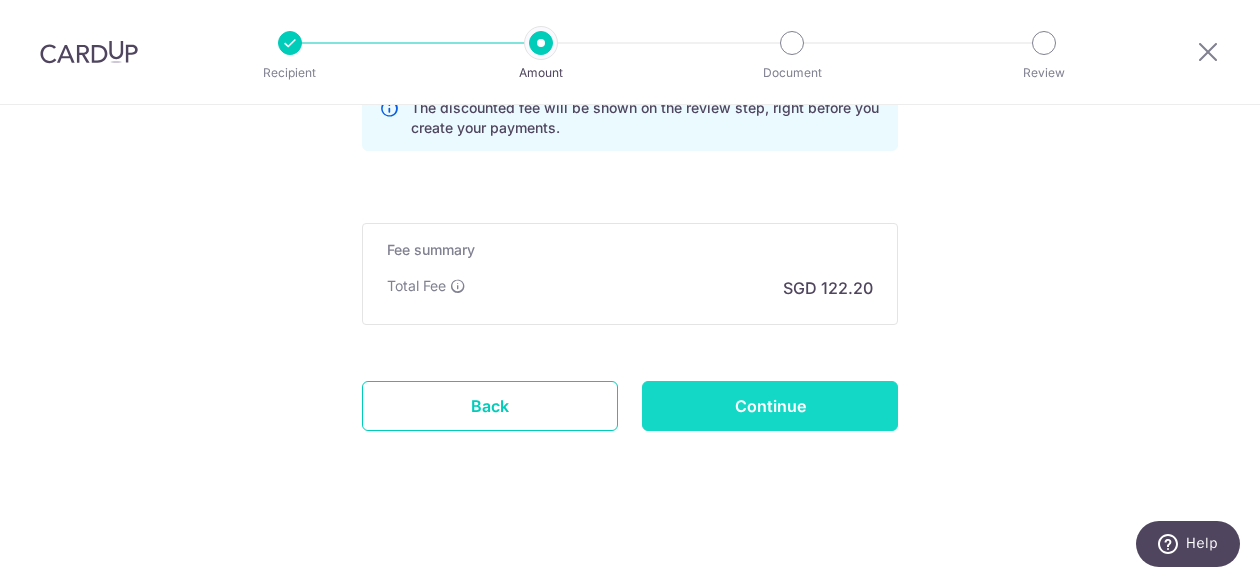 type on "OCBC18" 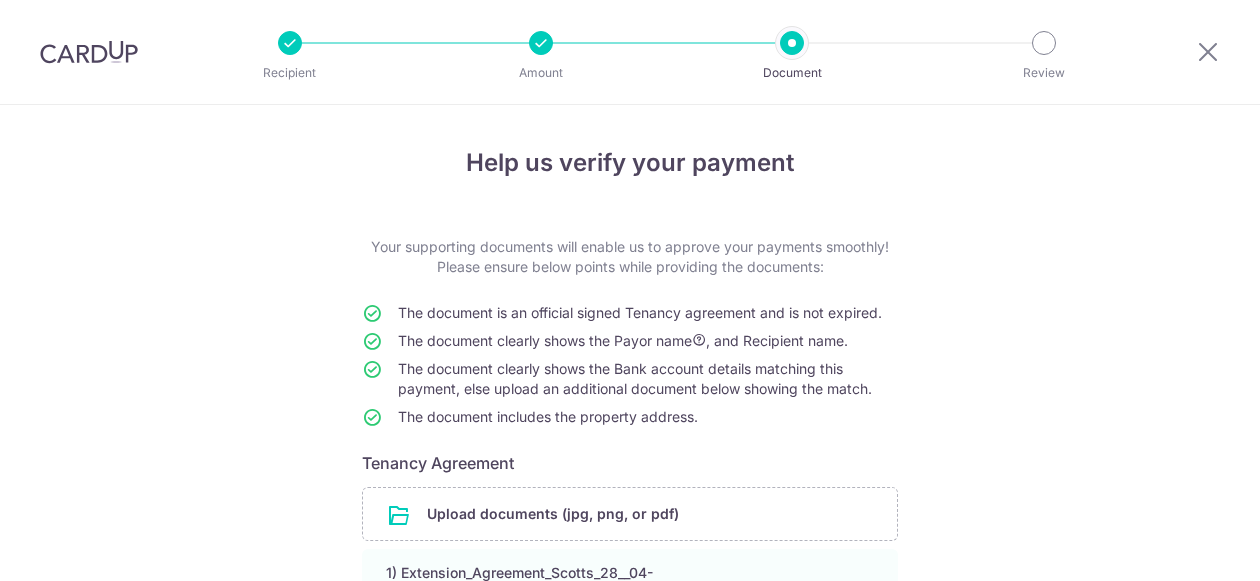 scroll, scrollTop: 0, scrollLeft: 0, axis: both 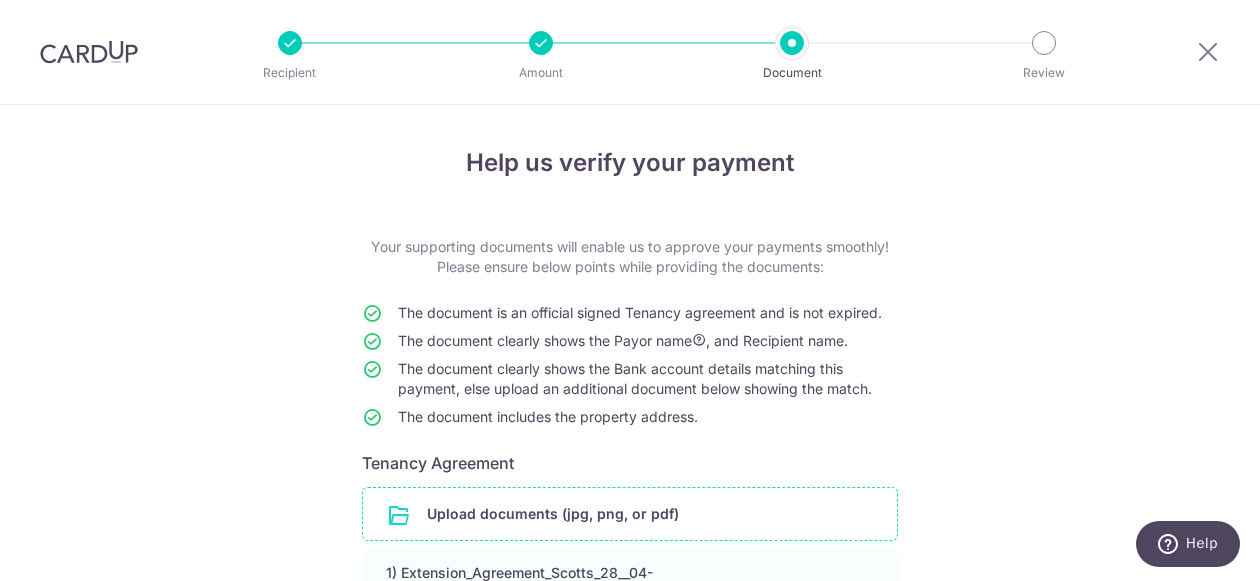 click at bounding box center [630, 514] 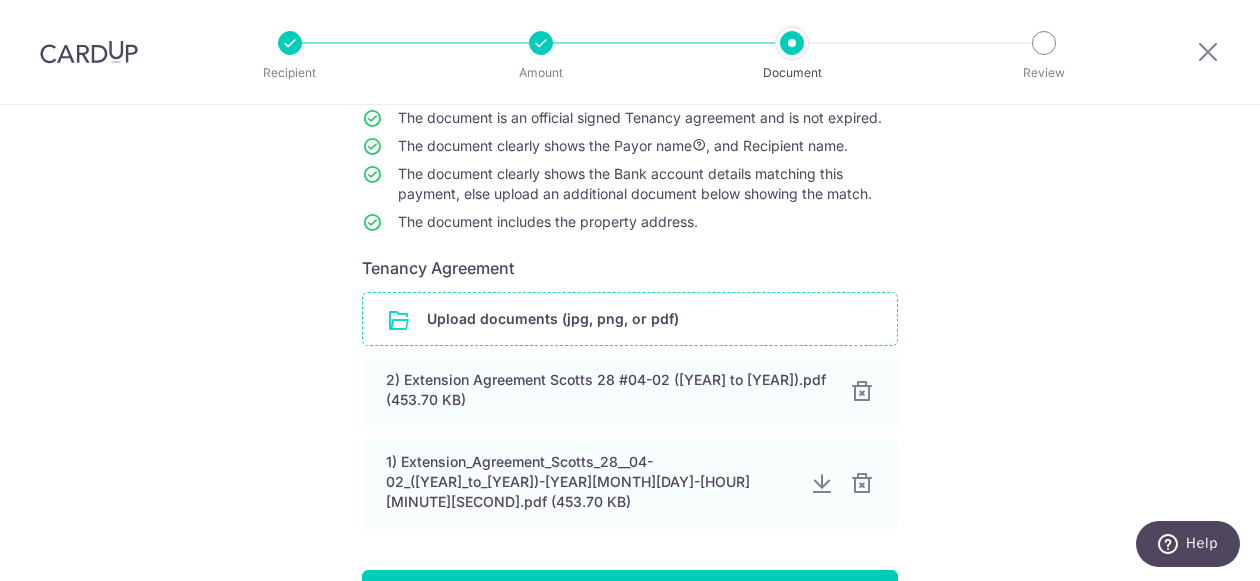 scroll, scrollTop: 197, scrollLeft: 0, axis: vertical 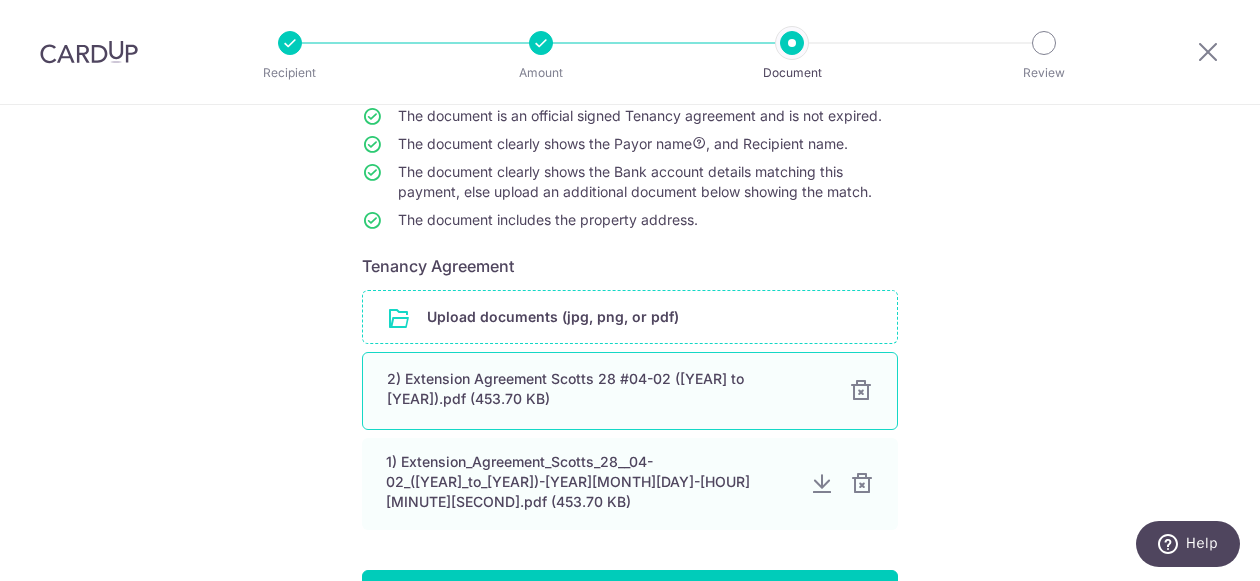 click at bounding box center (861, 391) 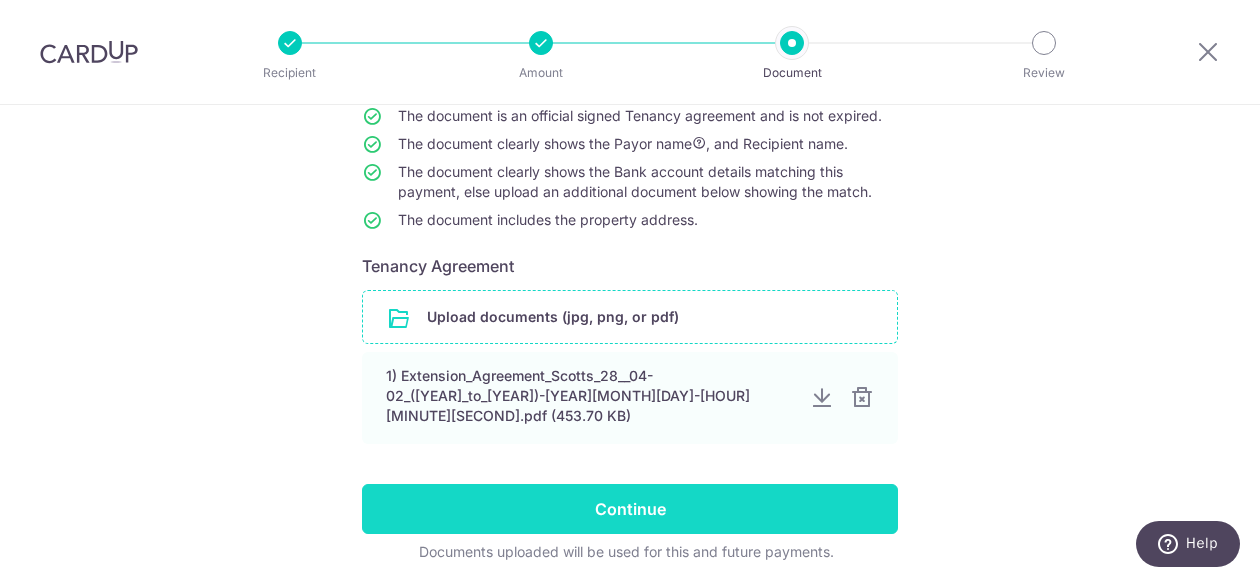 click on "Continue" at bounding box center (630, 509) 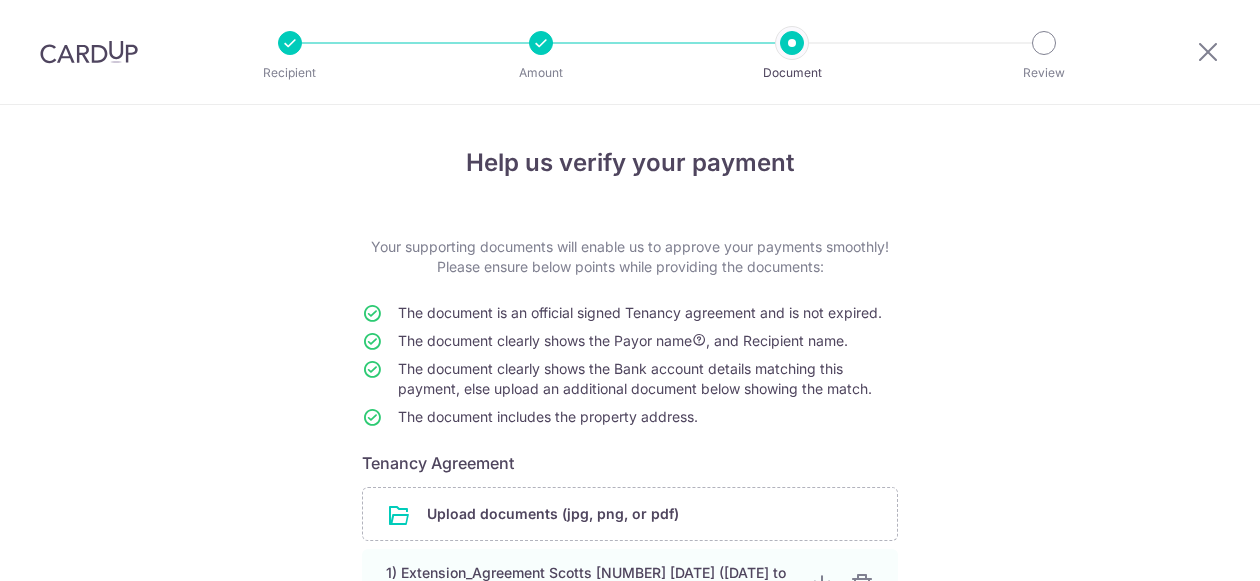 scroll, scrollTop: 0, scrollLeft: 0, axis: both 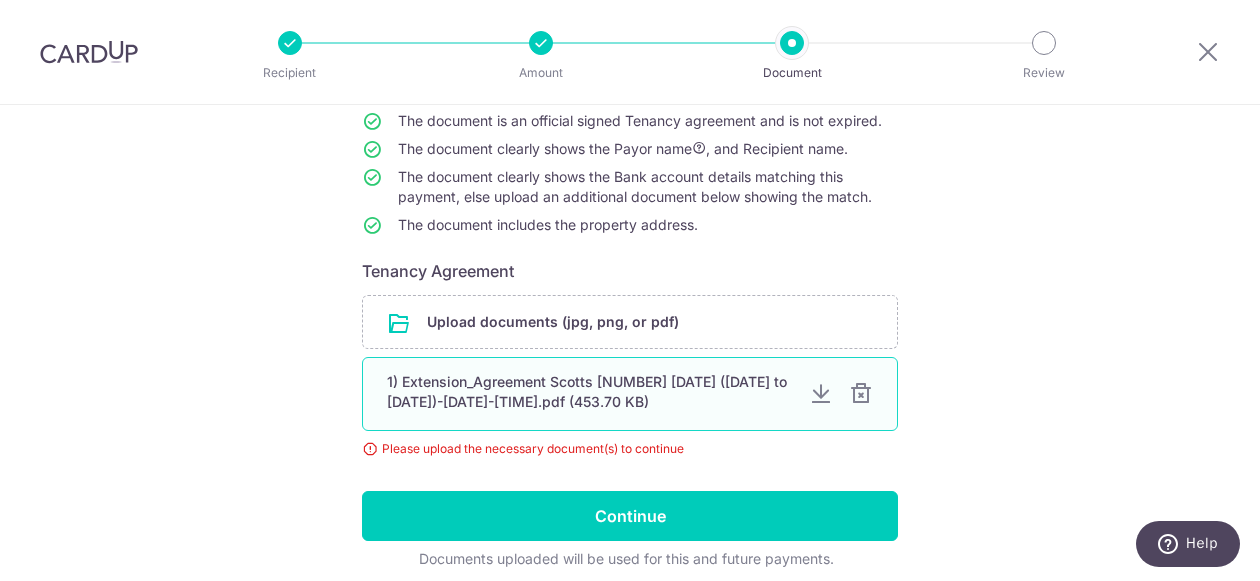 click at bounding box center [861, 394] 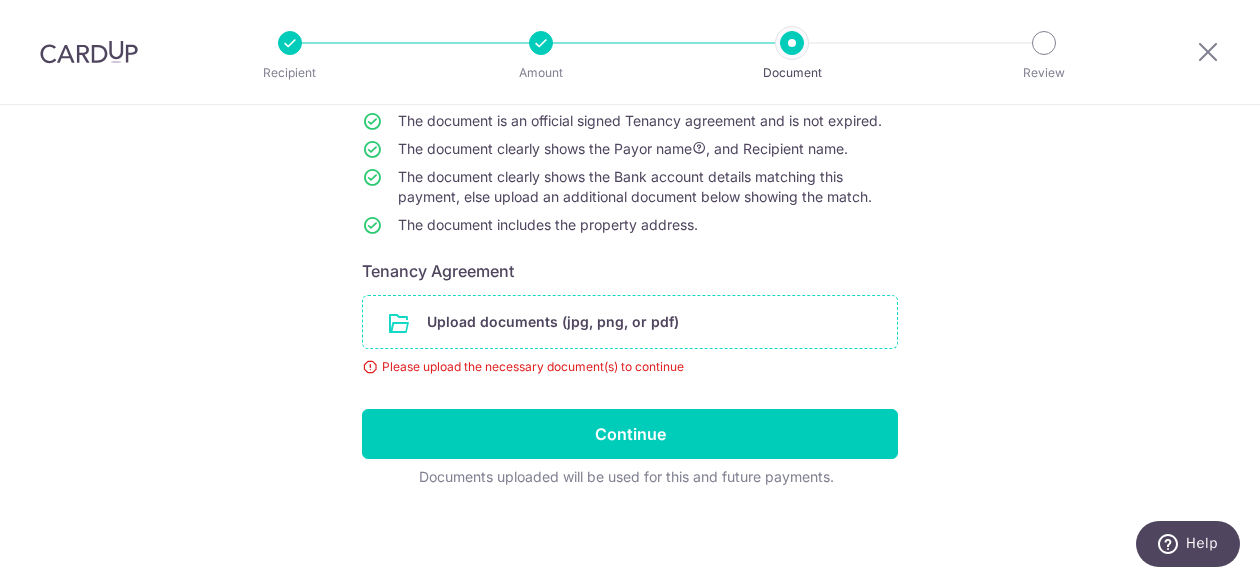 click at bounding box center [630, 322] 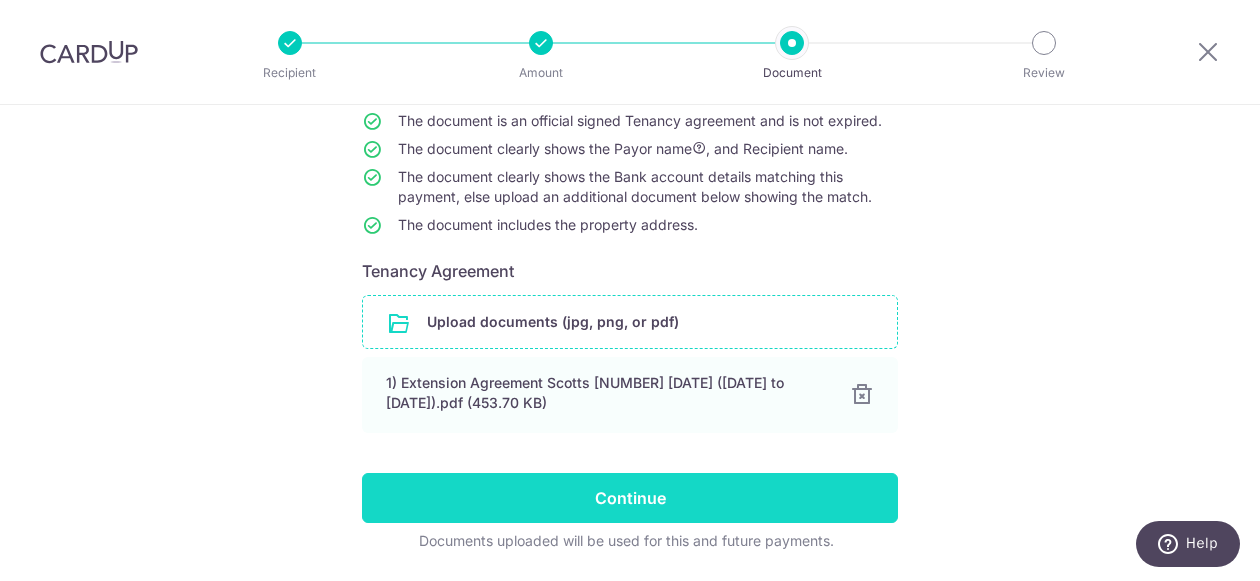 click on "Continue" at bounding box center (630, 498) 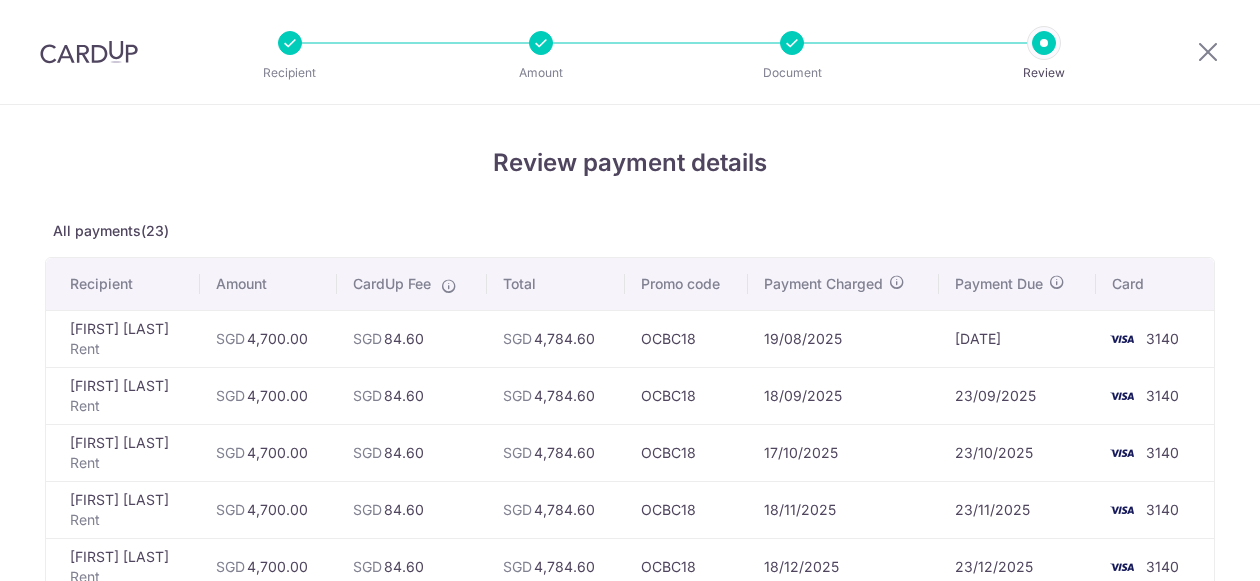 scroll, scrollTop: 0, scrollLeft: 0, axis: both 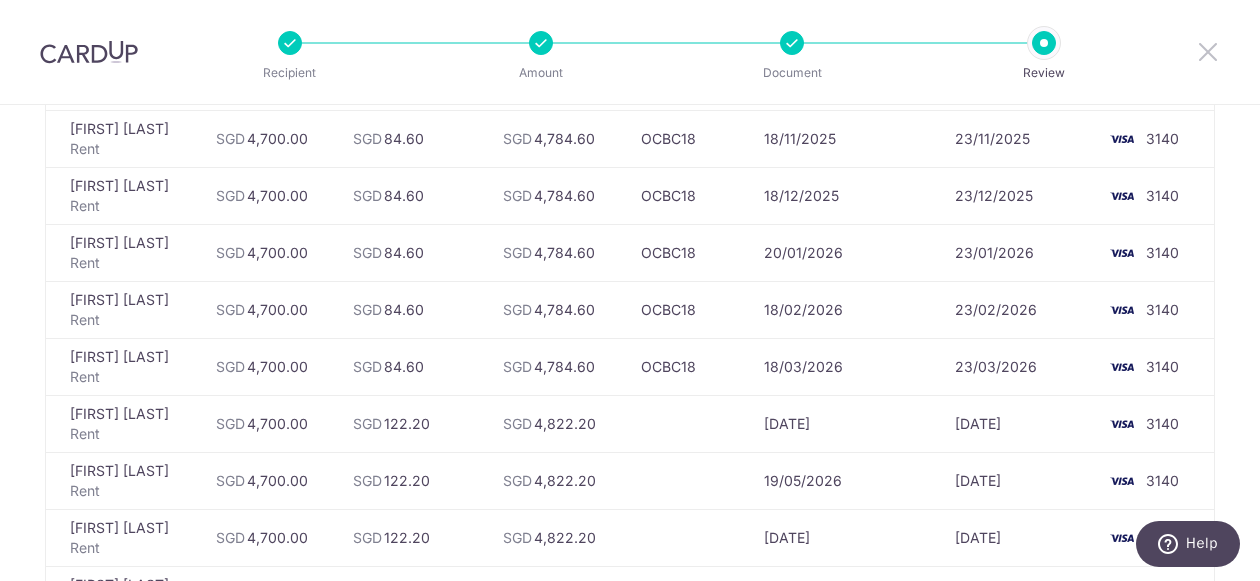 click at bounding box center (1208, 51) 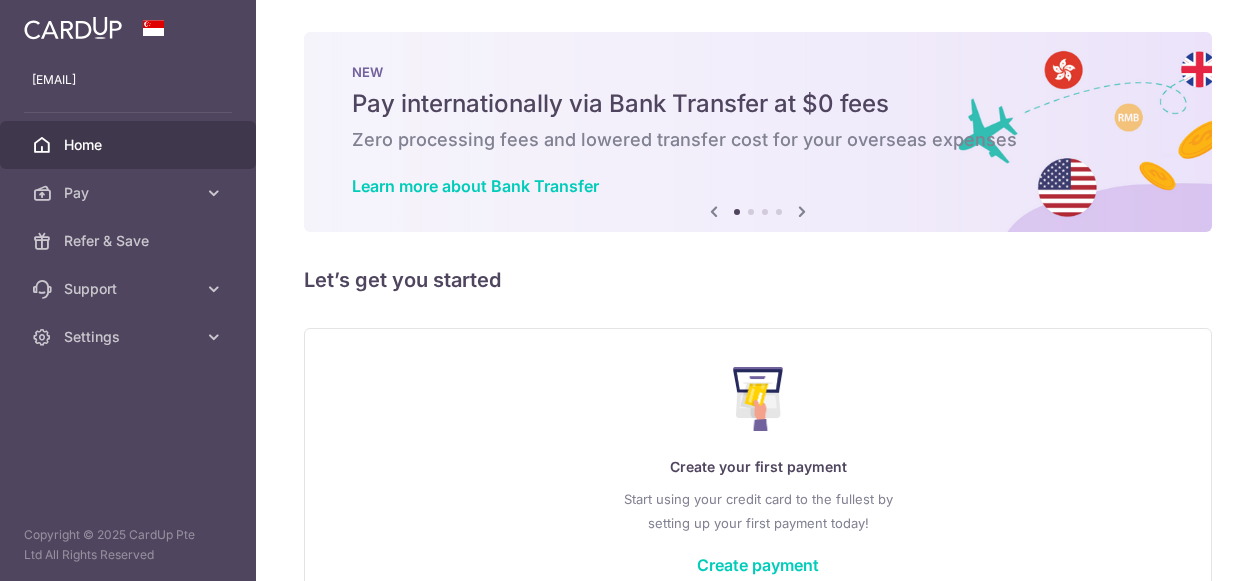 scroll, scrollTop: 0, scrollLeft: 0, axis: both 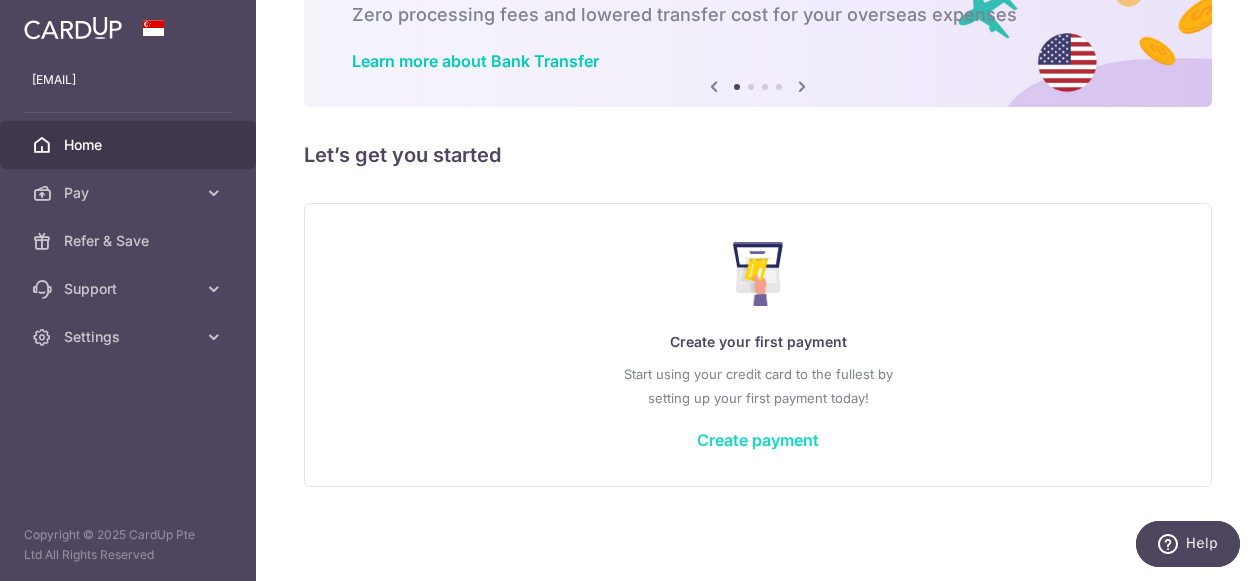 click on "Create payment" at bounding box center [758, 440] 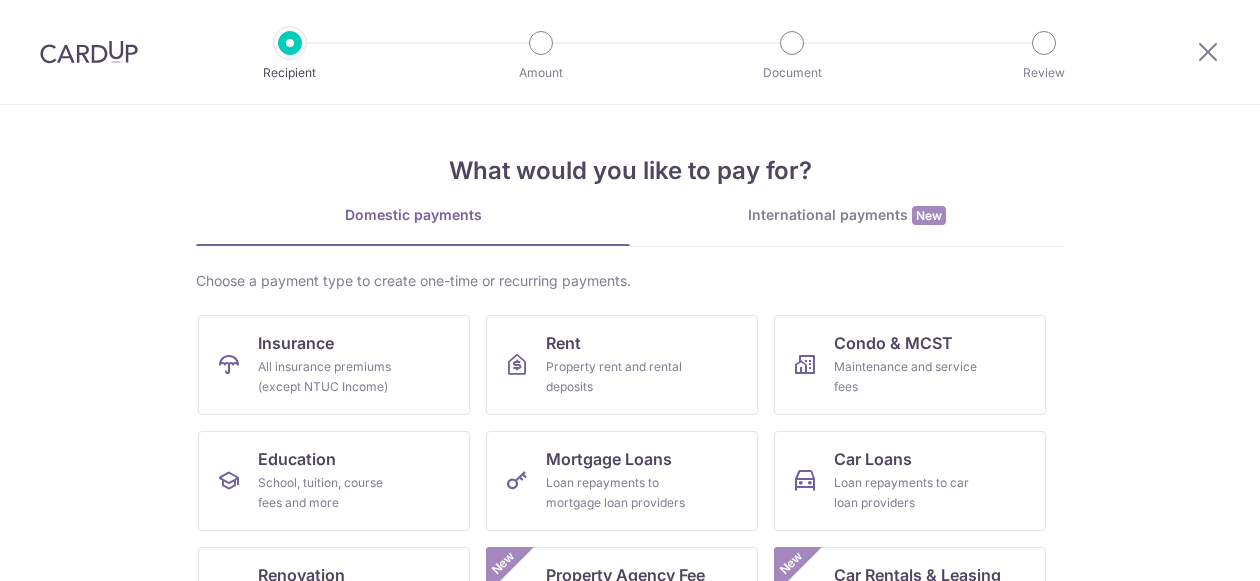 scroll, scrollTop: 0, scrollLeft: 0, axis: both 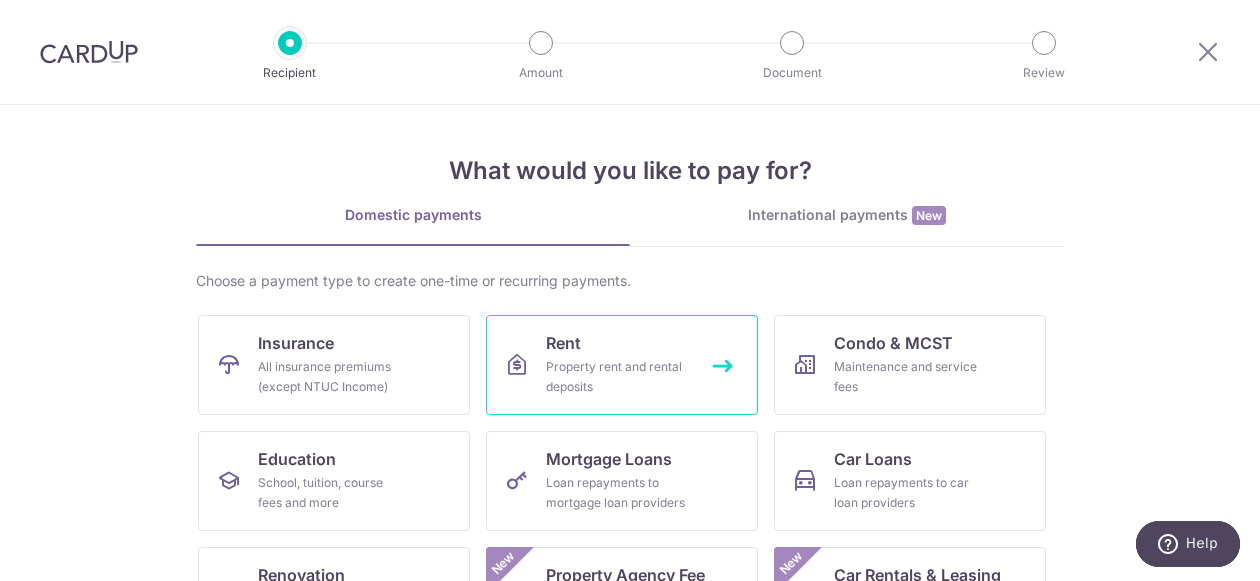 click on "Property rent and rental deposits" at bounding box center [618, 377] 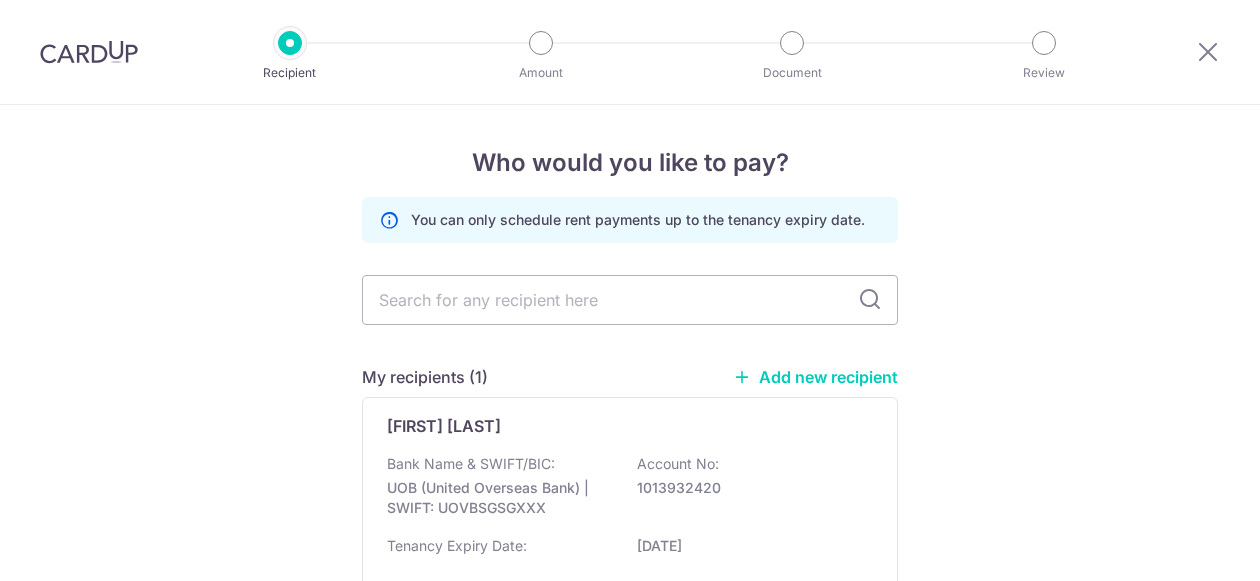 scroll, scrollTop: 0, scrollLeft: 0, axis: both 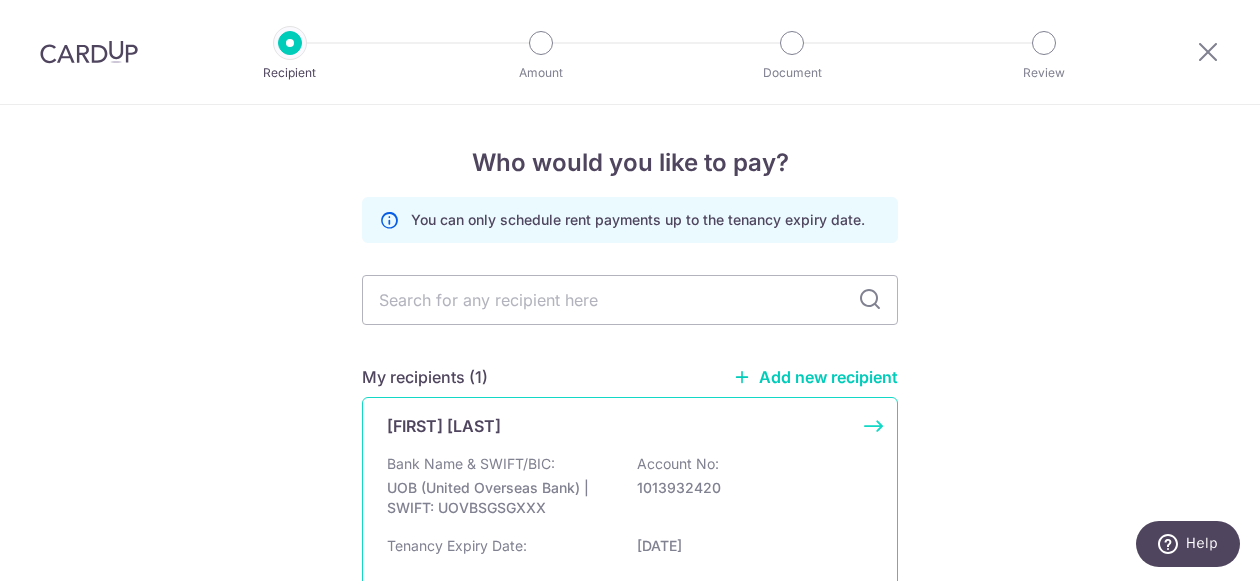 click on "UOB (United Overseas Bank) | SWIFT: UOVBSGSGXXX" at bounding box center [499, 498] 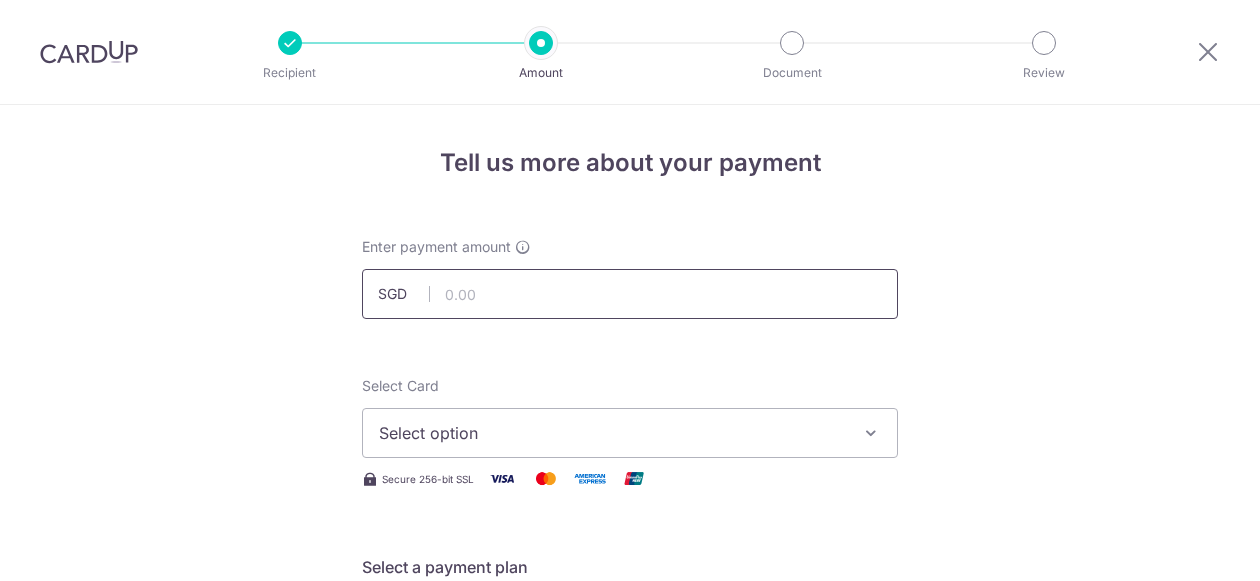 scroll, scrollTop: 0, scrollLeft: 0, axis: both 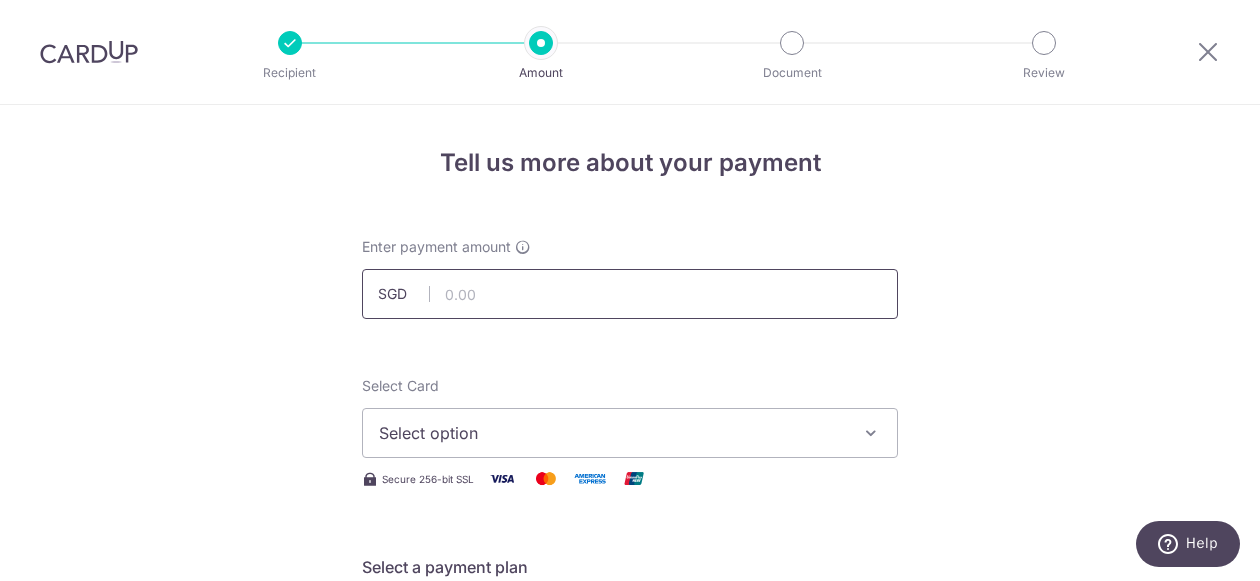 click at bounding box center (630, 294) 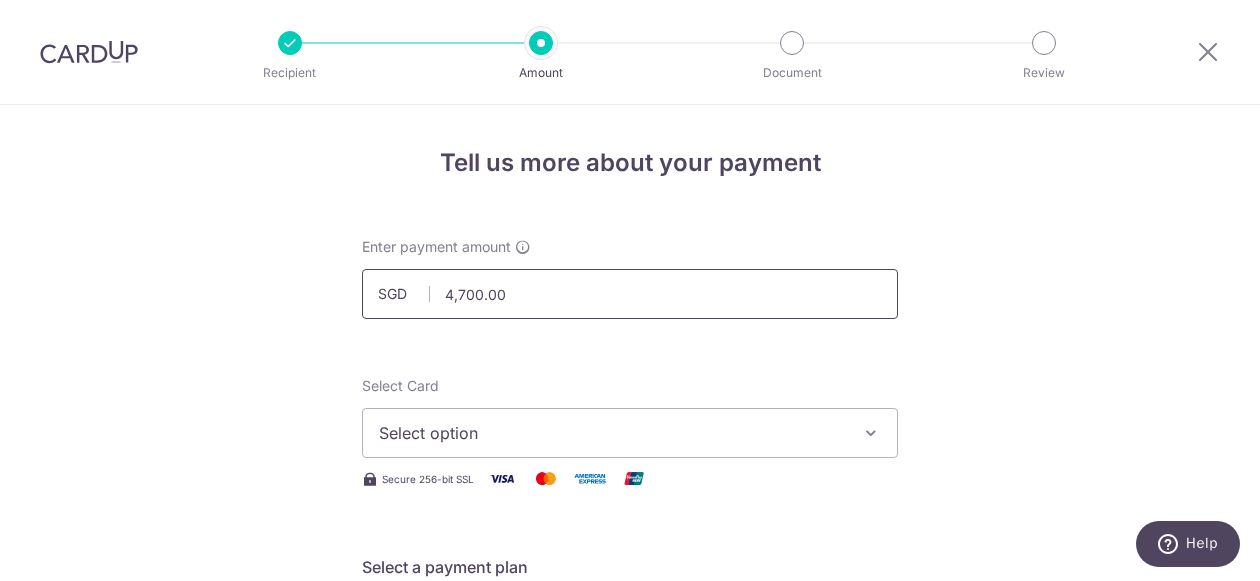 scroll, scrollTop: 633, scrollLeft: 0, axis: vertical 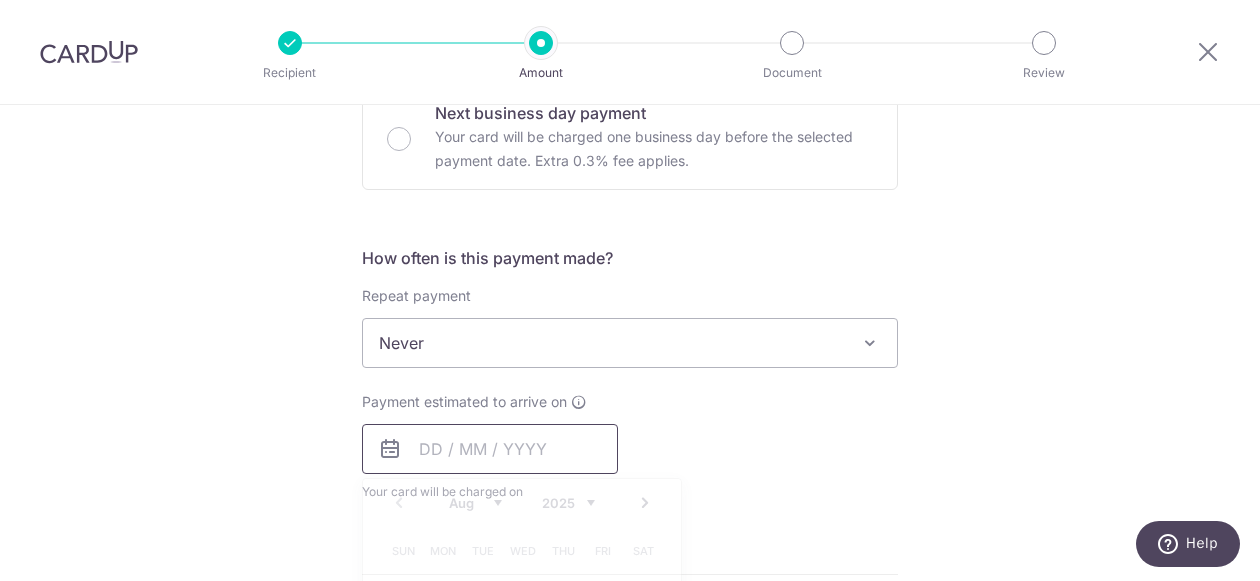 type on "4,700.00" 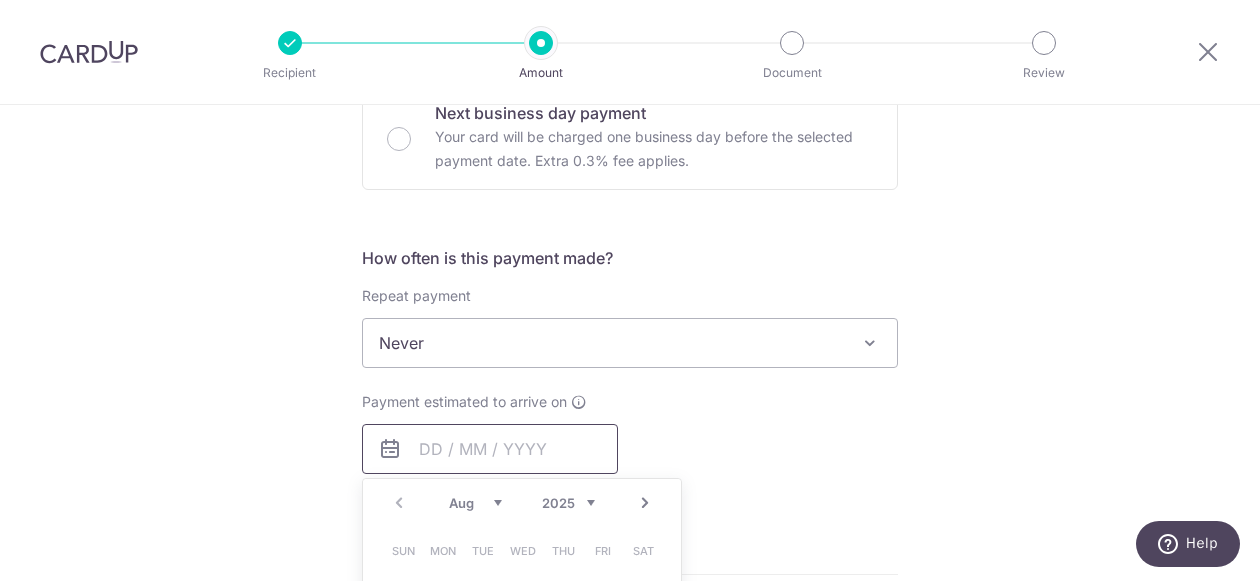 click on "Never" at bounding box center (630, 343) 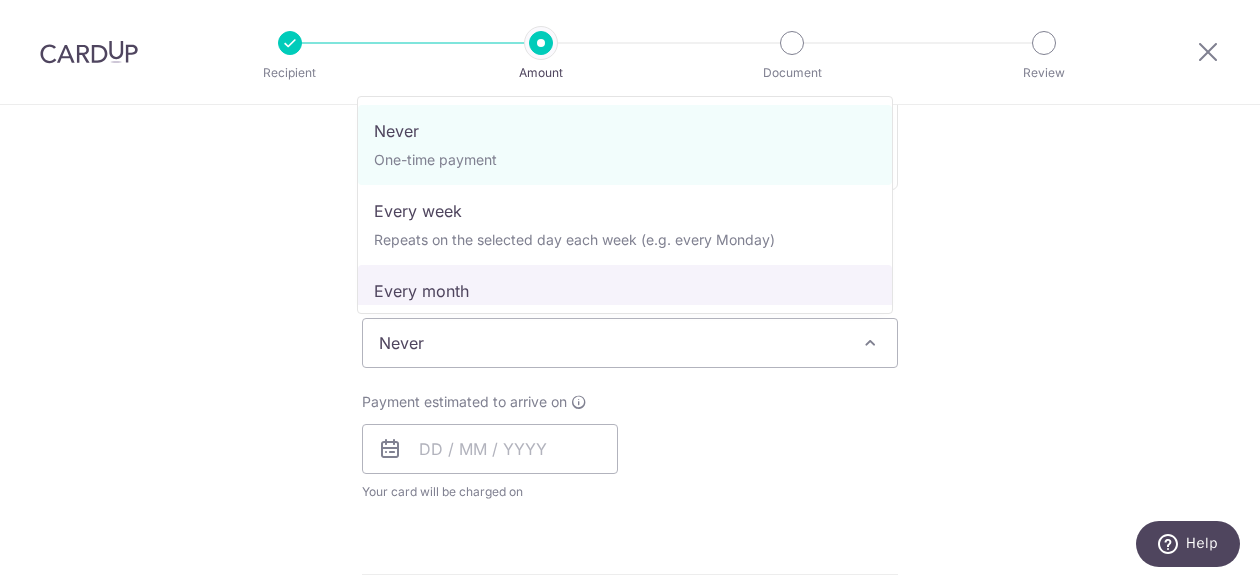 select on "3" 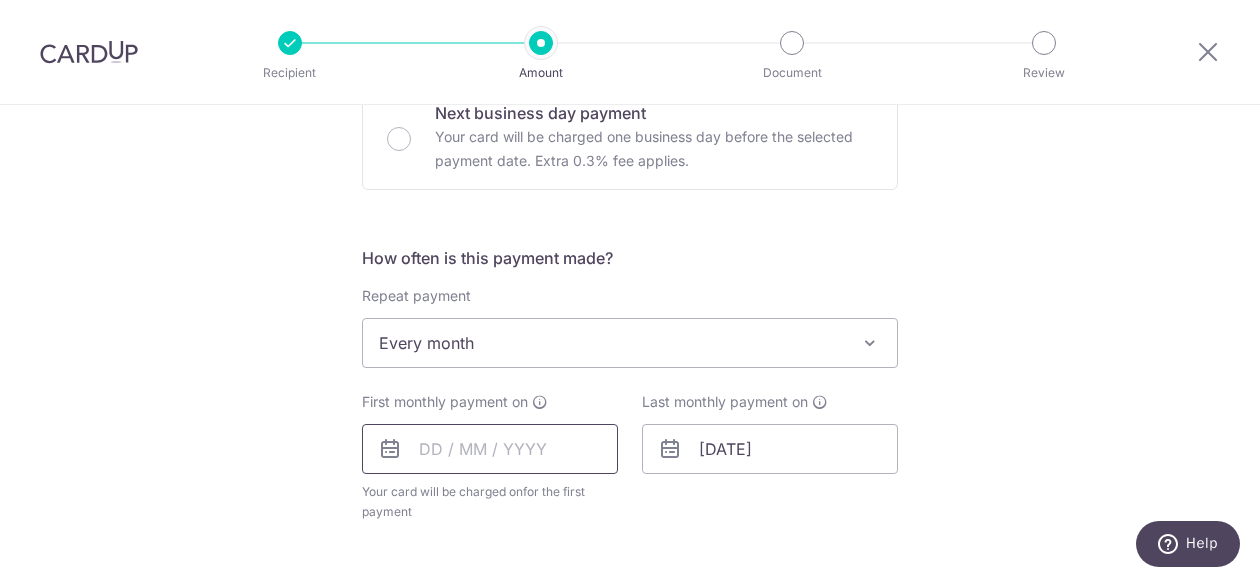 click at bounding box center (490, 449) 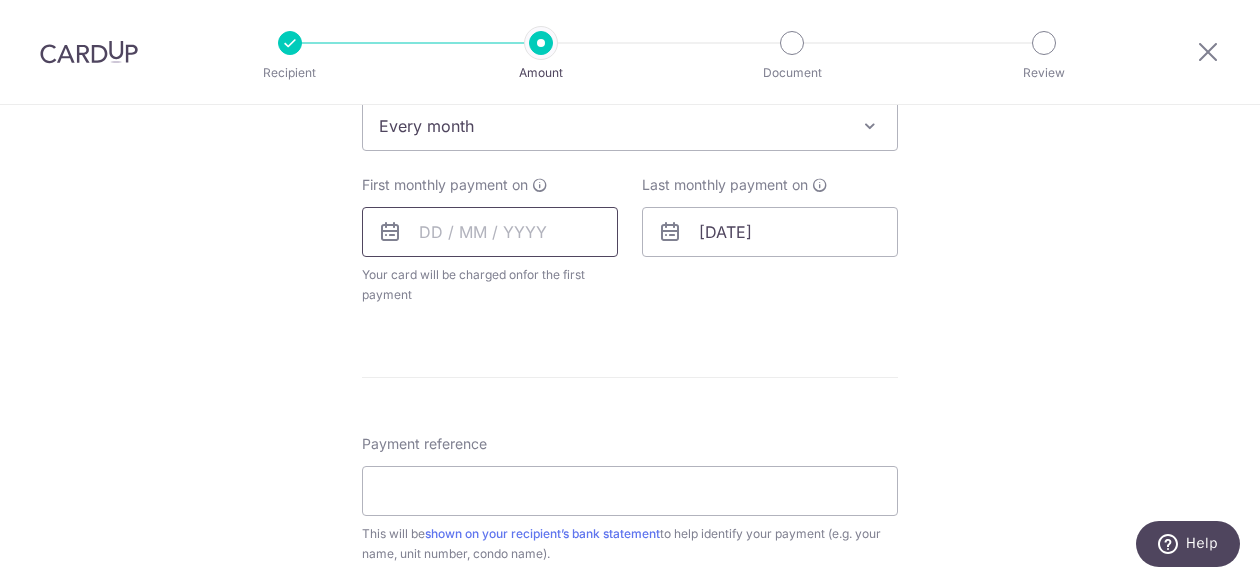 scroll, scrollTop: 876, scrollLeft: 0, axis: vertical 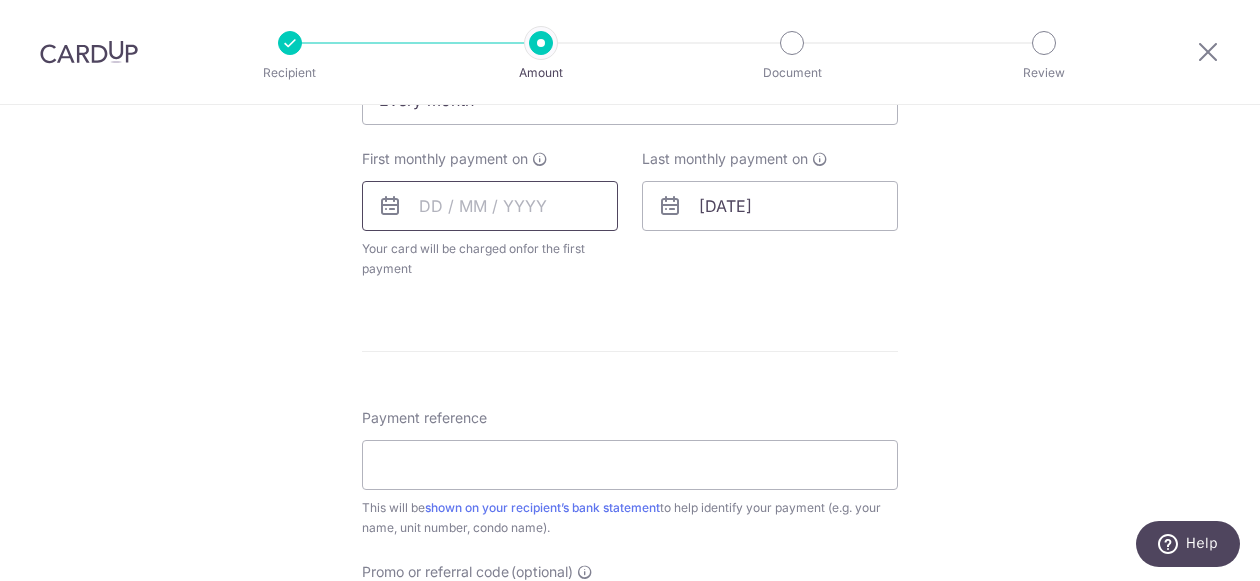 click at bounding box center (490, 206) 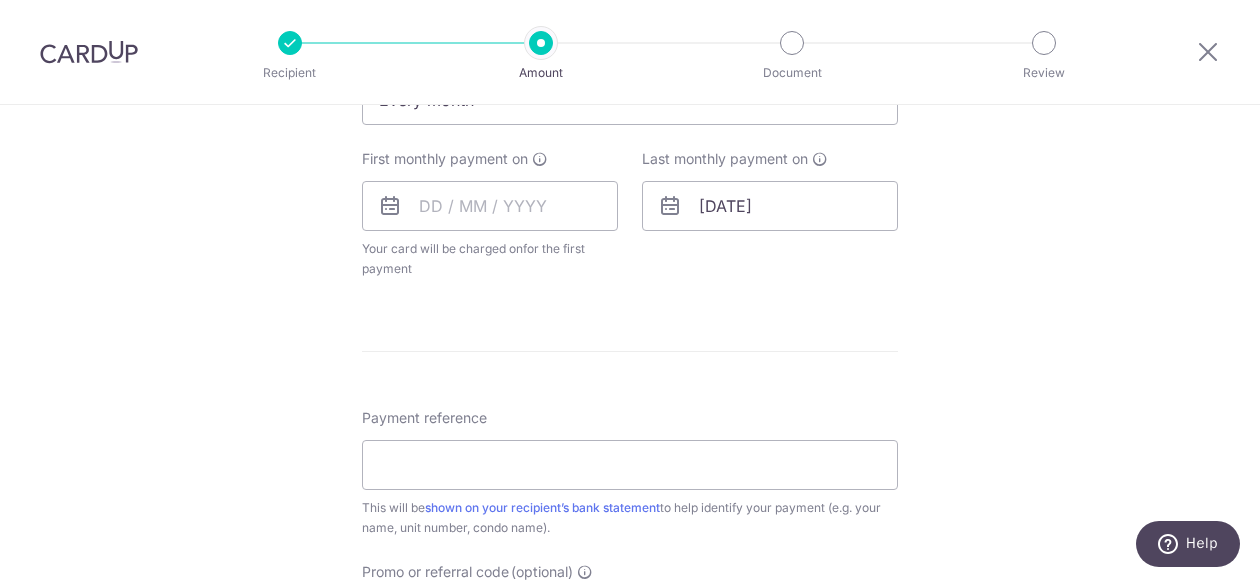 click at bounding box center (390, 206) 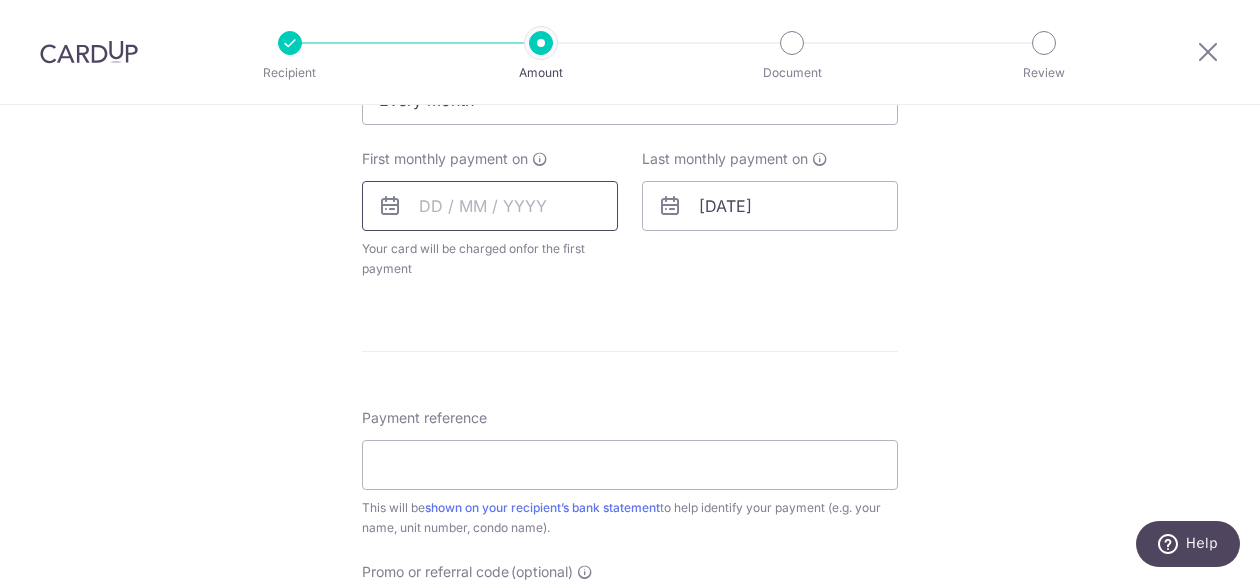 click at bounding box center (490, 206) 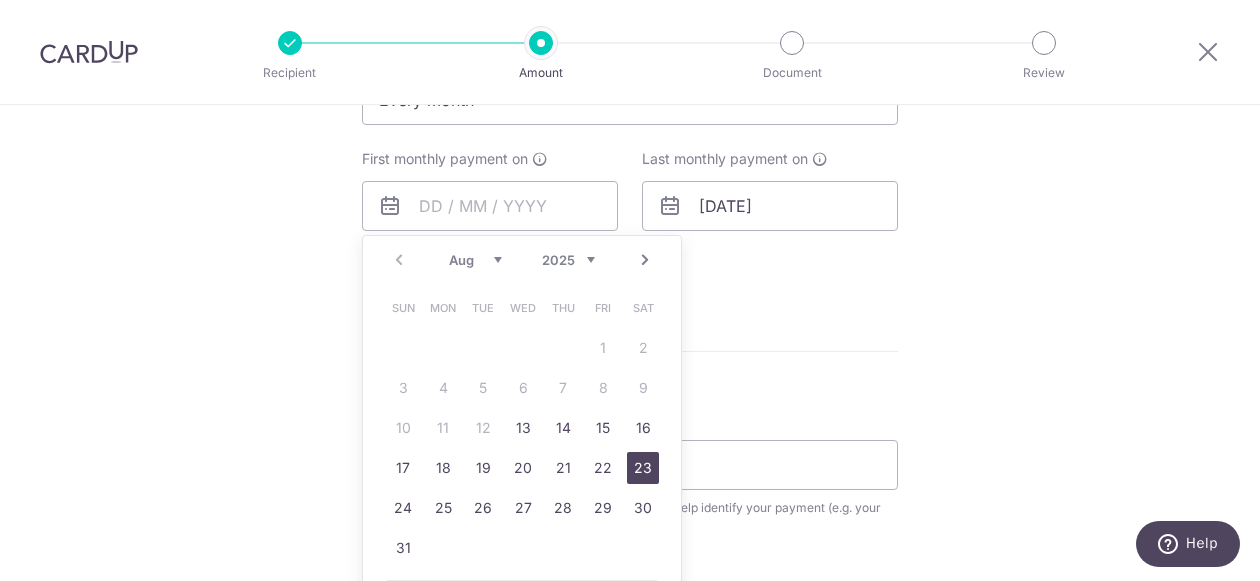 click on "23" at bounding box center [643, 468] 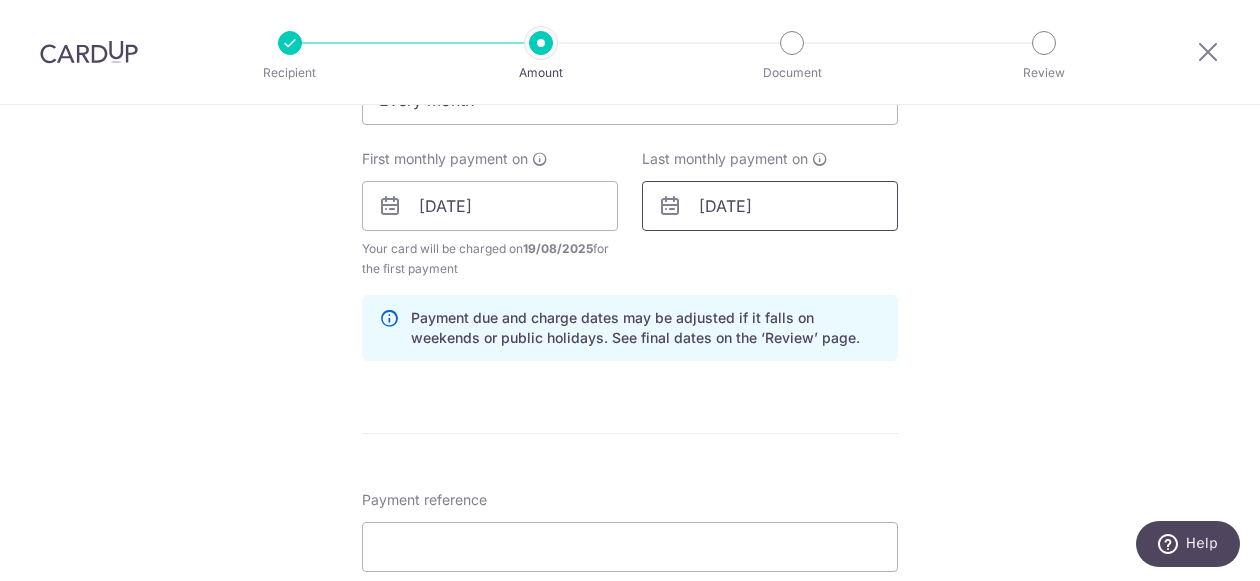click on "22/07/2027" at bounding box center (770, 206) 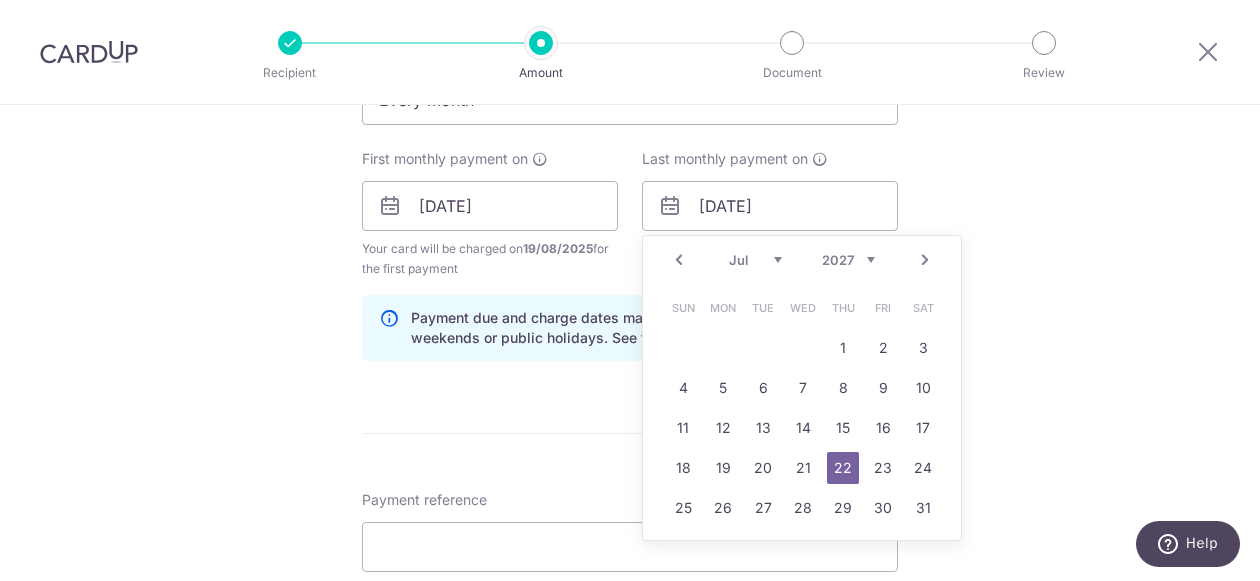 click on "Prev" at bounding box center (679, 260) 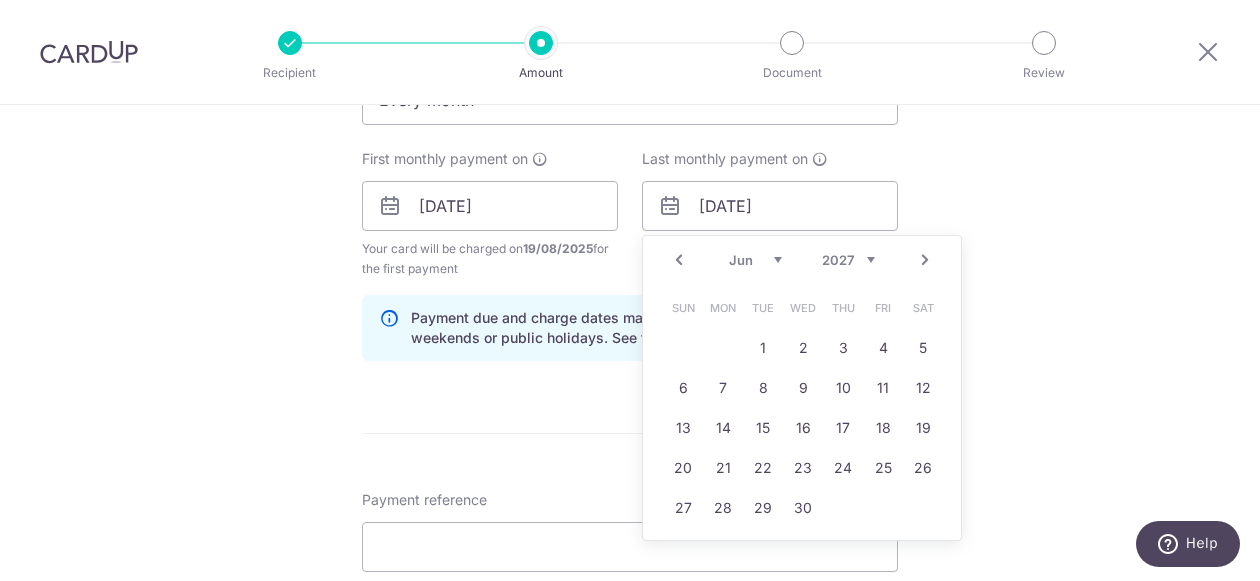 click on "Prev" at bounding box center (679, 260) 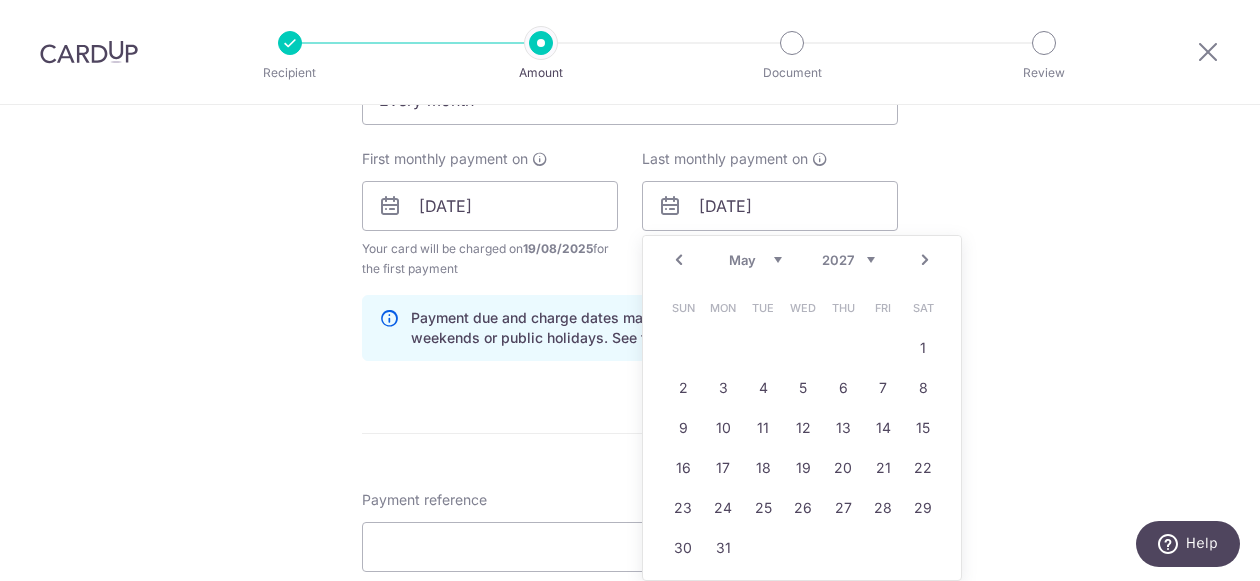 click on "2025 2026 2027 2028 2029 2030 2031 2032 2033 2034 2035" at bounding box center (848, 260) 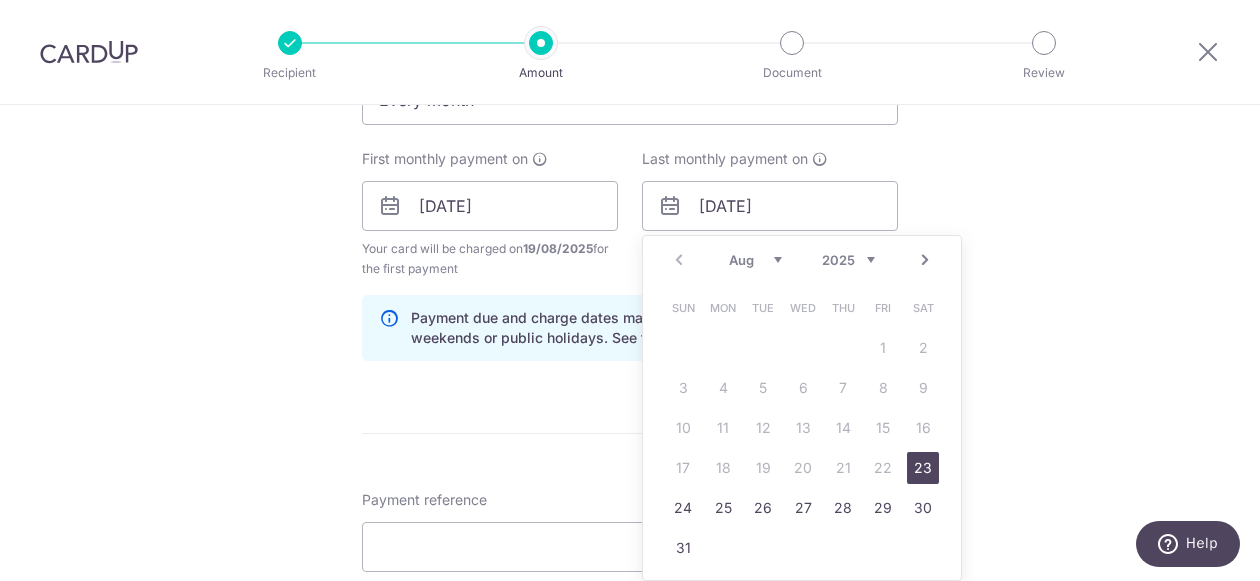 click on "Aug Sep Oct Nov Dec" at bounding box center [755, 260] 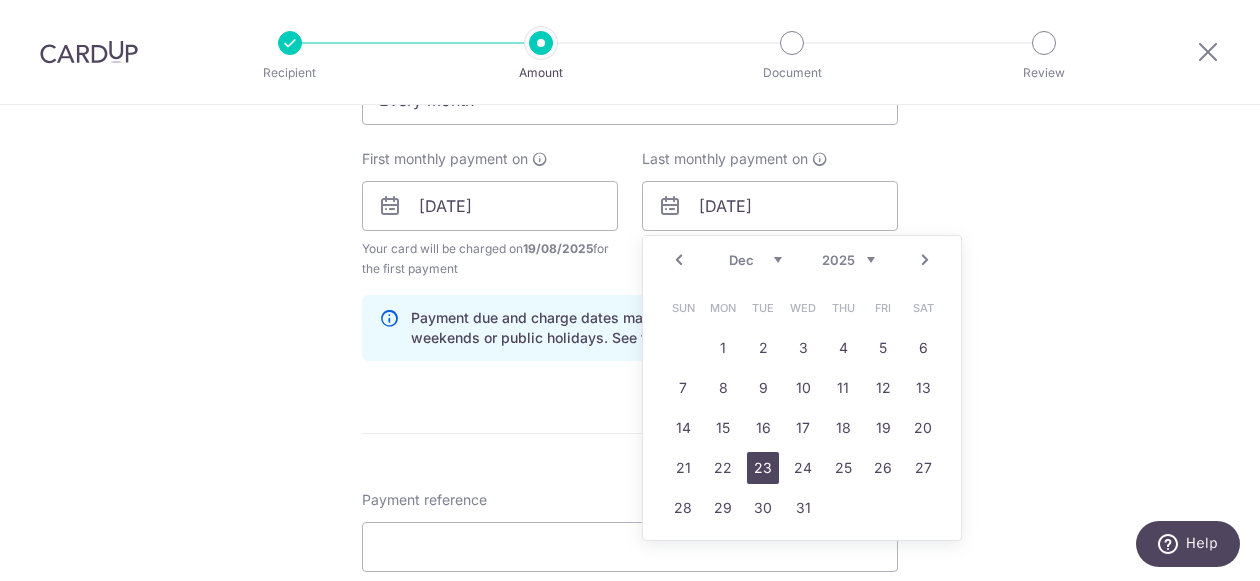 click on "23" at bounding box center [763, 468] 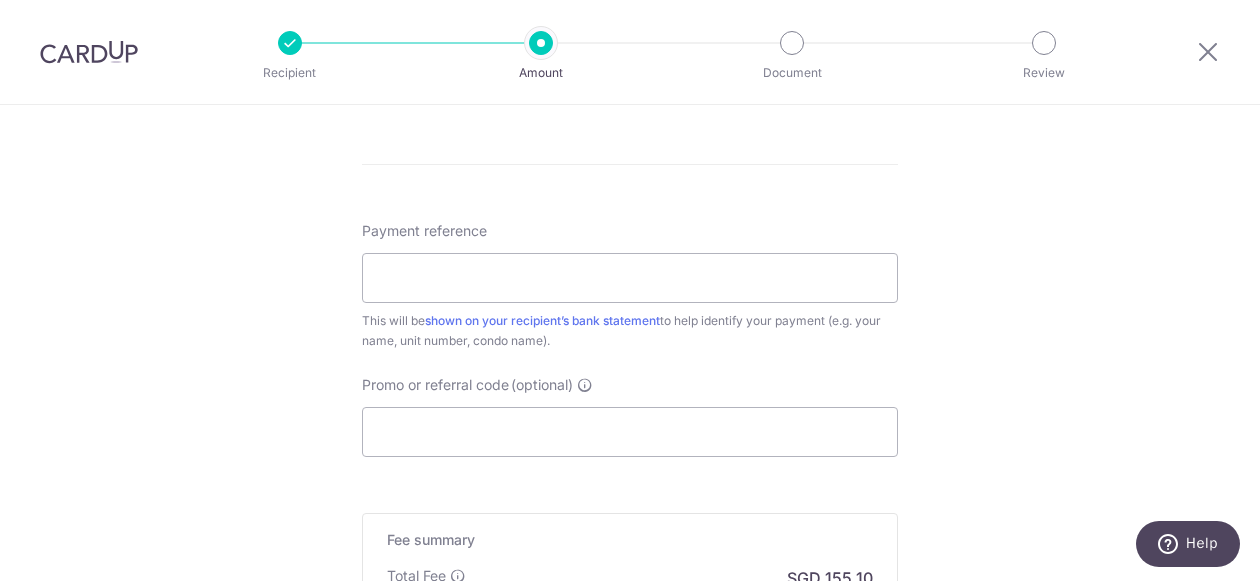 scroll, scrollTop: 1150, scrollLeft: 0, axis: vertical 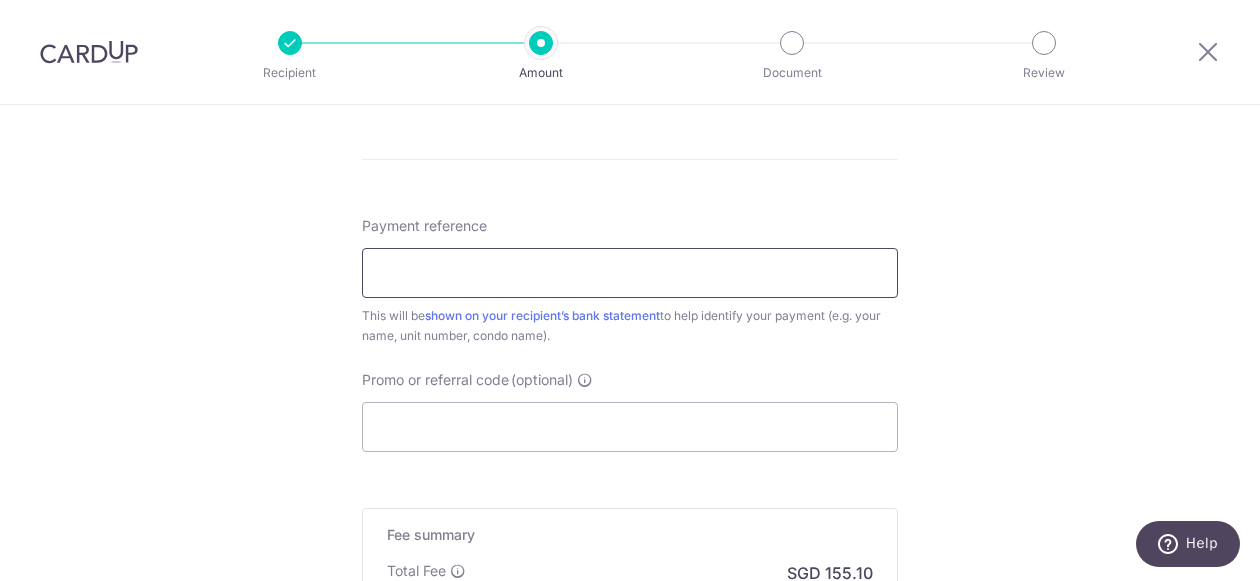 click on "Payment reference" at bounding box center (630, 273) 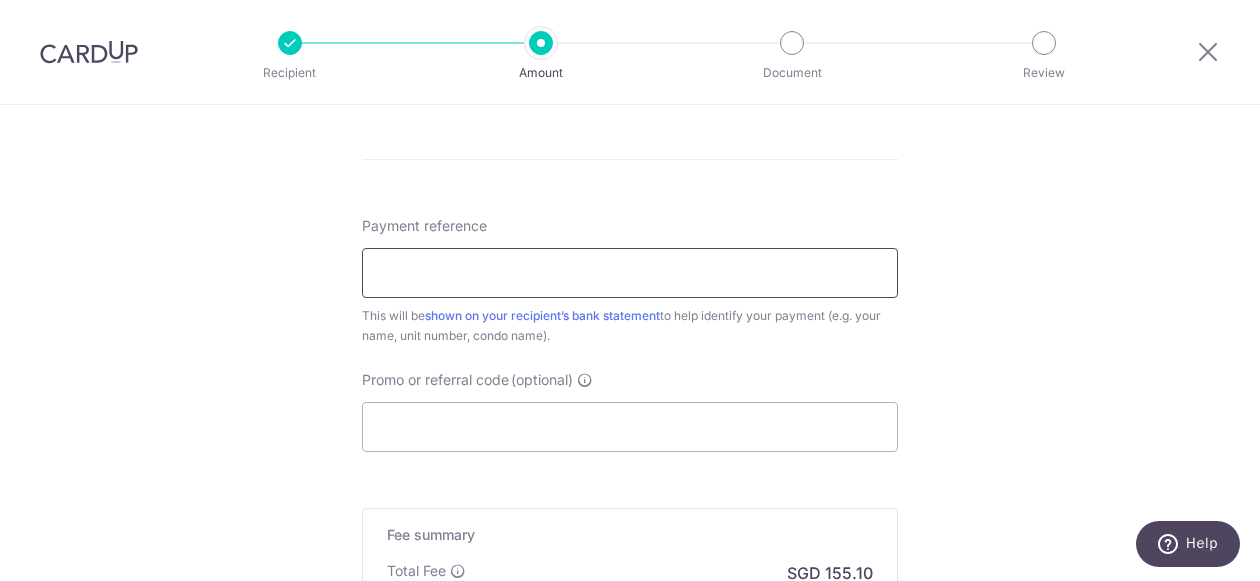 type on "Scotts 28 04-02" 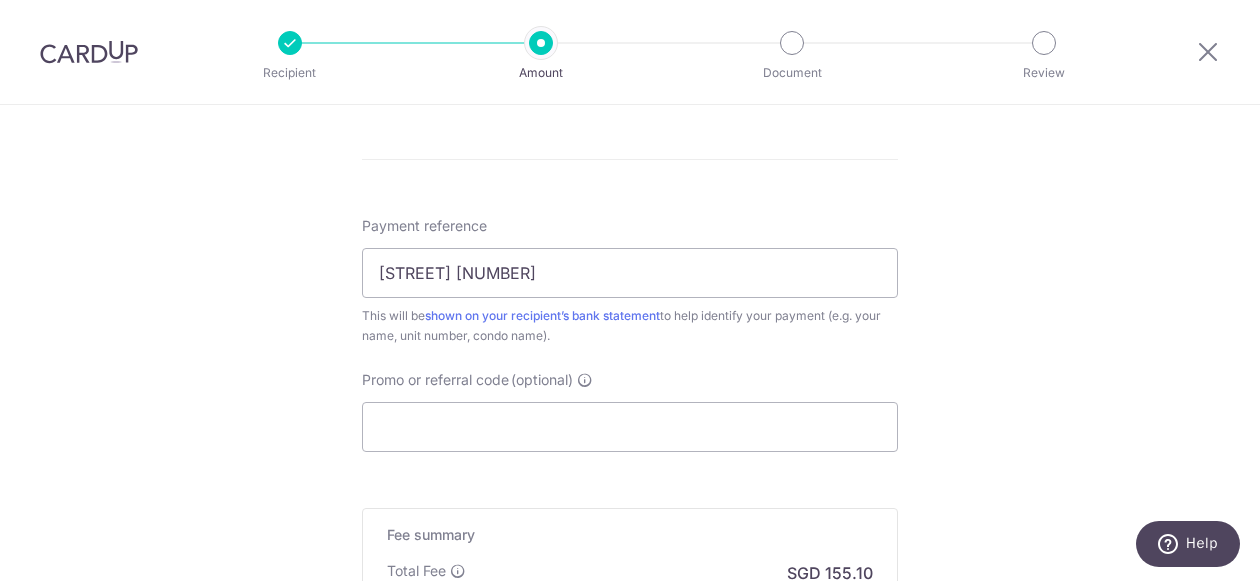 type on "OCBC18" 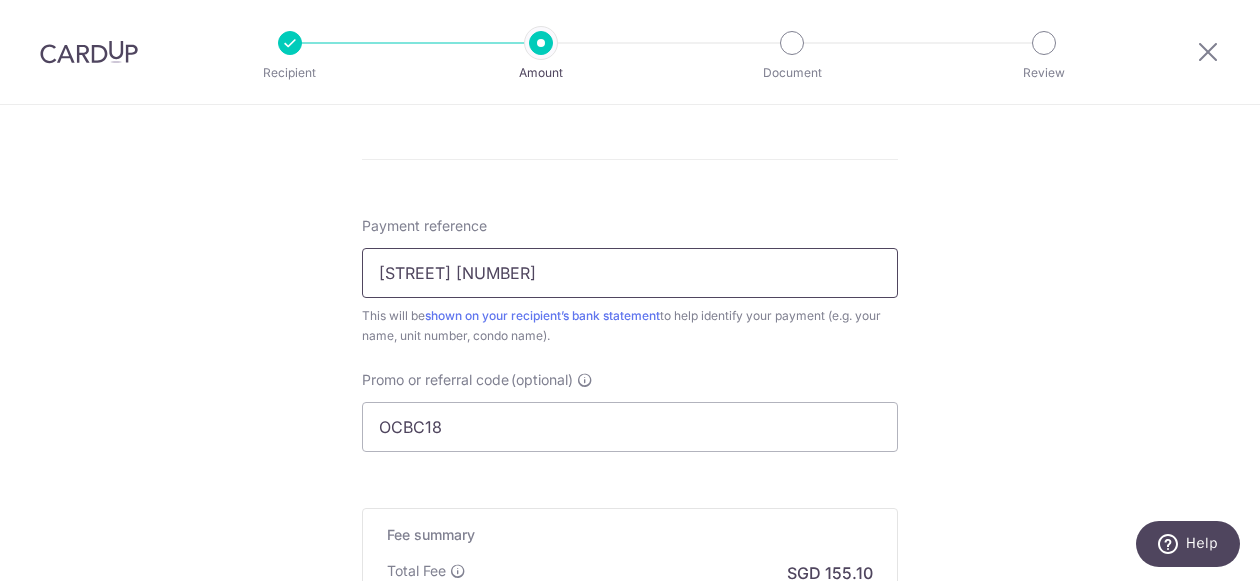 scroll, scrollTop: 633, scrollLeft: 0, axis: vertical 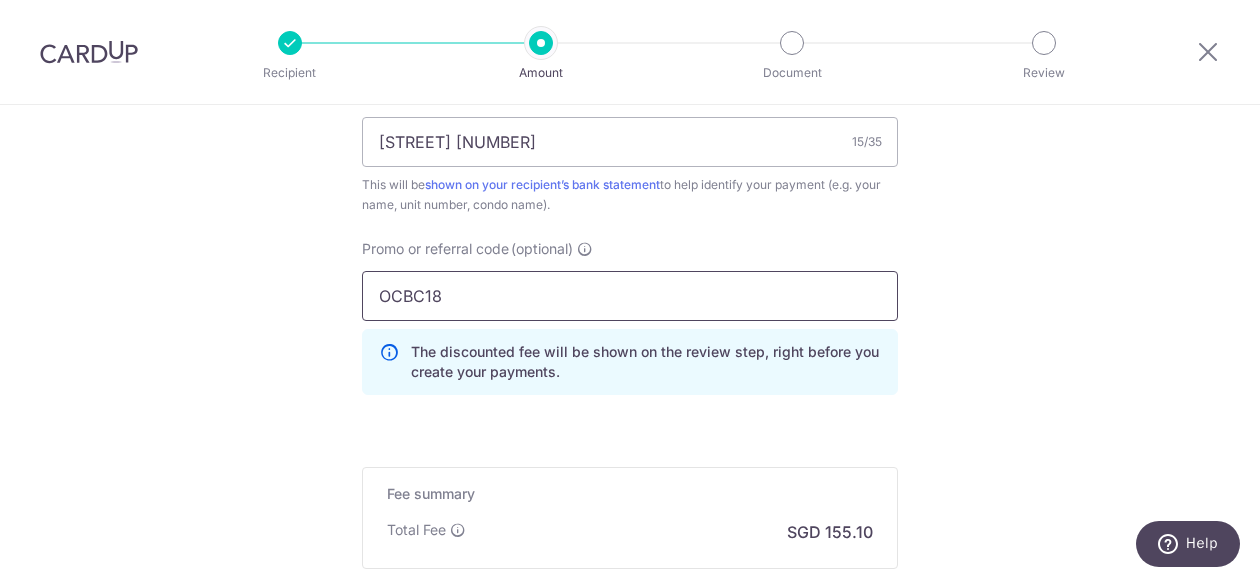 drag, startPoint x: 463, startPoint y: 298, endPoint x: 324, endPoint y: 288, distance: 139.35925 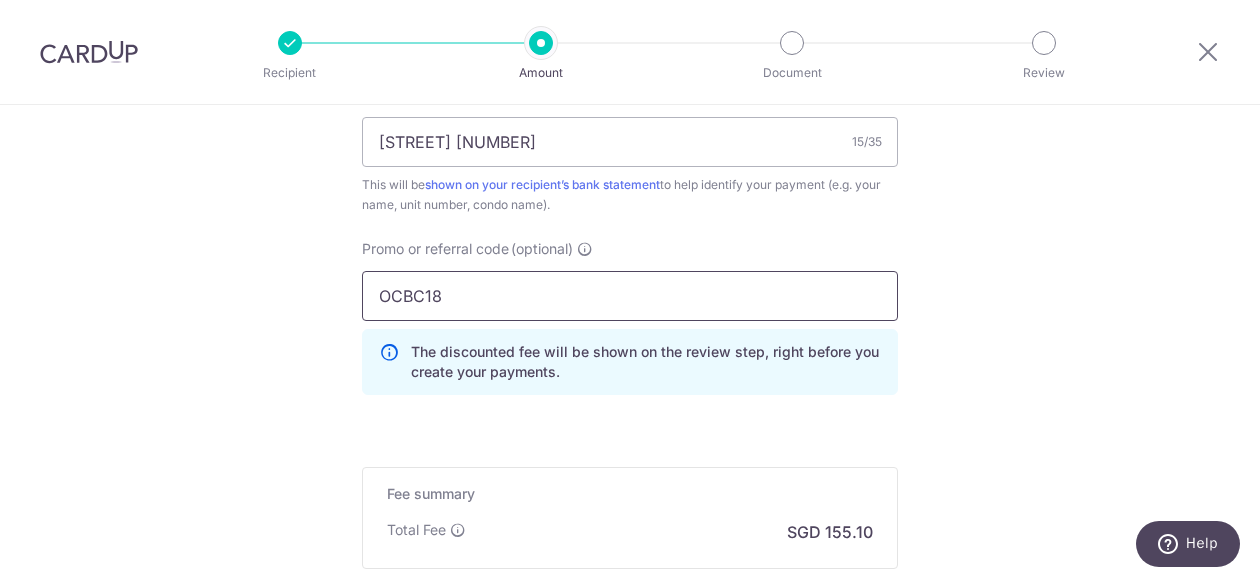 click on "Tell us more about your payment
Enter payment amount
SGD
4,700.00
4700.00
Select Card
Select option
Add credit card
Your Cards
**** 3140
Secure 256-bit SSL
Text
New card details
Card
Secure 256-bit SSL" at bounding box center [630, -176] 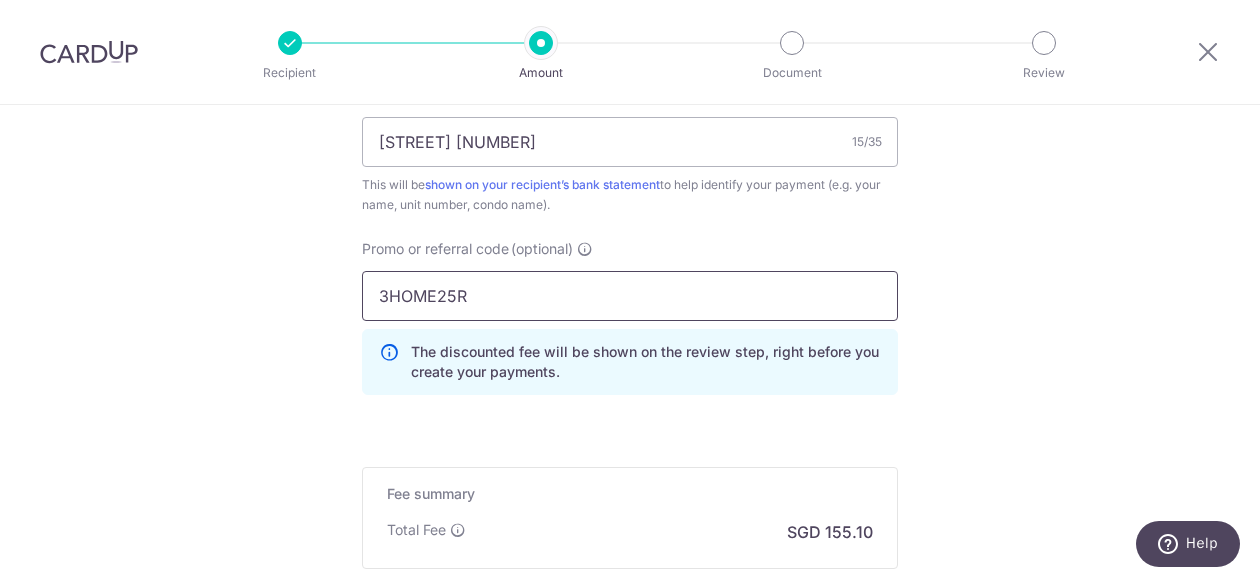 type on "3HOME25R" 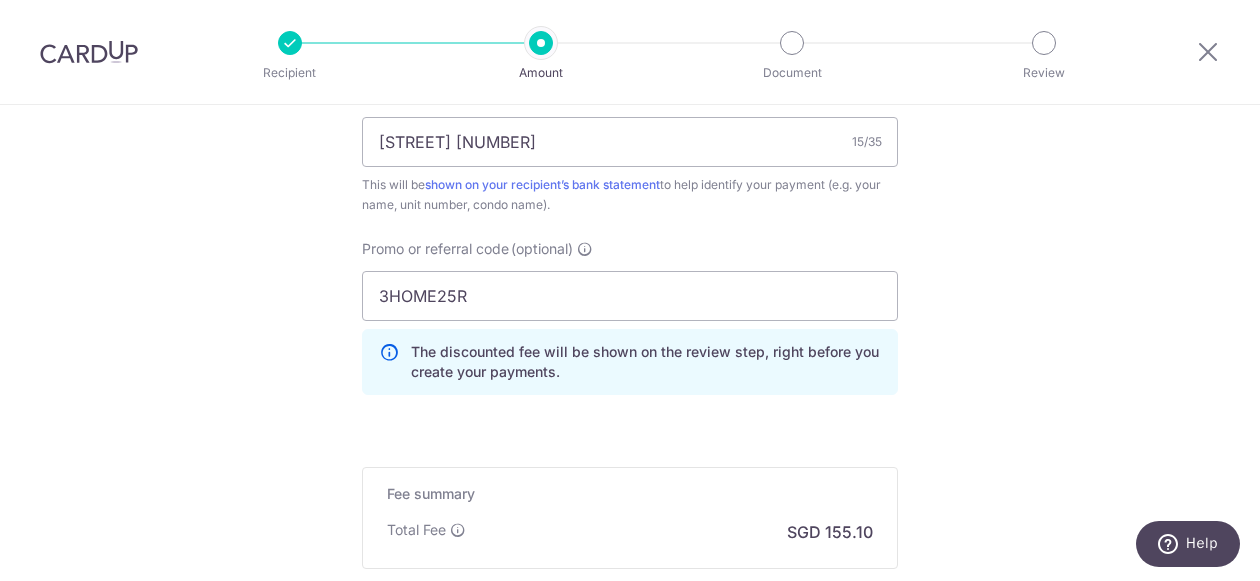 click on "Tell us more about your payment
Enter payment amount
SGD
4,700.00
4700.00
Select Card
Select option
Add credit card
Your Cards
**** 3140
Secure 256-bit SSL
Text
New card details
Card
Secure 256-bit SSL" at bounding box center [630, -176] 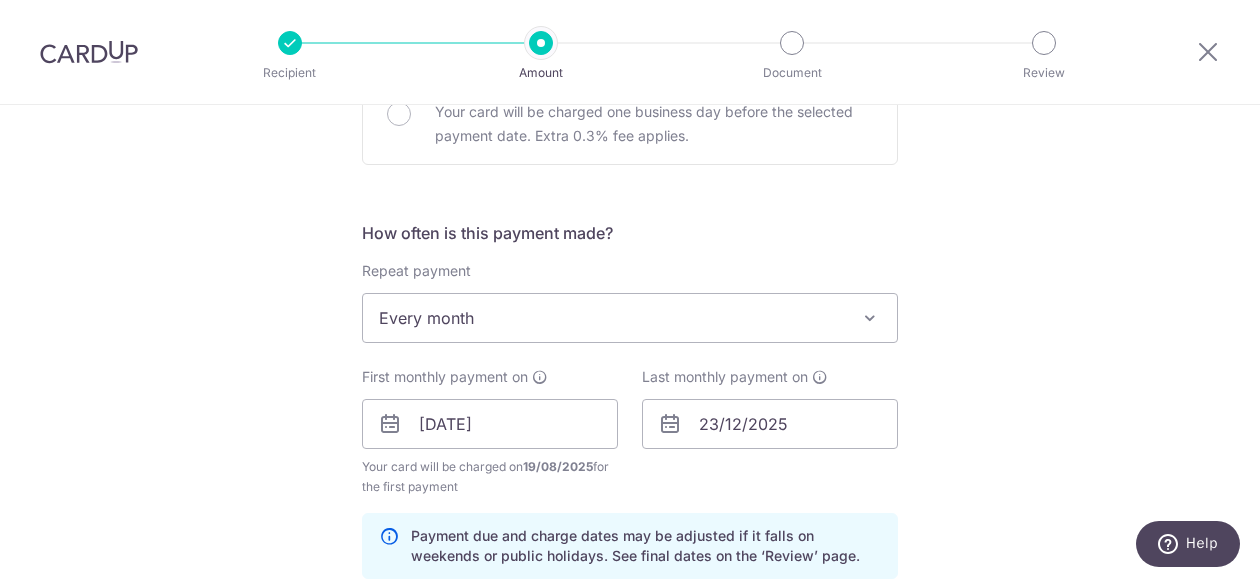 scroll, scrollTop: 654, scrollLeft: 0, axis: vertical 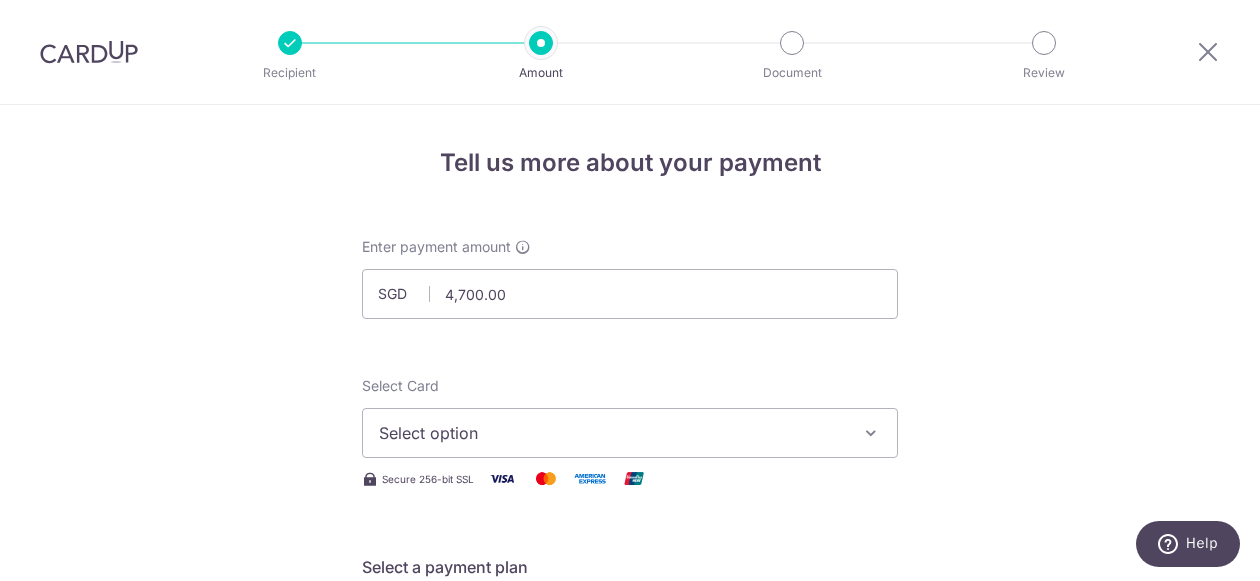 click at bounding box center [871, 433] 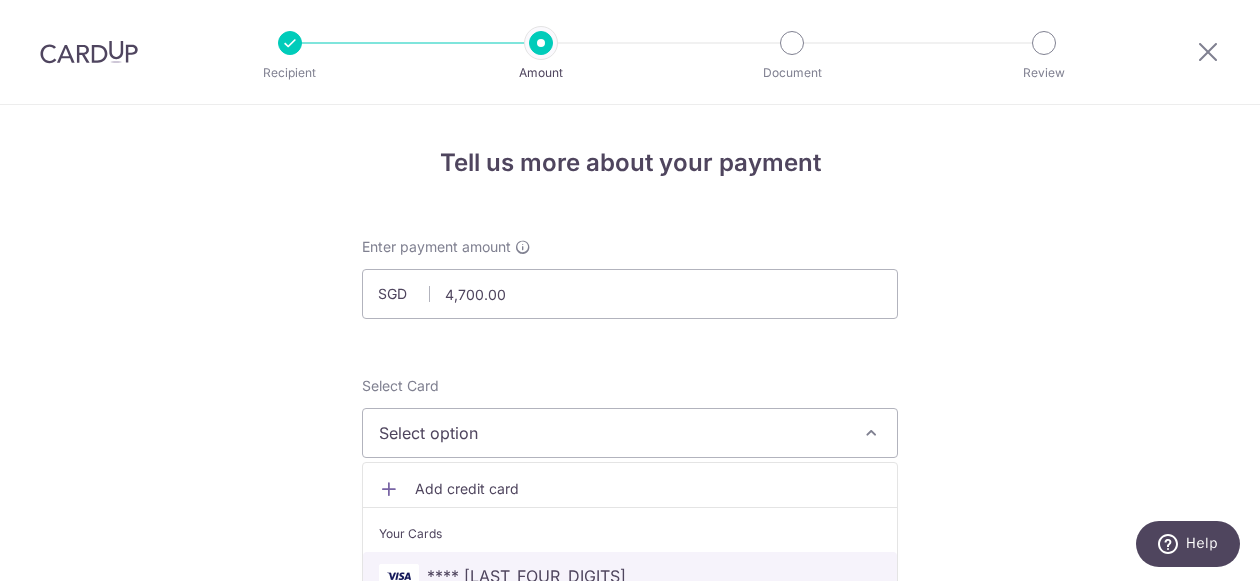 click on "**** 3140" at bounding box center [630, 576] 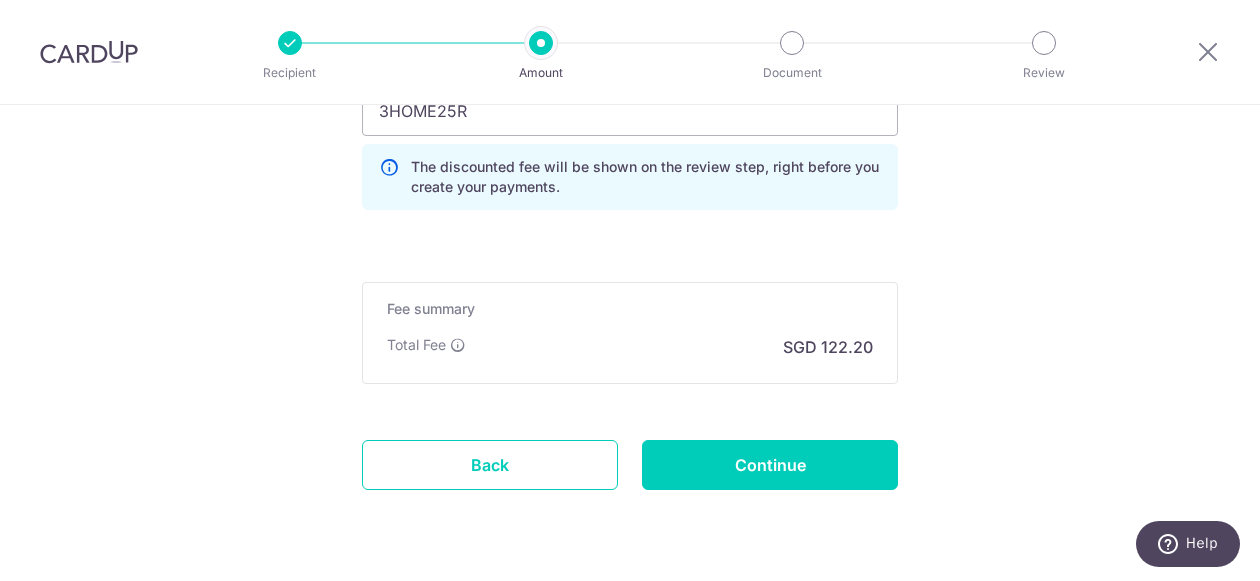 scroll, scrollTop: 1460, scrollLeft: 0, axis: vertical 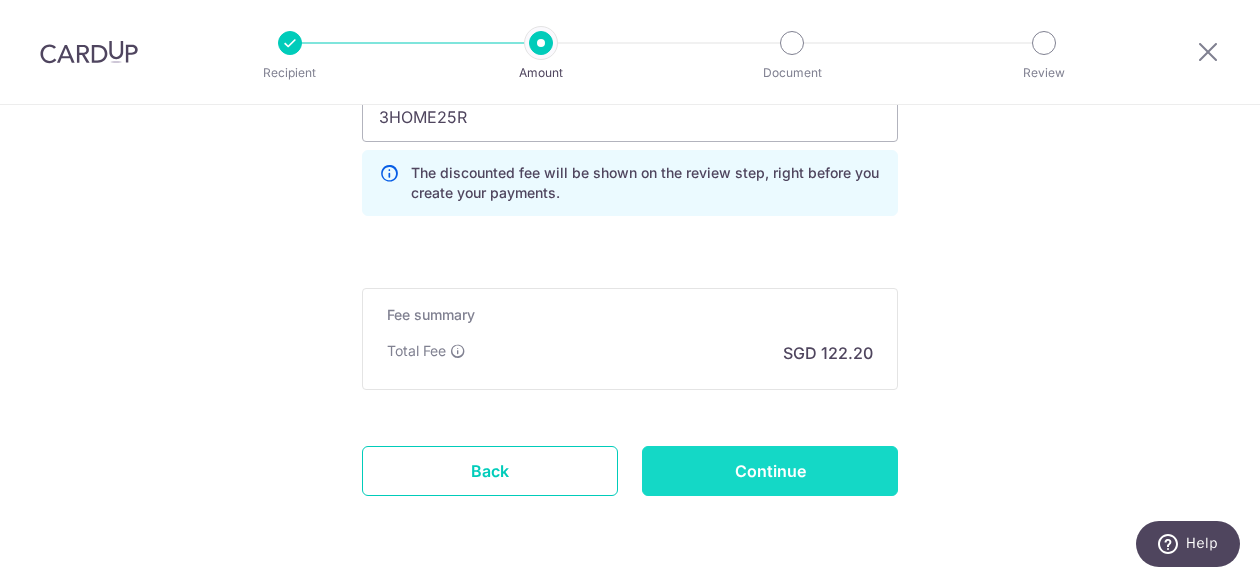 click on "Continue" at bounding box center [770, 471] 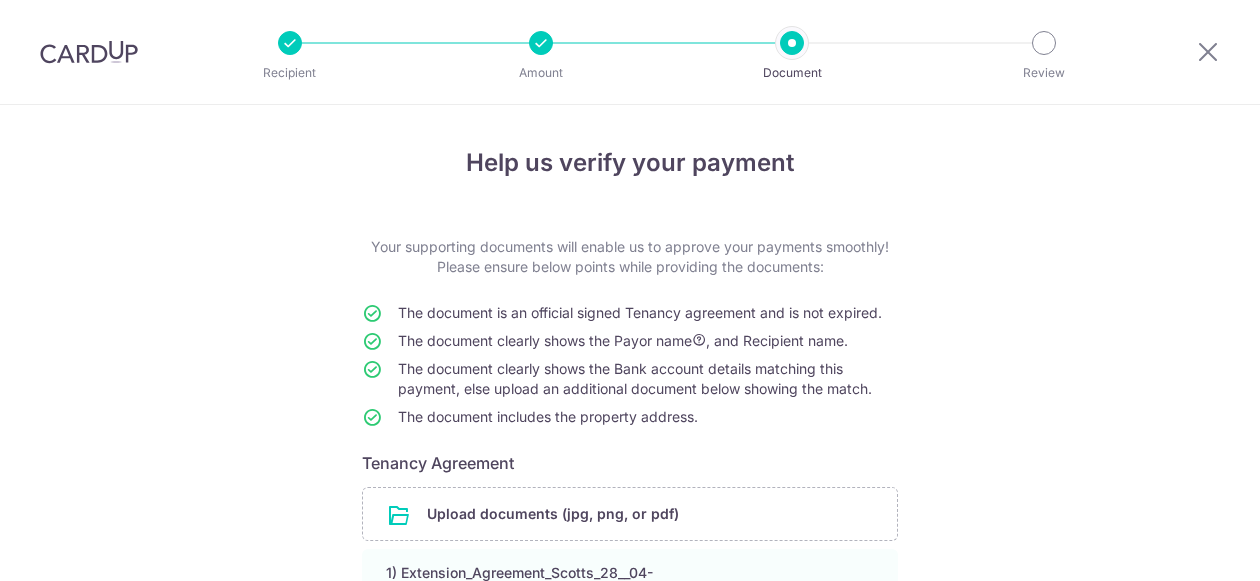 scroll, scrollTop: 0, scrollLeft: 0, axis: both 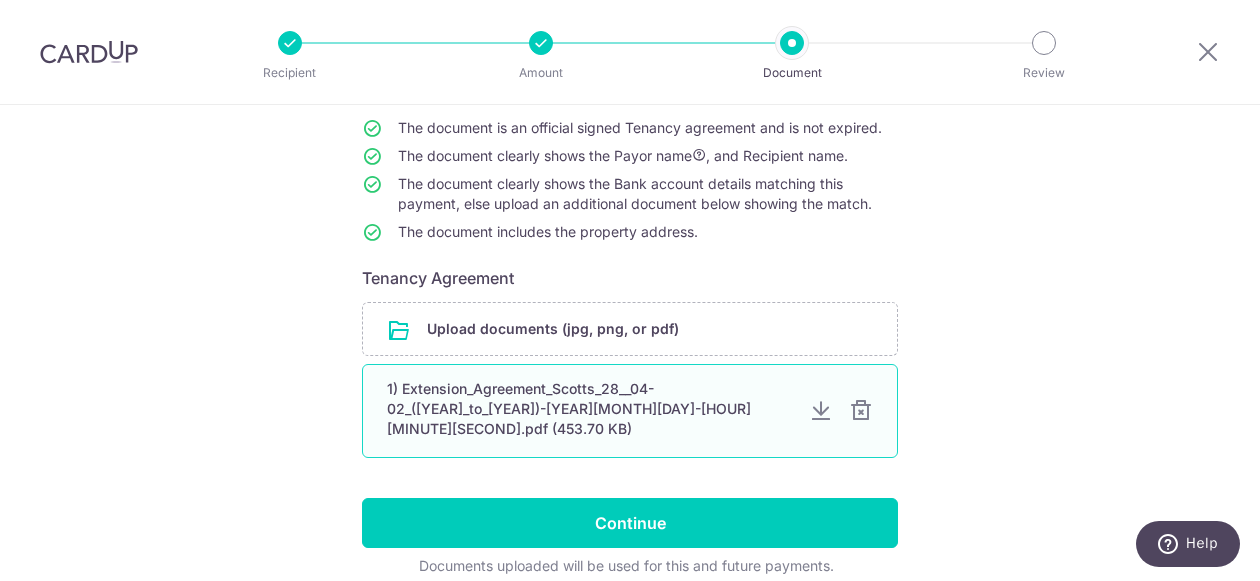 click at bounding box center [821, 411] 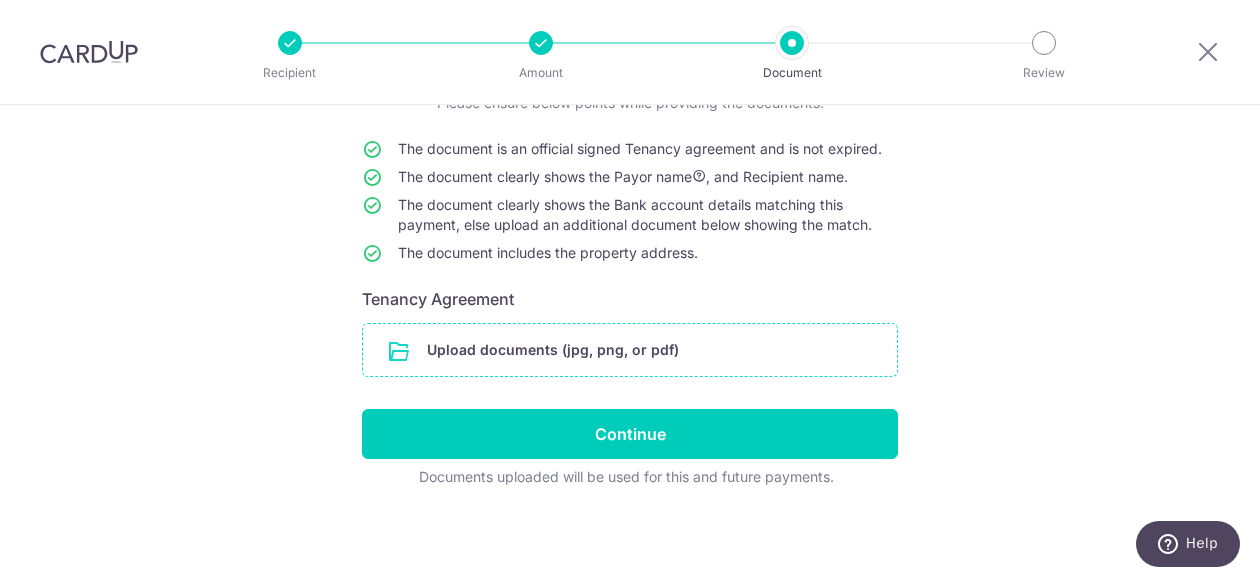 click at bounding box center (630, 350) 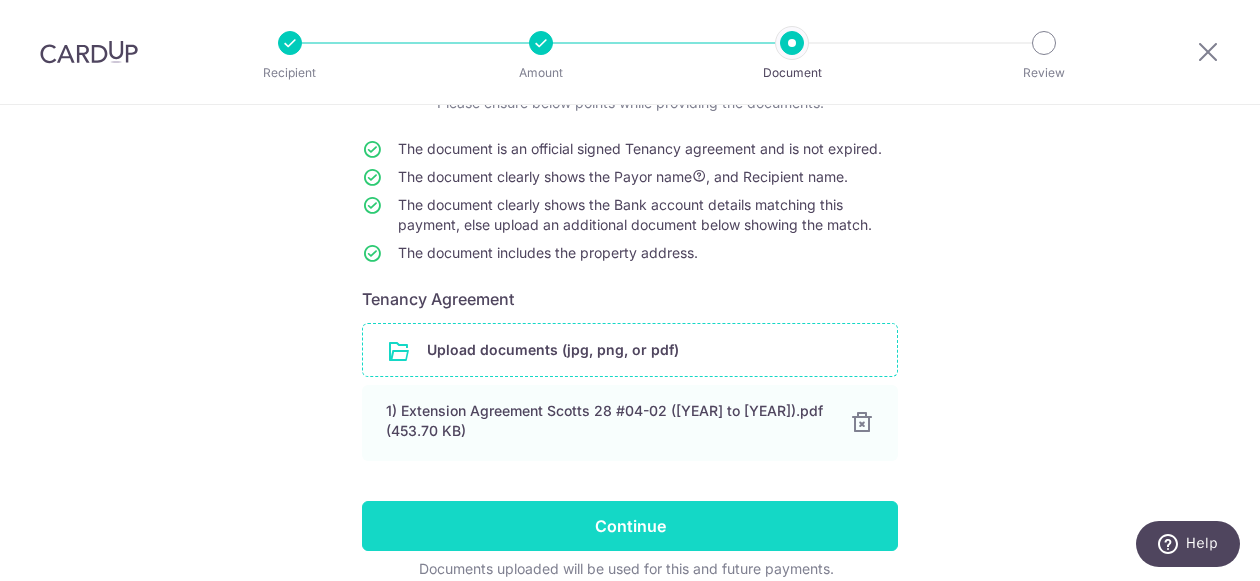 click on "Continue" at bounding box center [630, 526] 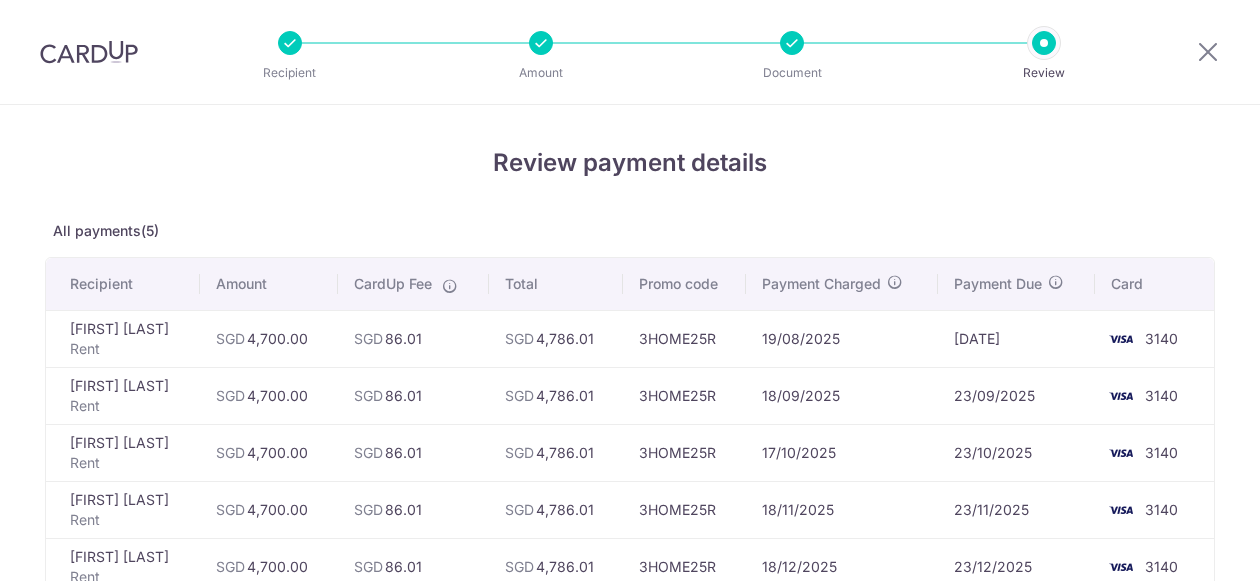 scroll, scrollTop: 0, scrollLeft: 0, axis: both 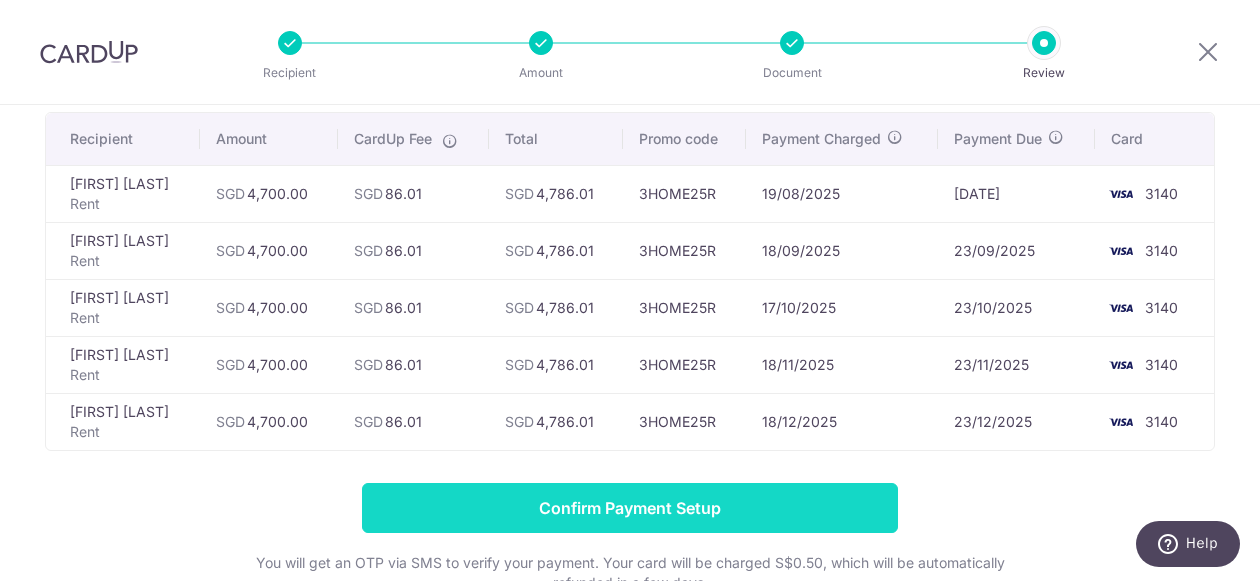 click on "Confirm Payment Setup" at bounding box center (630, 508) 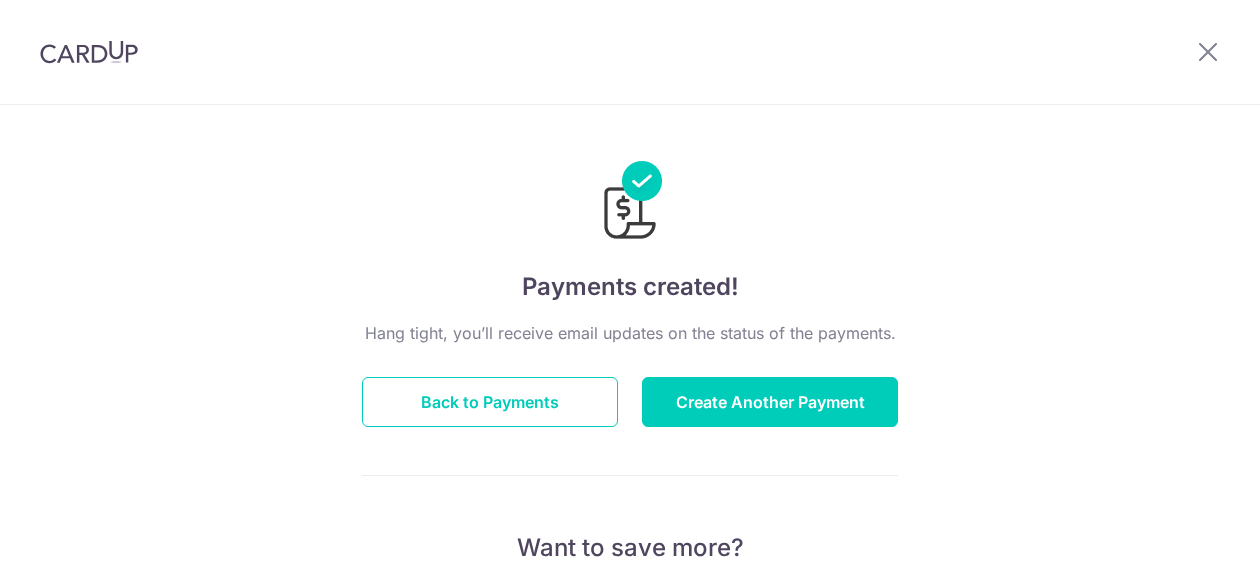 scroll, scrollTop: 0, scrollLeft: 0, axis: both 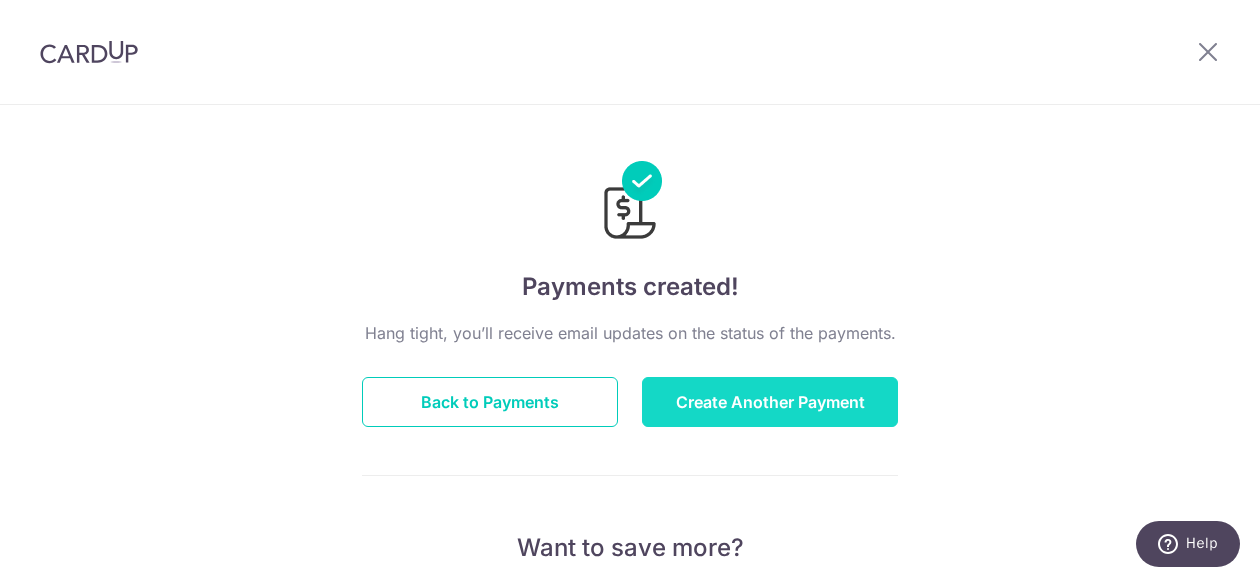click on "Create Another Payment" at bounding box center [770, 402] 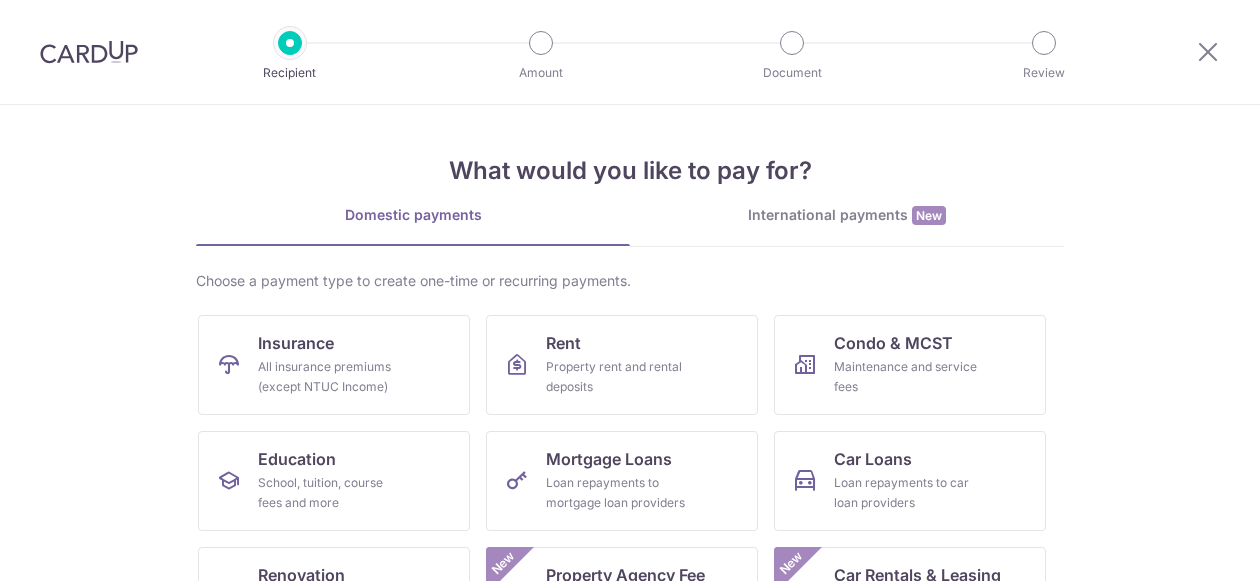 scroll, scrollTop: 0, scrollLeft: 0, axis: both 